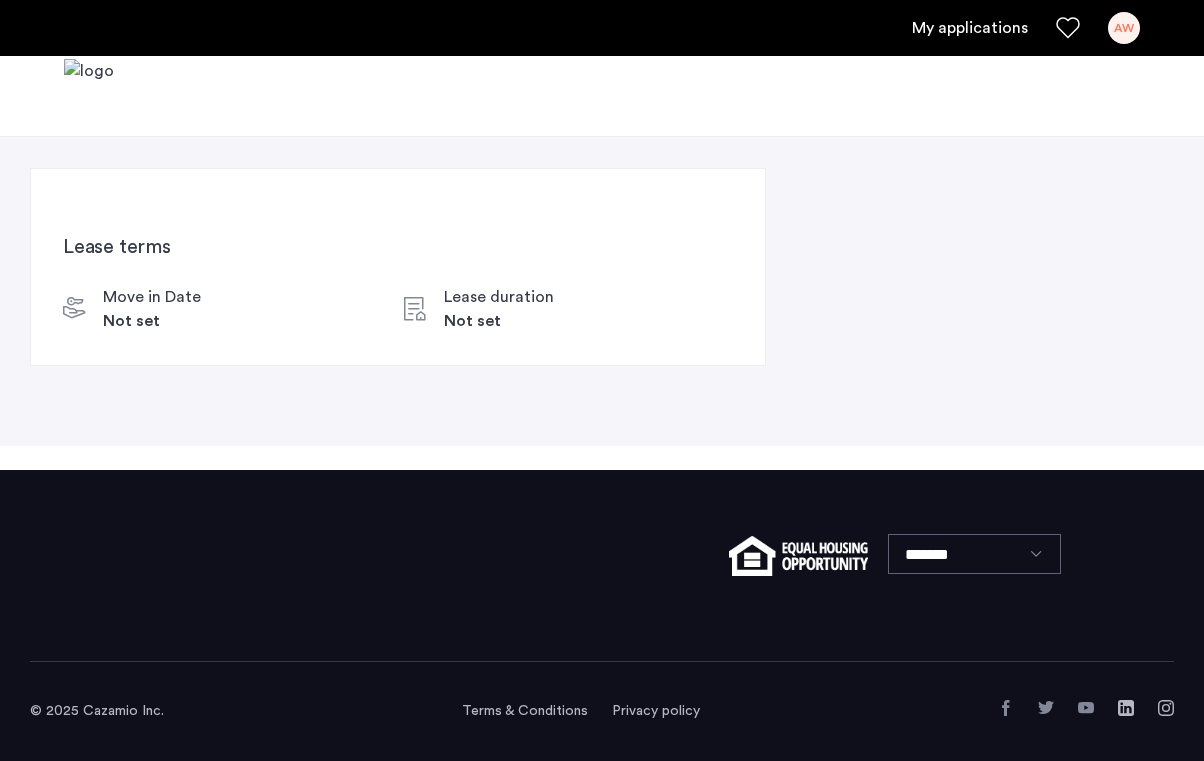 scroll, scrollTop: 0, scrollLeft: 0, axis: both 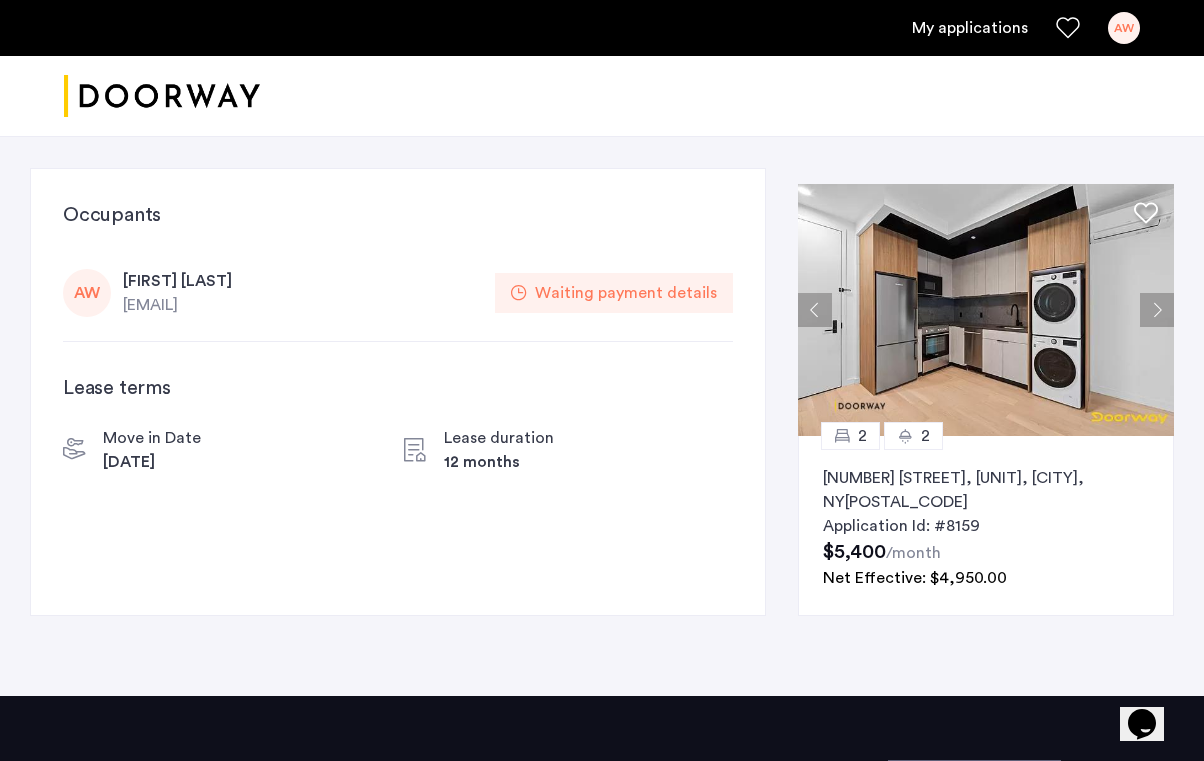 click on "My applications" at bounding box center (970, 28) 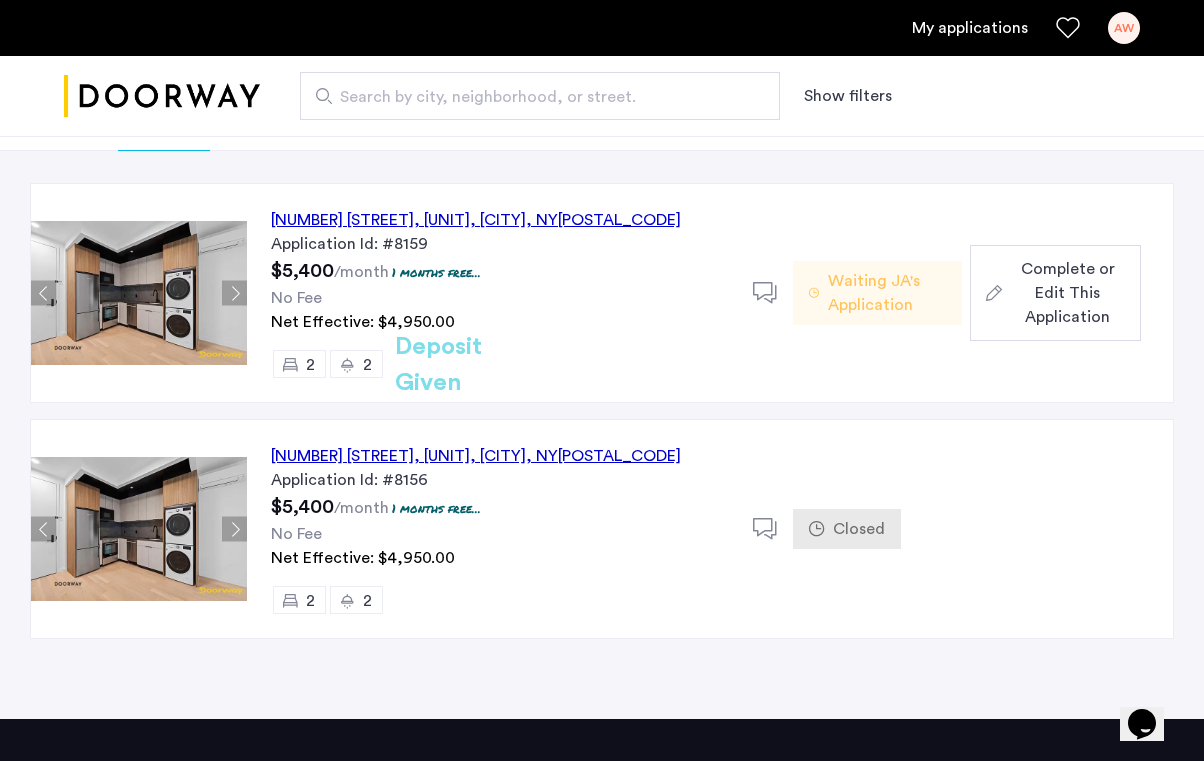 scroll, scrollTop: 148, scrollLeft: 0, axis: vertical 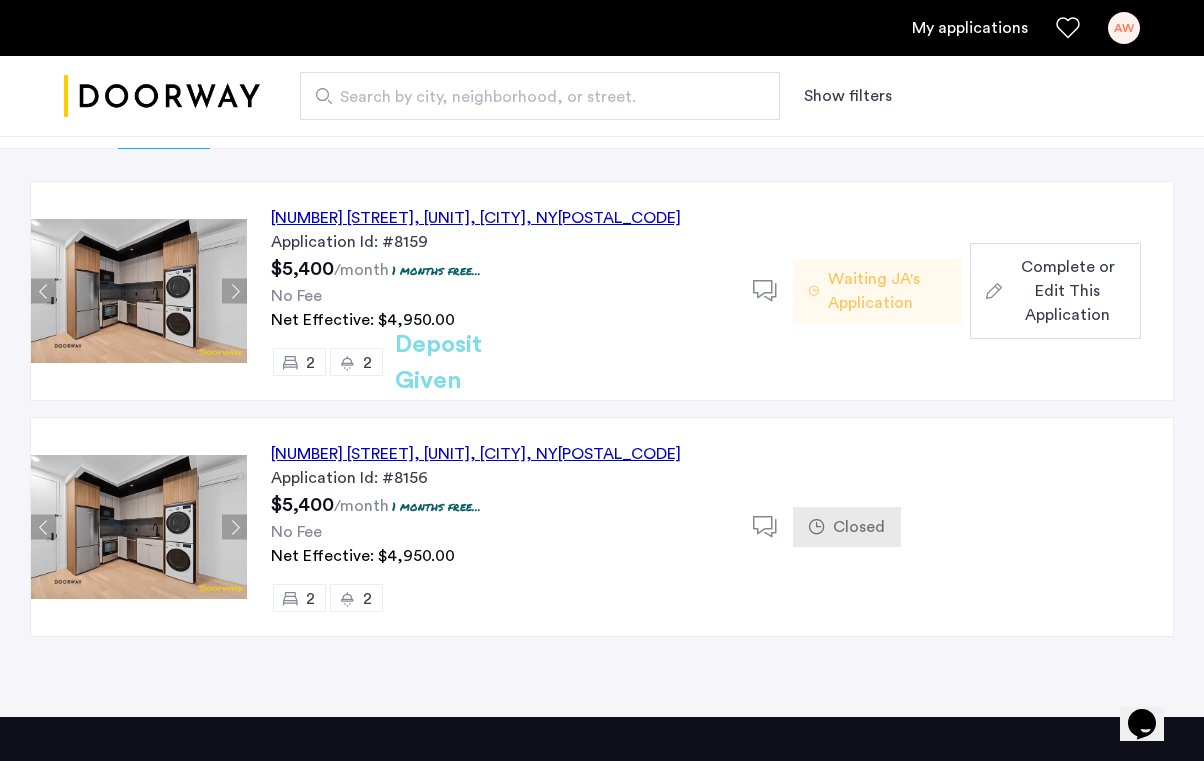 click on "[NUMBER] [STREET], [UNIT], [CITY], [STATE] [POSTAL_CODE]" 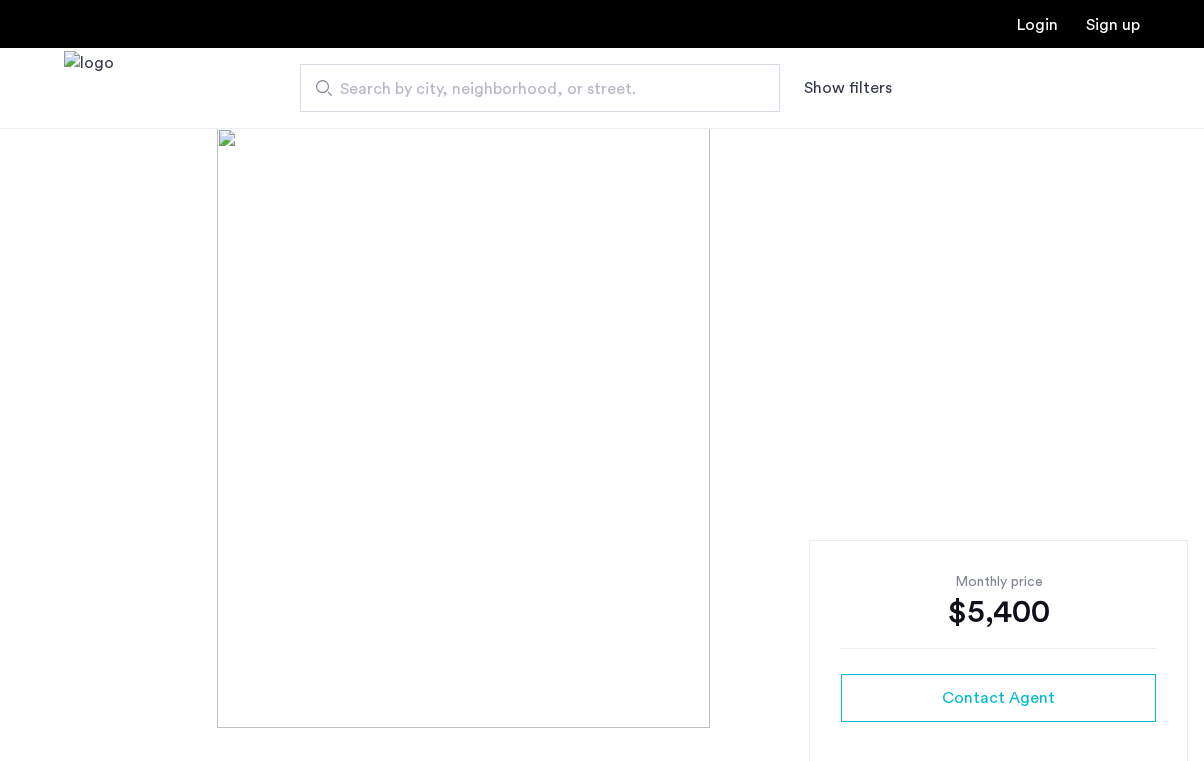 scroll, scrollTop: 0, scrollLeft: 0, axis: both 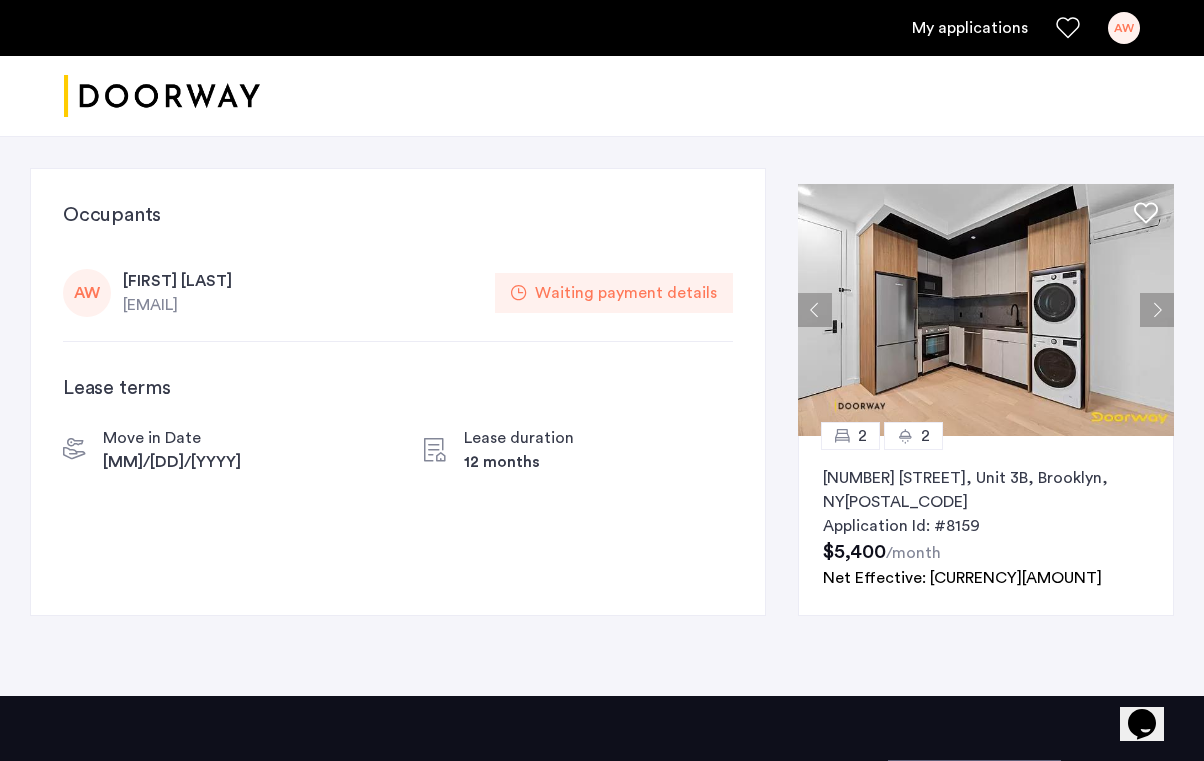 click on "Waiting payment details" 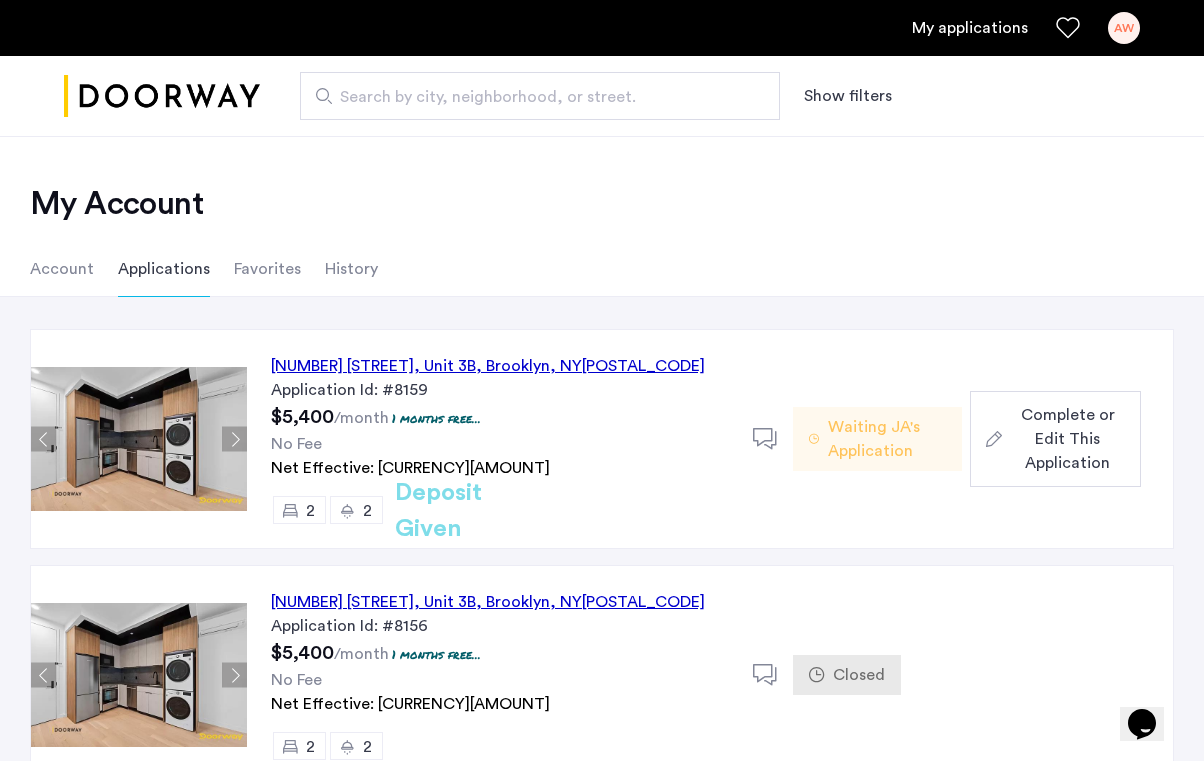 click on "Waiting JA's Application" 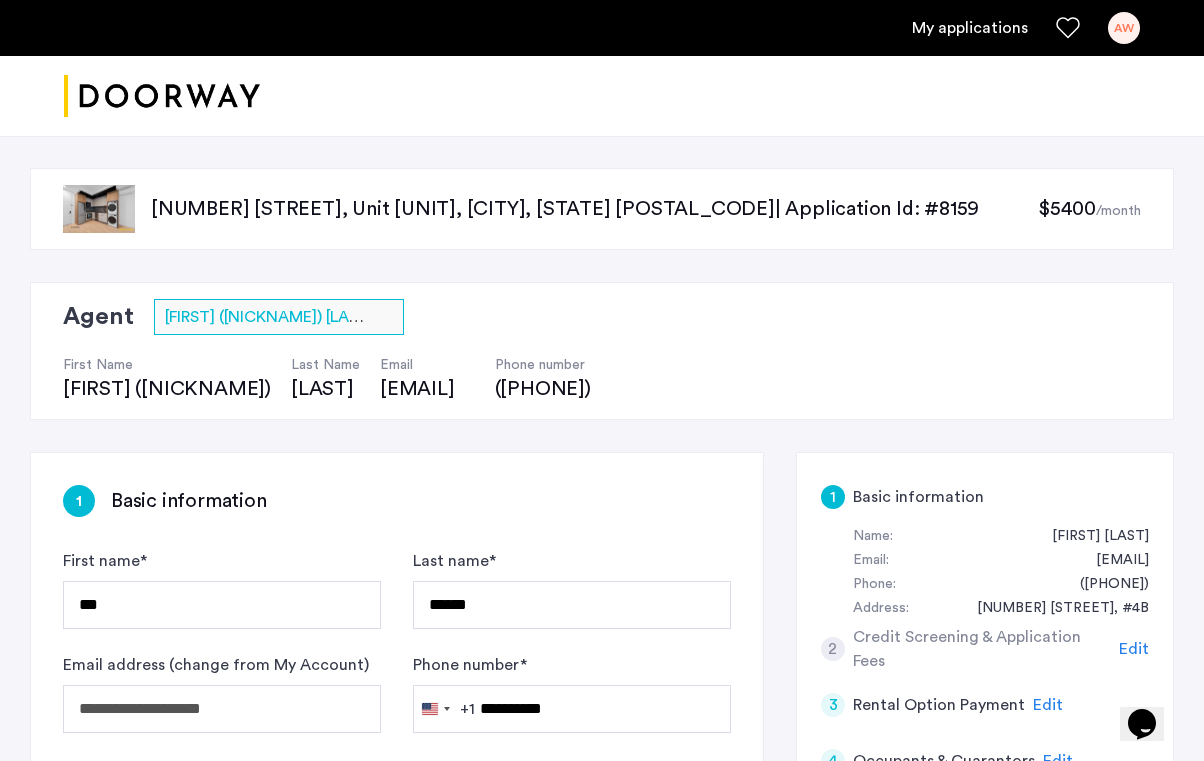 scroll, scrollTop: 0, scrollLeft: 0, axis: both 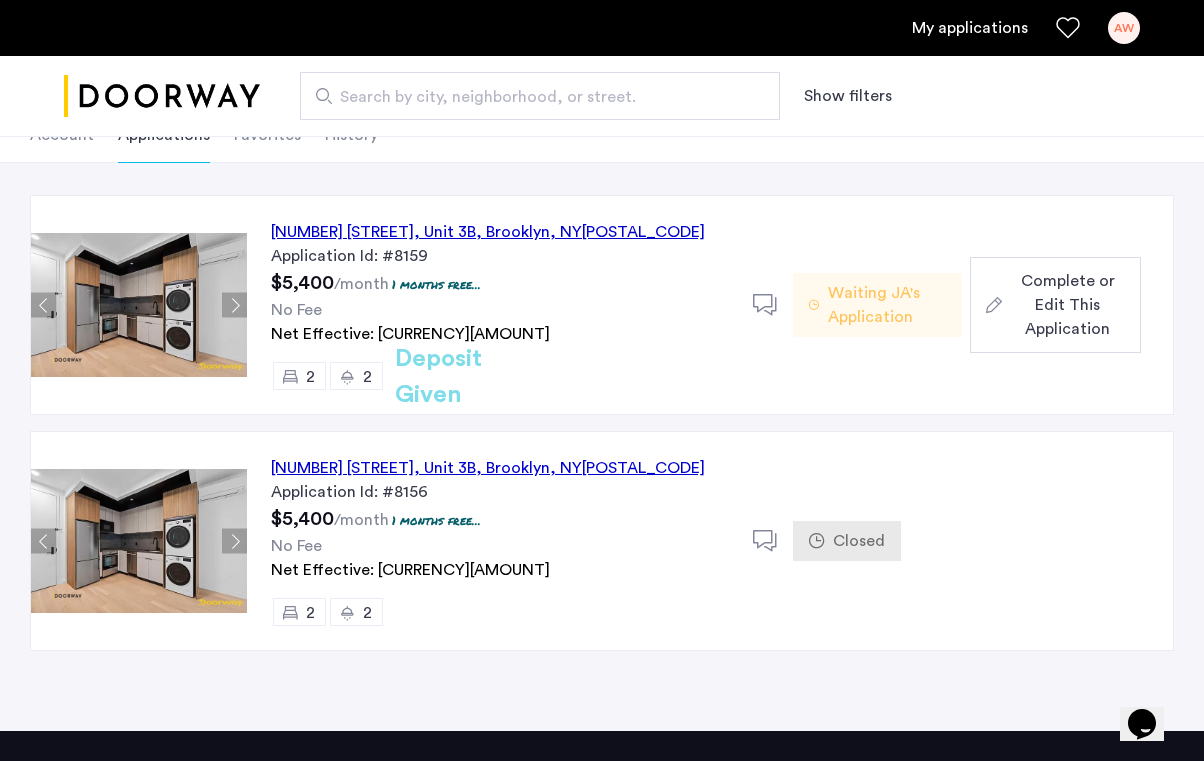 click on "Complete or Edit This Application" 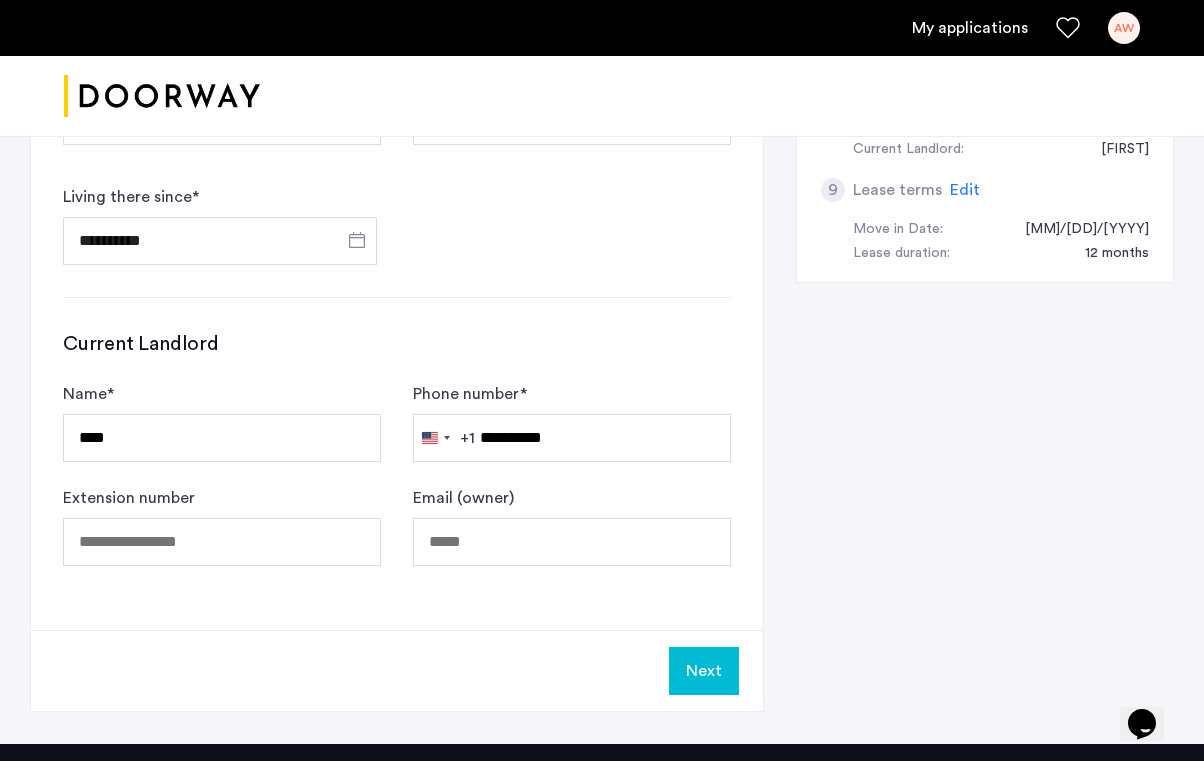 scroll, scrollTop: 1151, scrollLeft: 0, axis: vertical 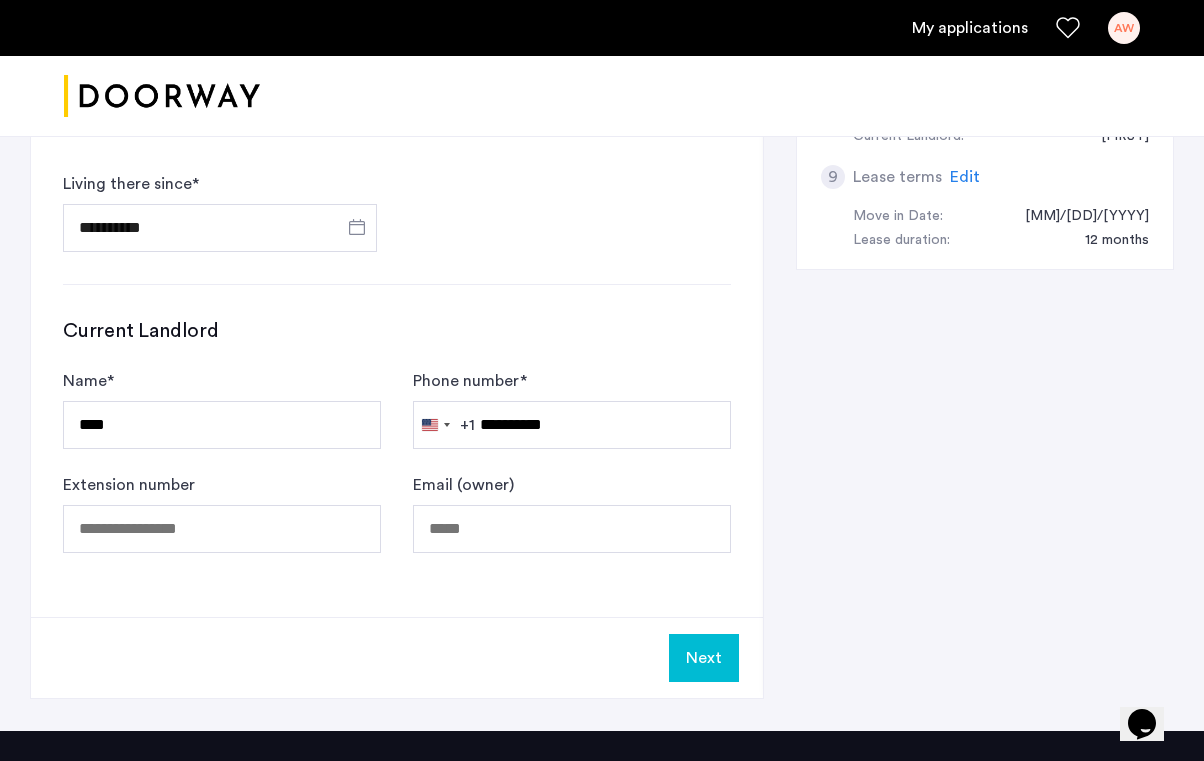click on "**********" 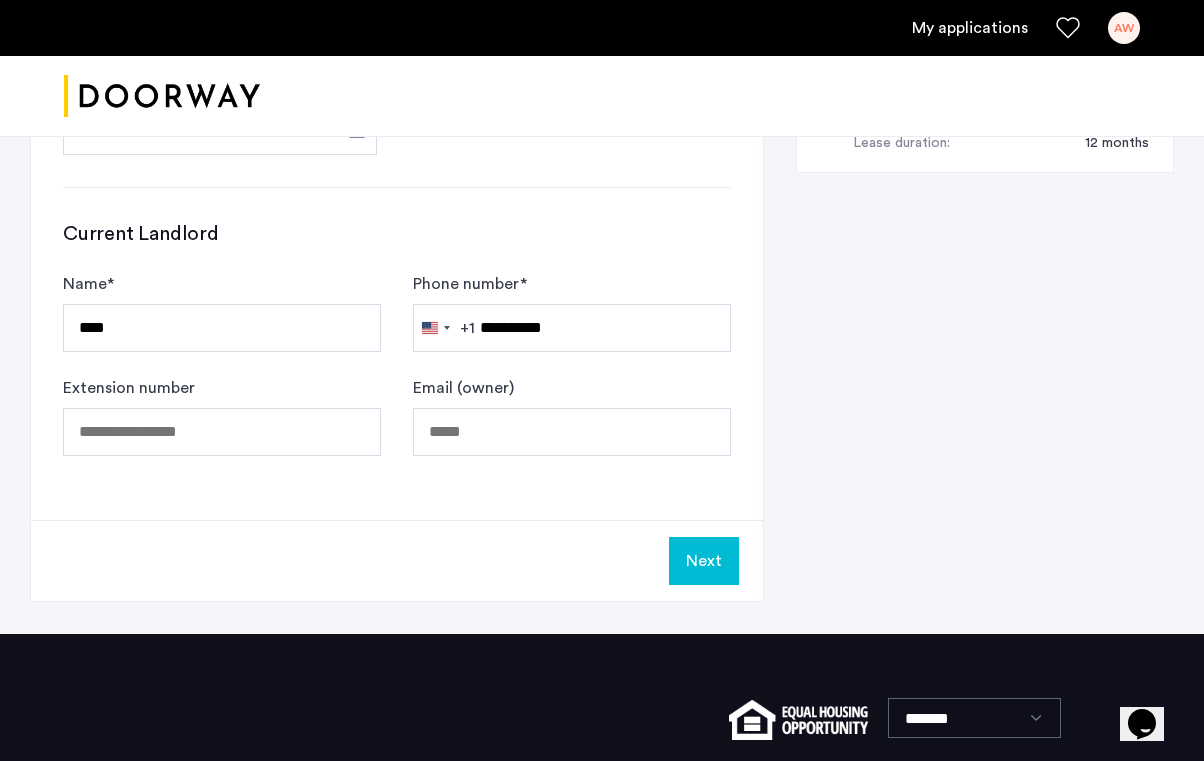 scroll, scrollTop: 1328, scrollLeft: 0, axis: vertical 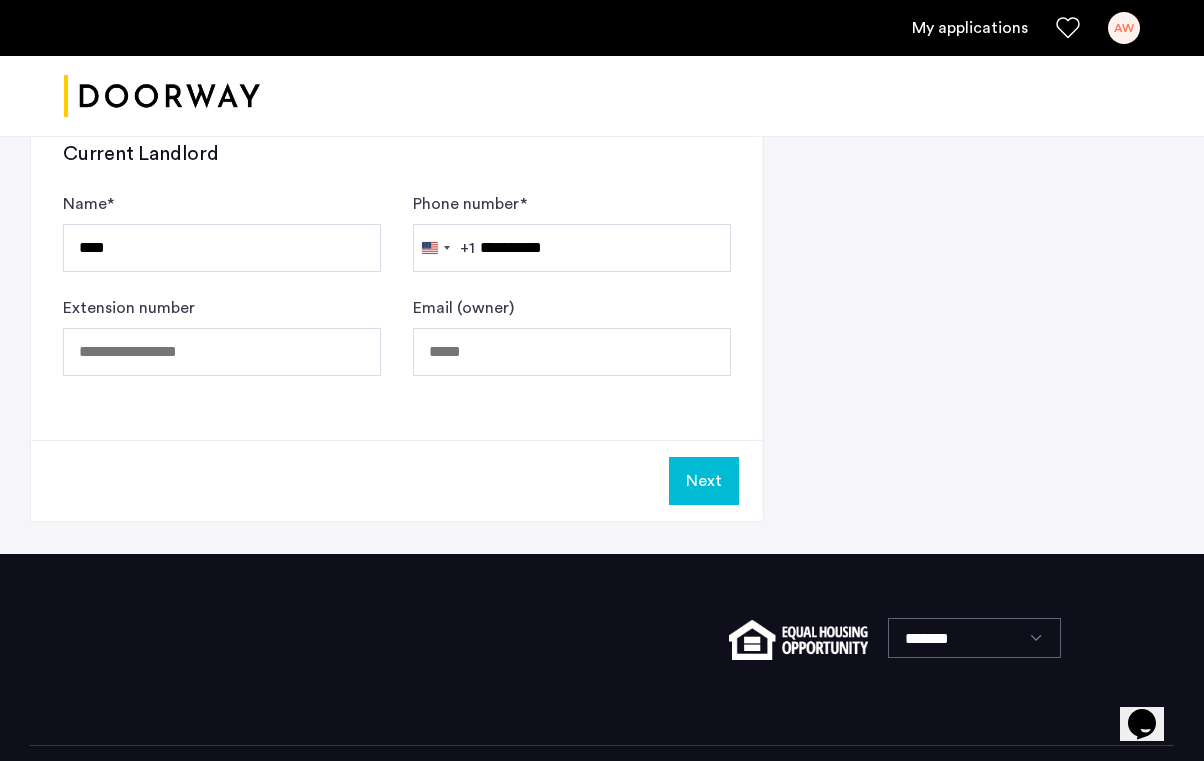 click on "Next" 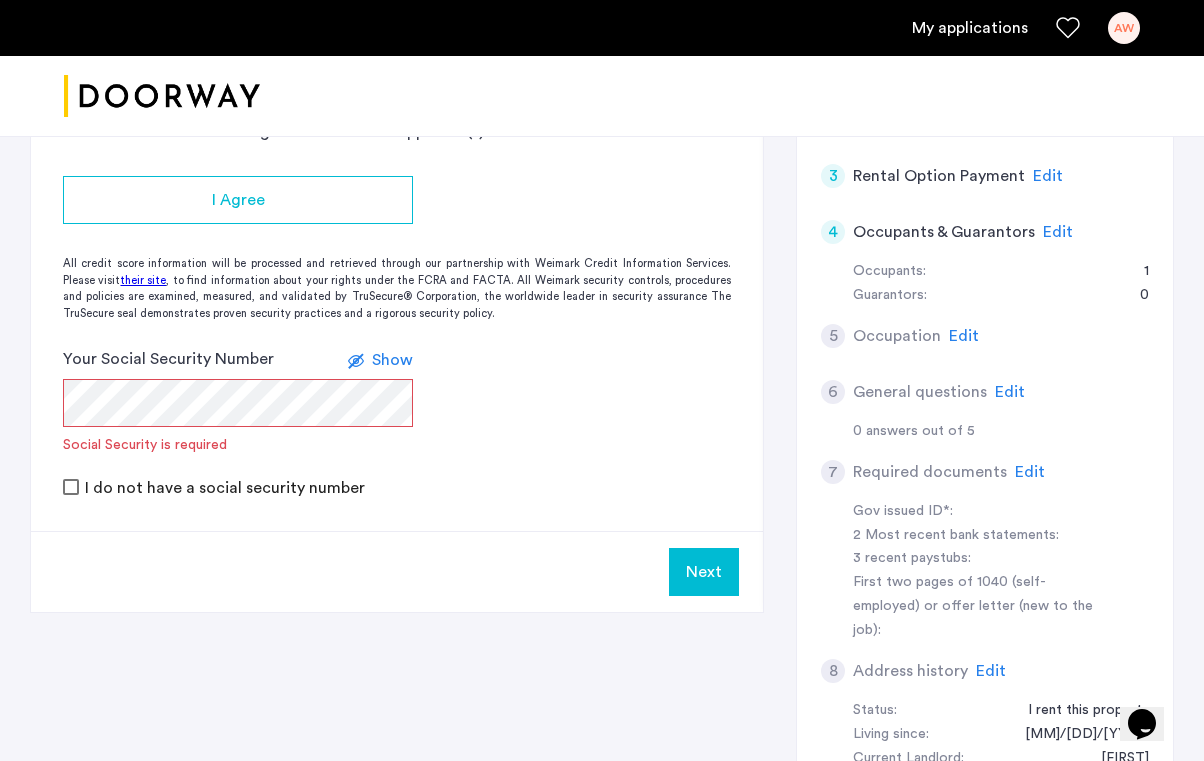 scroll, scrollTop: 524, scrollLeft: 0, axis: vertical 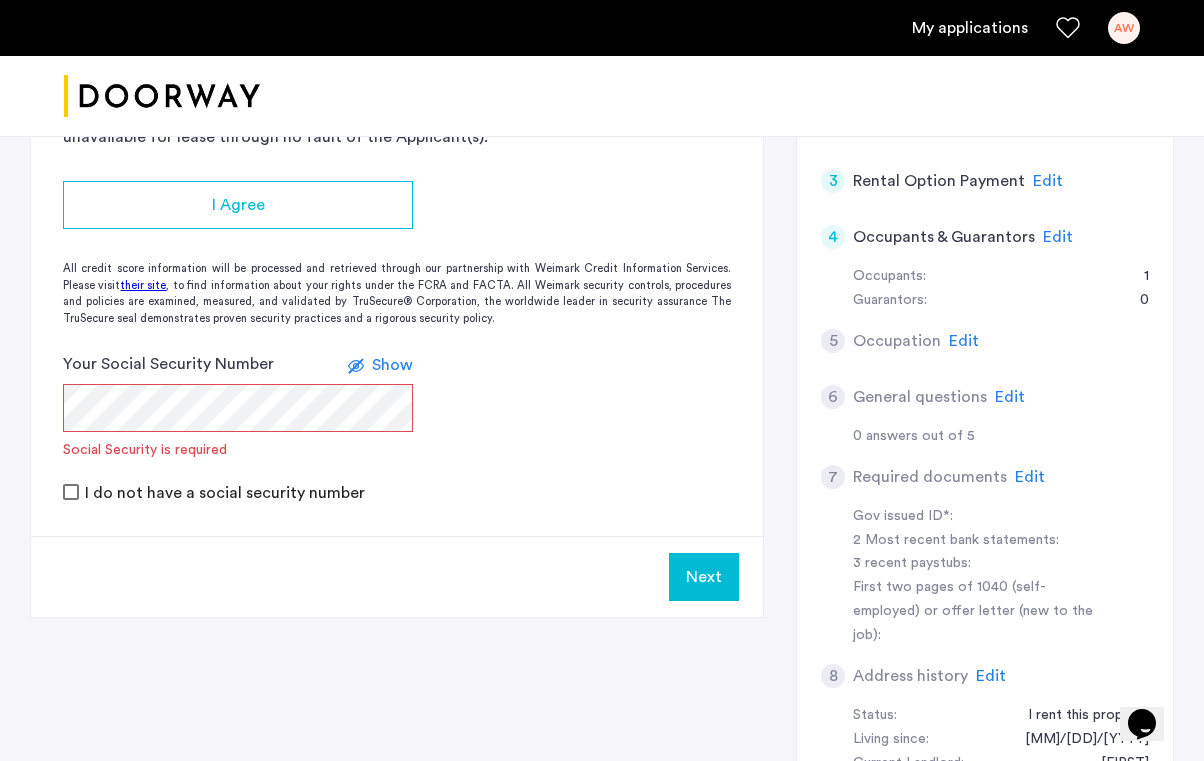 click on "2 Credit Screening & Application Fees Application Fees Please submit your application and processing fees. The application fee is $20 per applicant AND per guarantor. A 3% processing fees is applied to this total amount. If all required documentation is submitted in a 48 hour period and the unit becomes unavailable for lease through no fault of the Applicant(s). I Agree All credit score information will be processed and retrieved through our partnership with Weimark Credit Information Services. Please visit their site , to find information about your rights under the FCRA and FACTA. All Weimark security controls, procedures and policies are examined, measured, and validated by TruSecure® Corporation, the worldwide leader in security assurance The TruSecure seal demonstrates proven security practices and a rigorous security policy. Your Social Security Number Show Social Security is required I do not have a social security number Next" 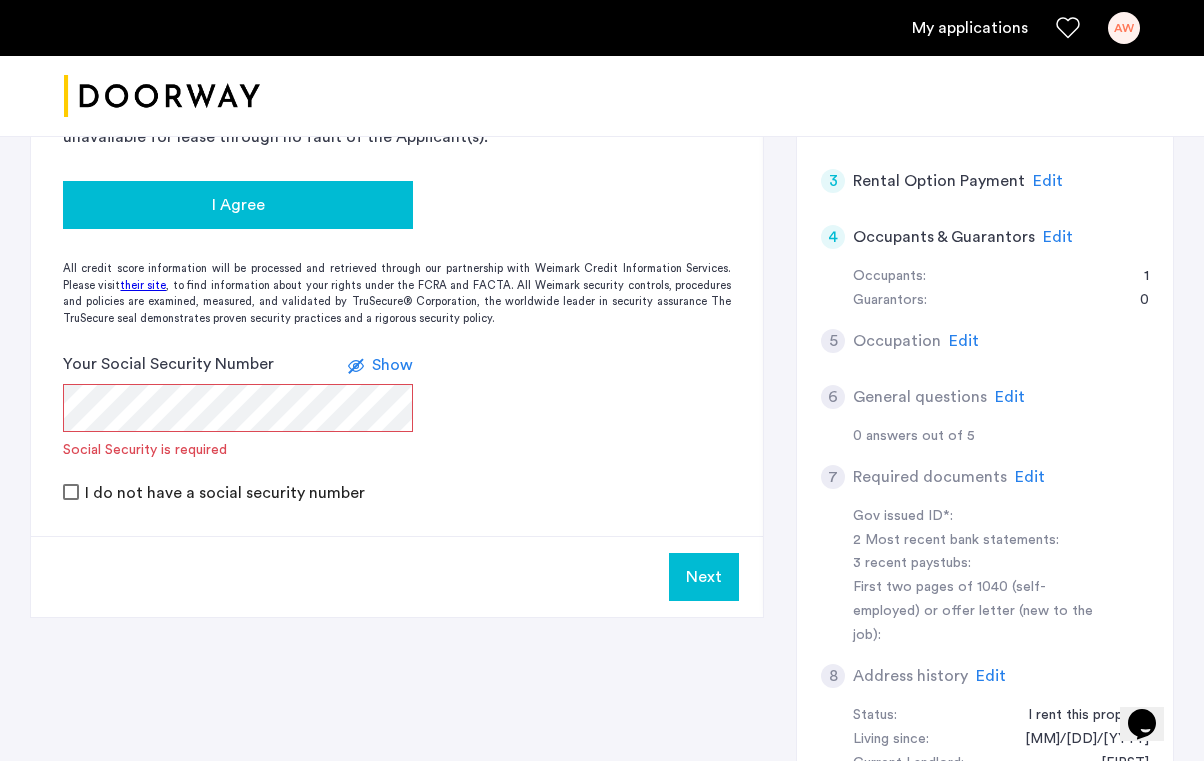 click on "I Agree" 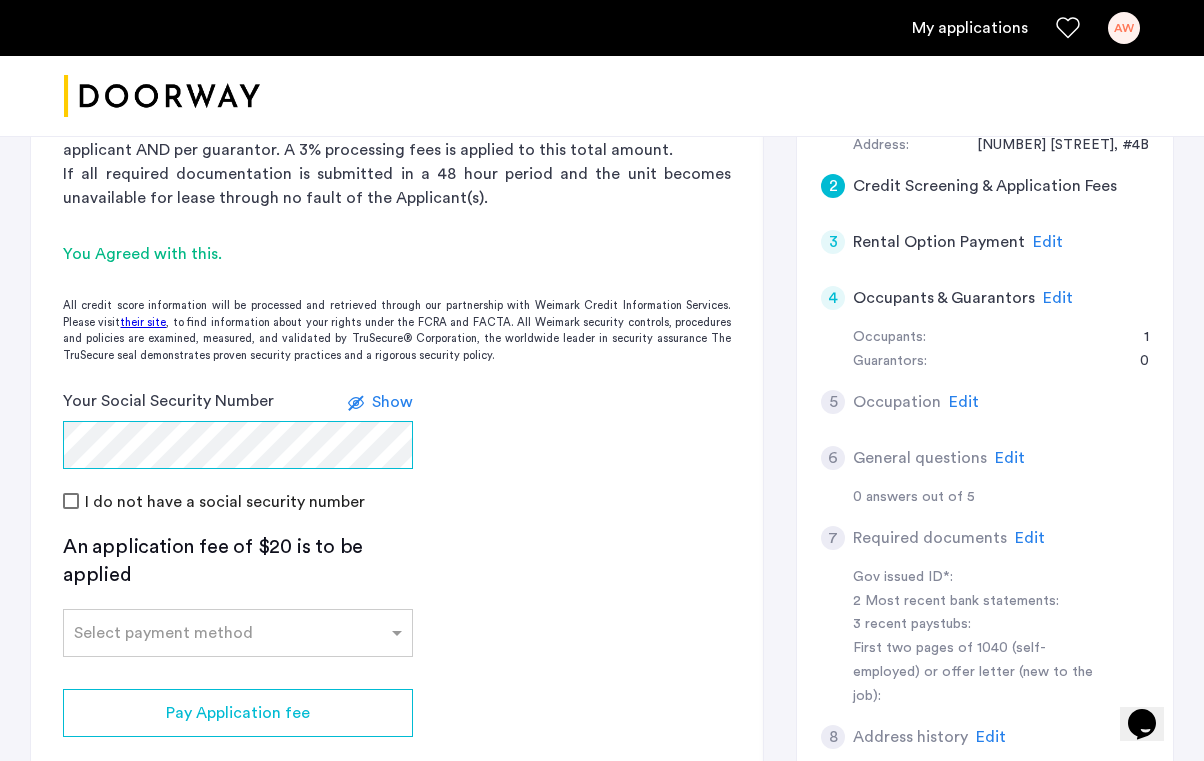 scroll, scrollTop: 497, scrollLeft: 0, axis: vertical 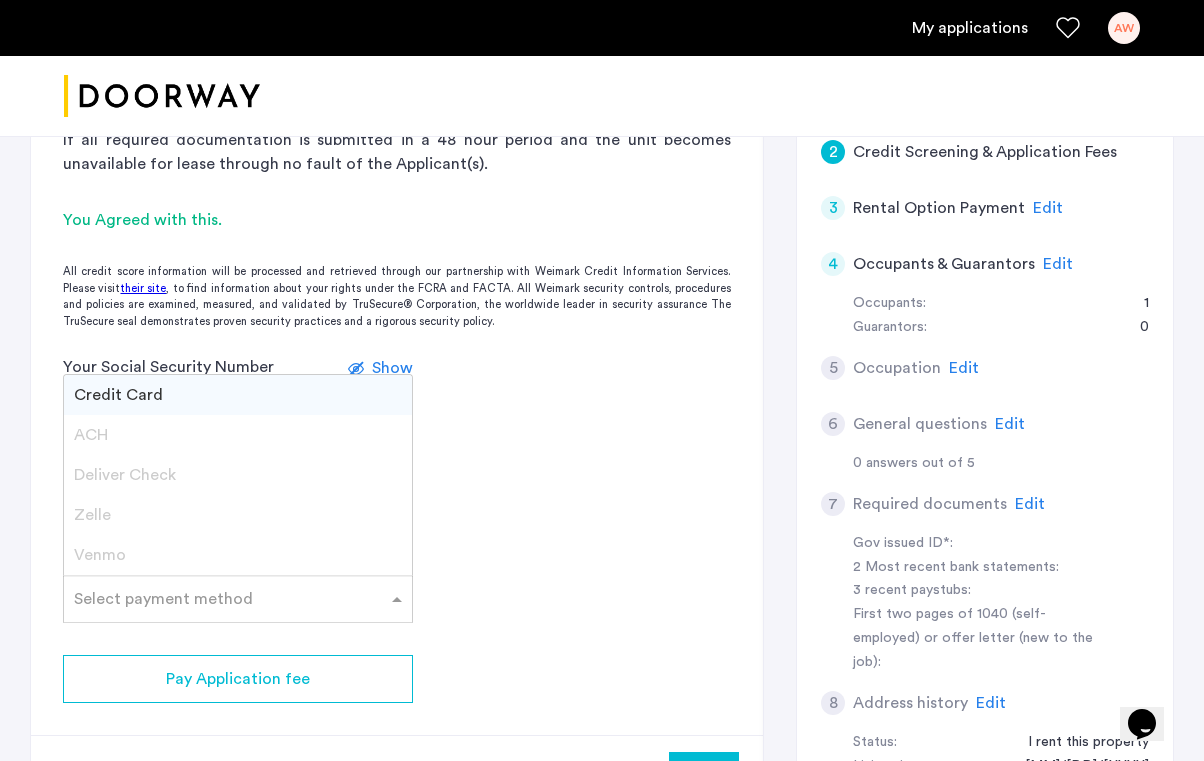click 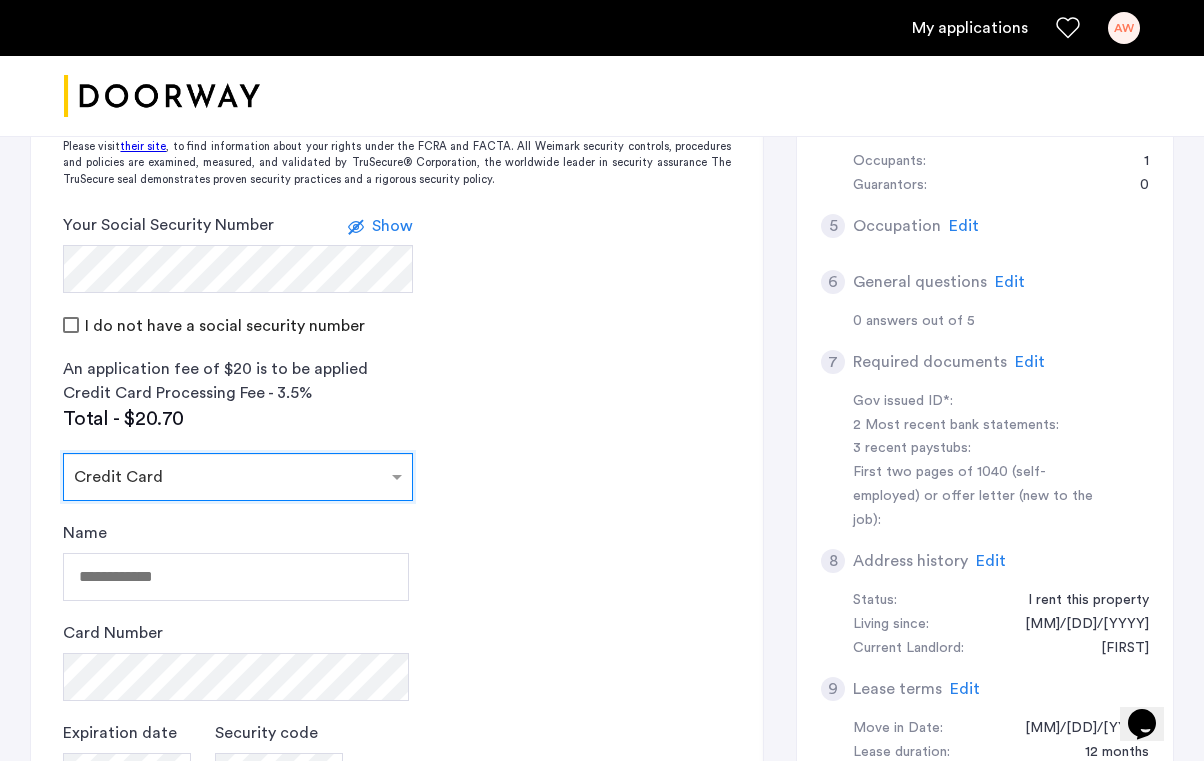 scroll, scrollTop: 642, scrollLeft: 0, axis: vertical 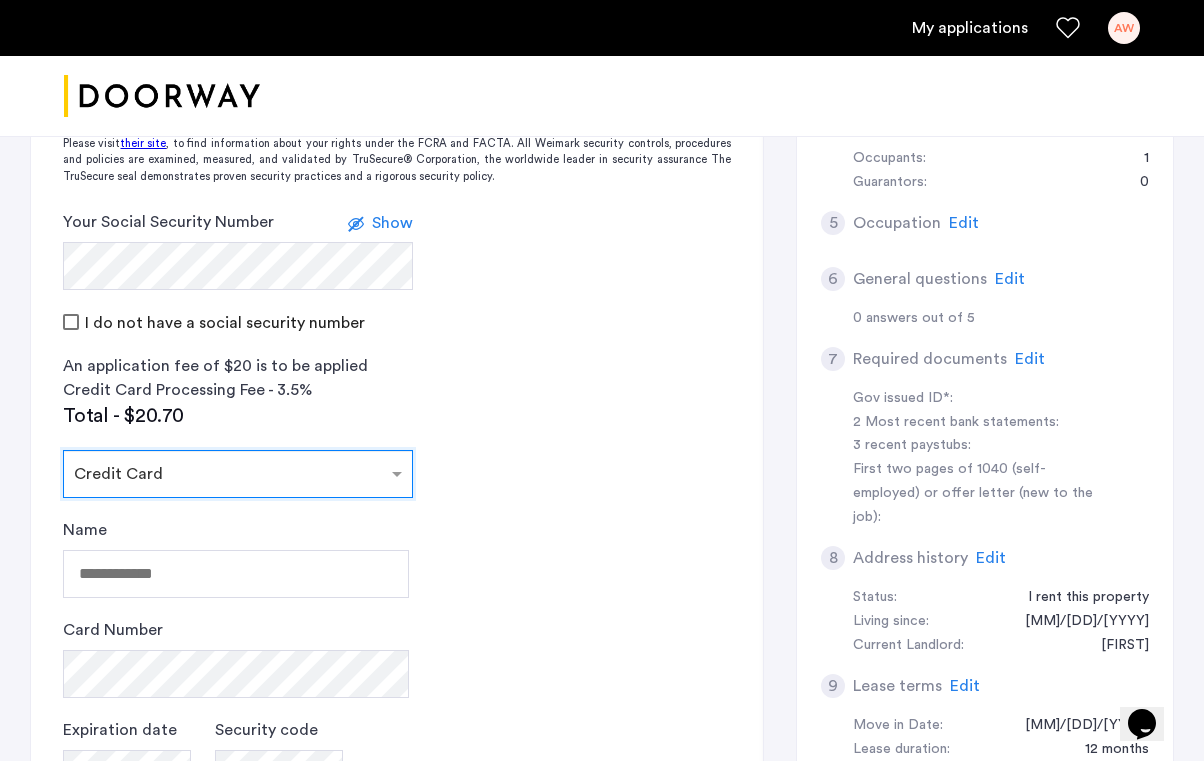 click on "Select payment method ×  Credit Card" 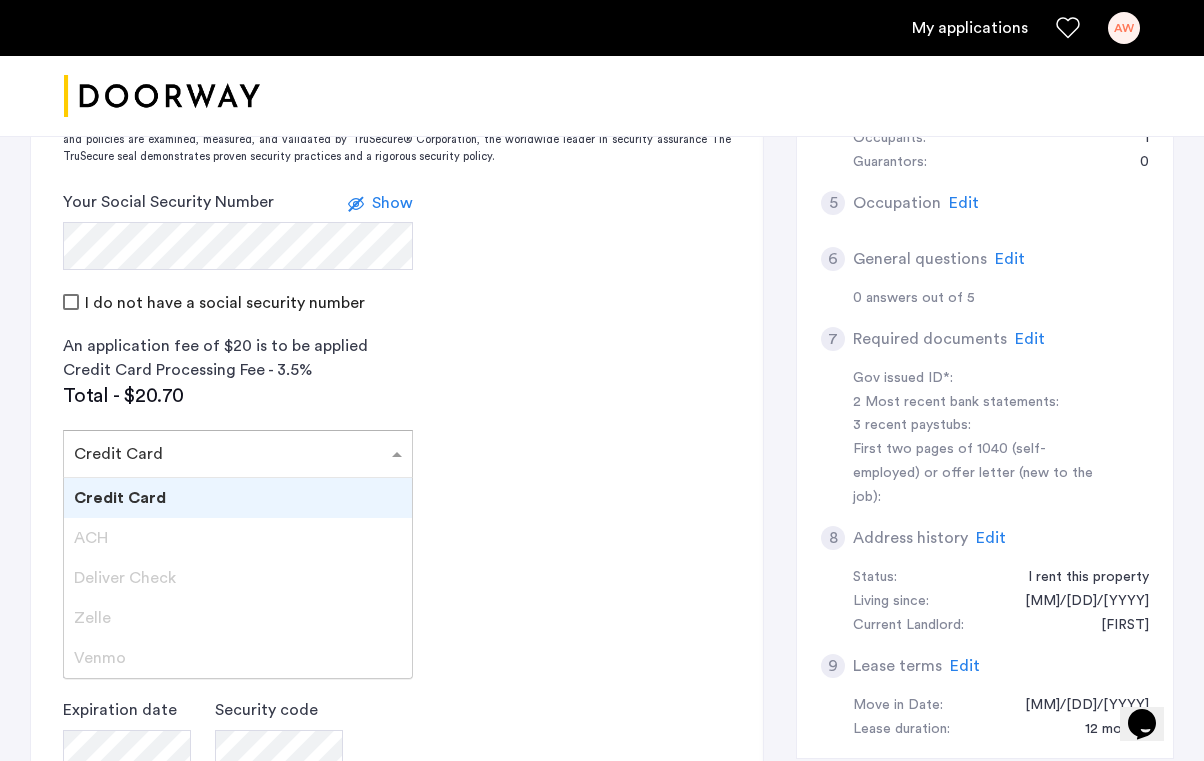 scroll, scrollTop: 673, scrollLeft: 0, axis: vertical 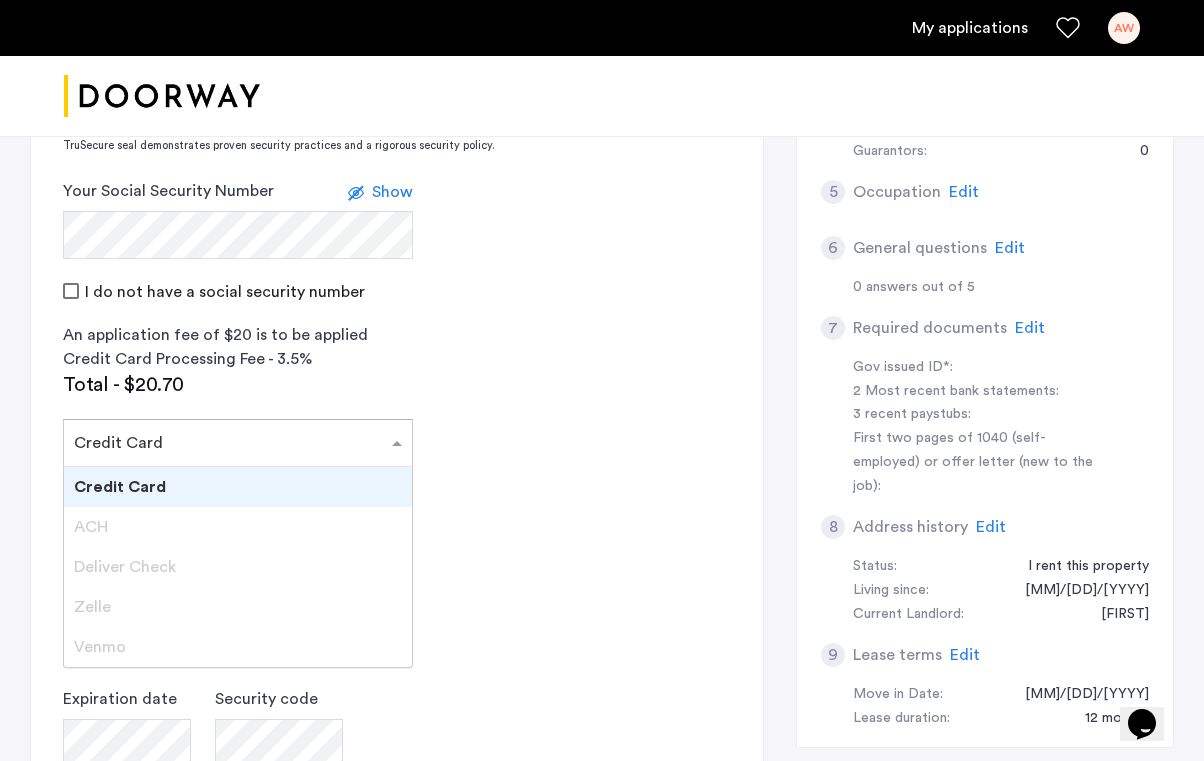 click on "Venmo" at bounding box center (238, 647) 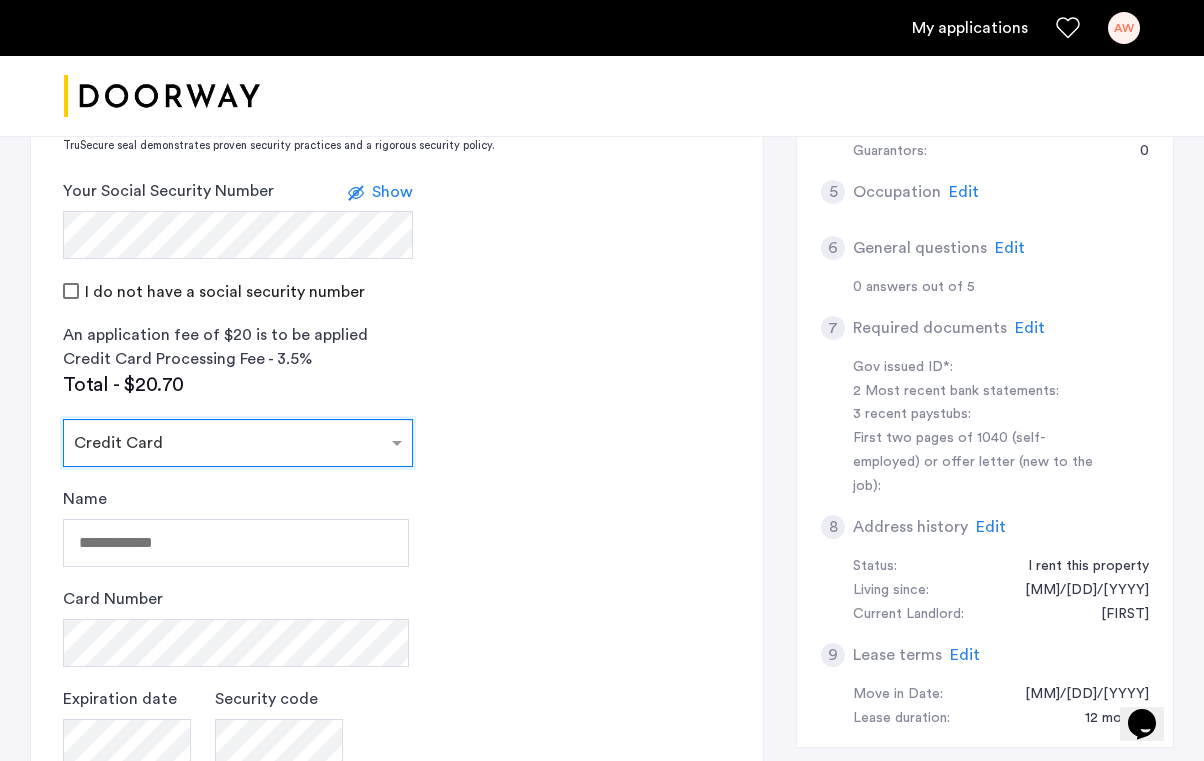click on "2 Credit Screening & Application Fees Application Fees Please submit your application and processing fees. The application fee is $20 per applicant AND per guarantor. A 3% processing fees is applied to this total amount. If all required documentation is submitted in a 48 hour period and the unit becomes unavailable for lease through no fault of the Applicant(s). You Agreed with this. All credit score information will be processed and retrieved through our partnership with Weimark Credit Information Services. Please visit their site , to find information about your rights under the FCRA and FACTA. All Weimark security controls, procedures and policies are examined, measured, and validated by TruSecure® Corporation, the worldwide leader in security assurance The TruSecure seal demonstrates proven security practices and a rigorous security policy. Your Social Security Number Show I do not have a social security number An application fee of $20 is to be applied Credit Card Processing Fee - 3.5% Total - $20.70" 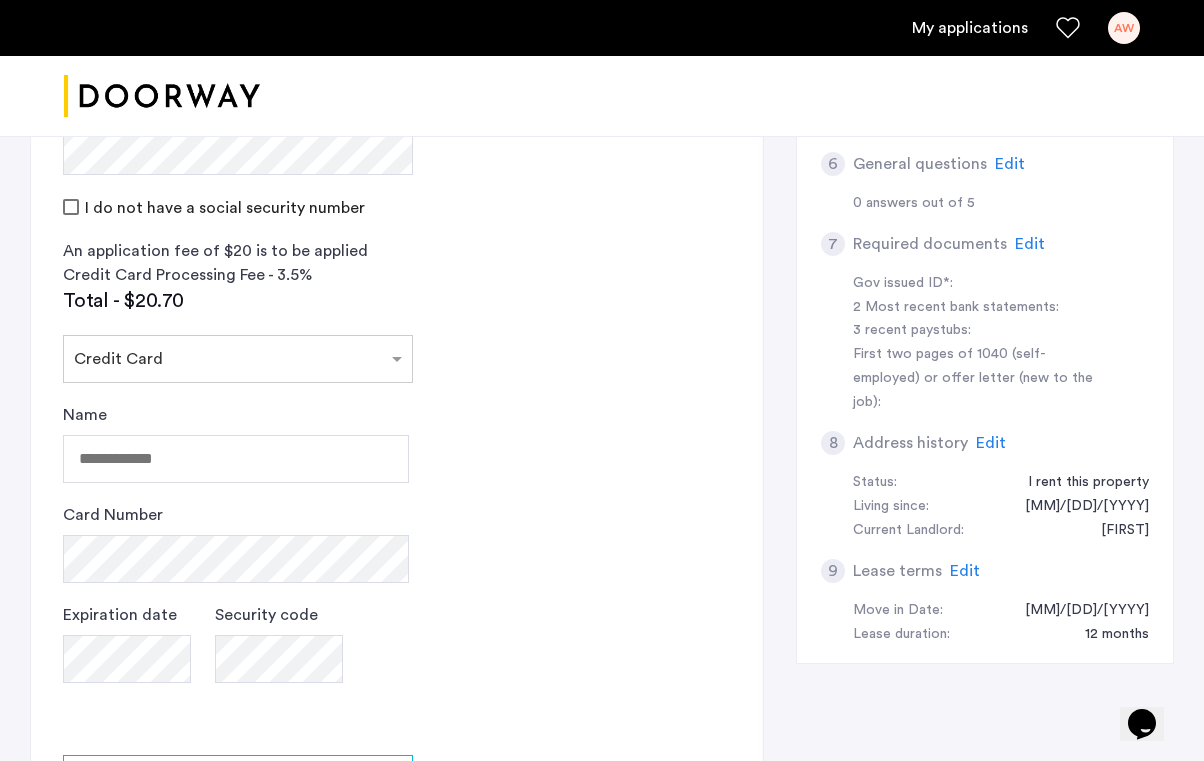 scroll, scrollTop: 773, scrollLeft: 0, axis: vertical 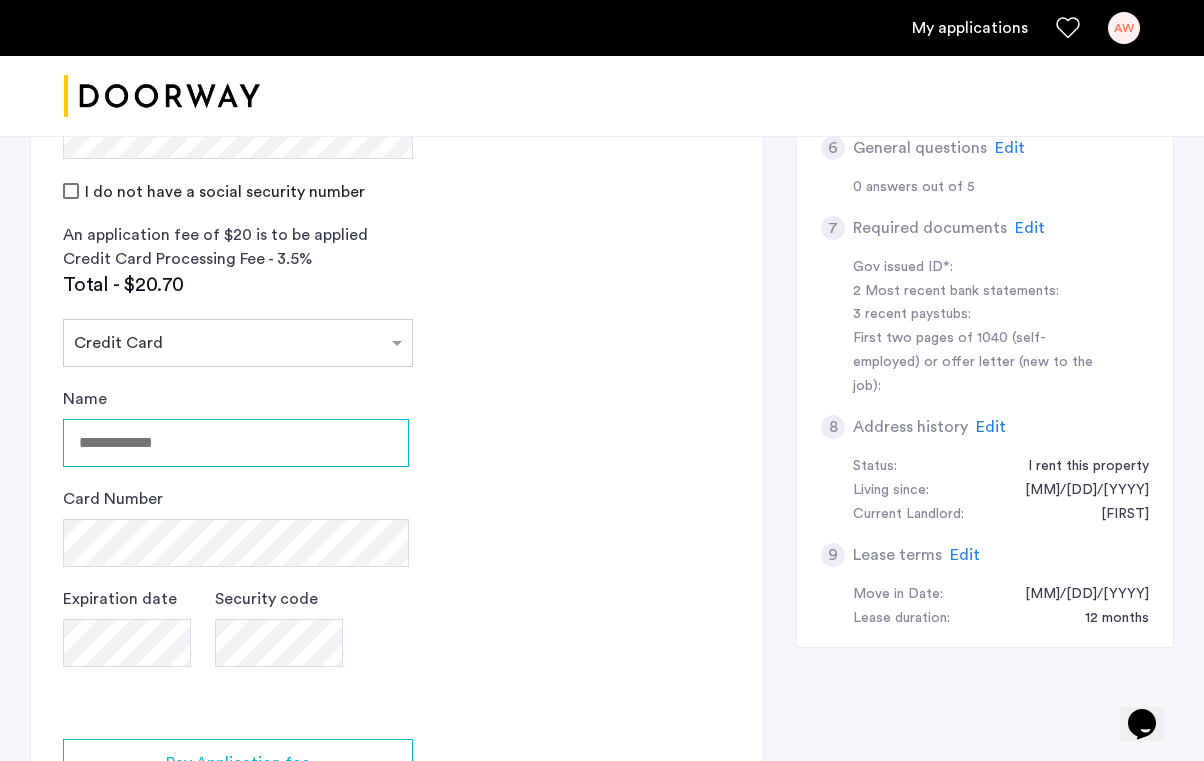 click on "Name" at bounding box center [236, 443] 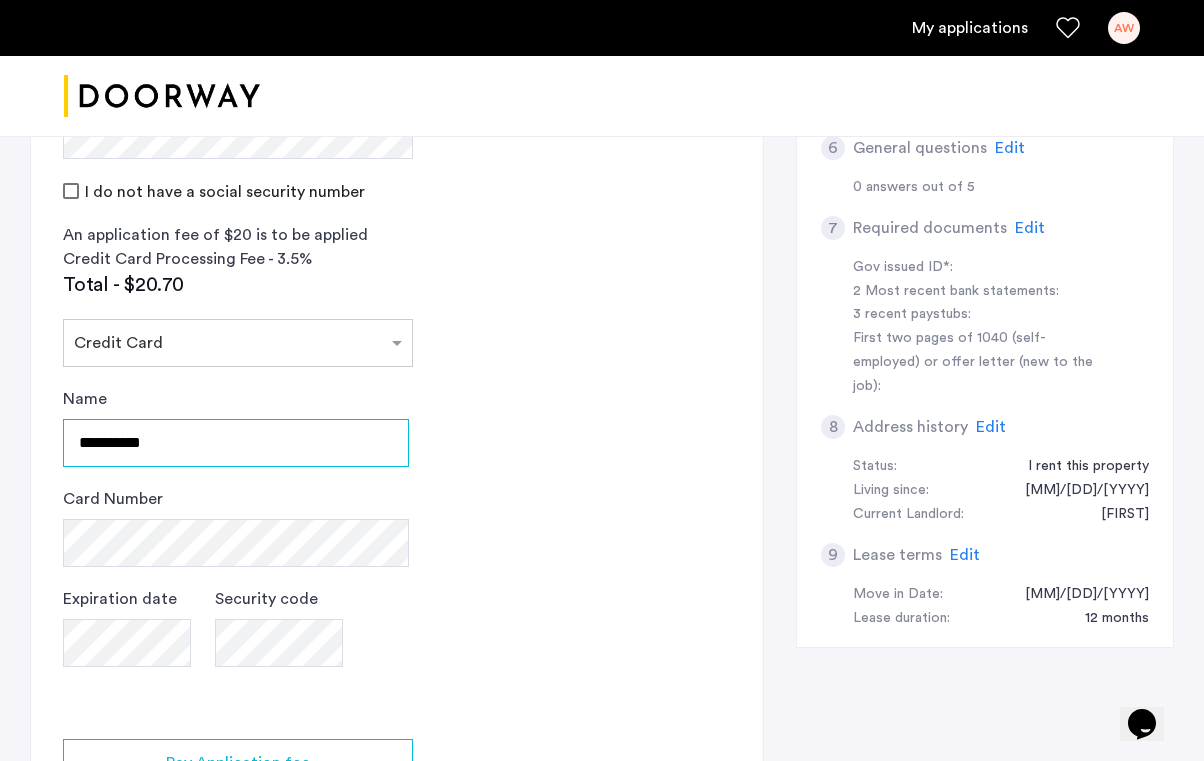 type on "**********" 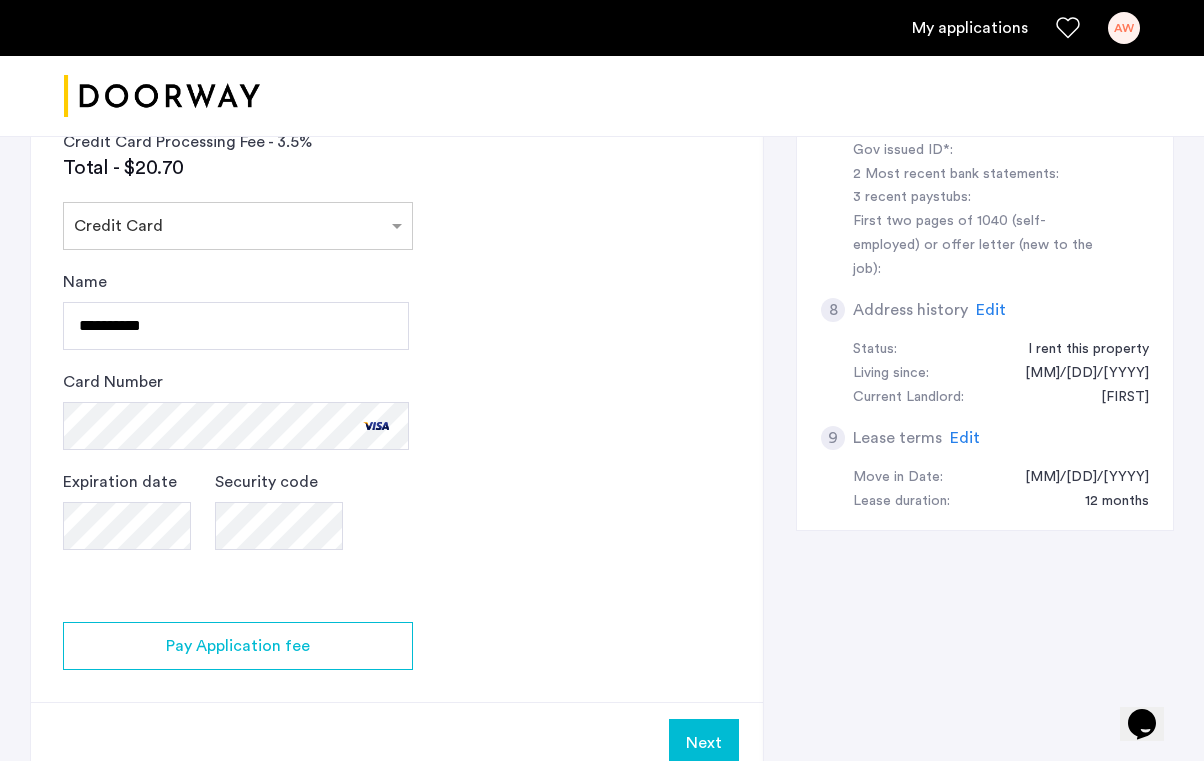 scroll, scrollTop: 906, scrollLeft: 0, axis: vertical 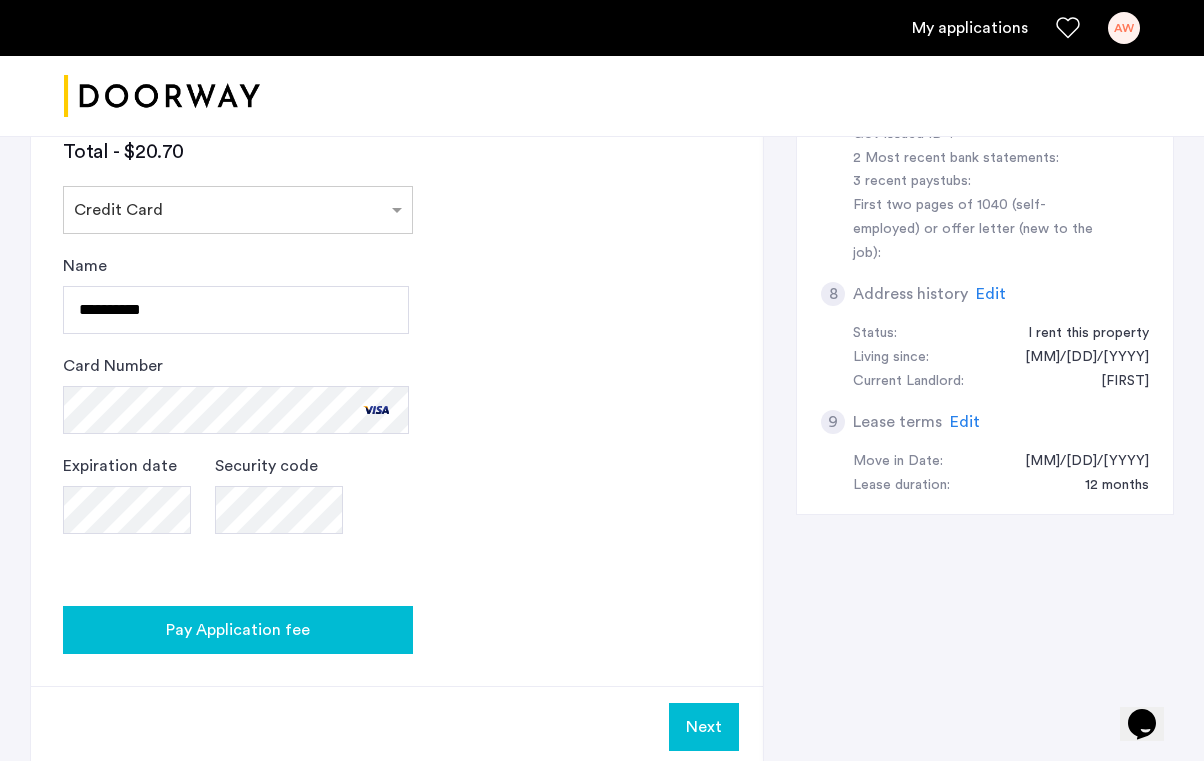 click on "Pay Application fee" 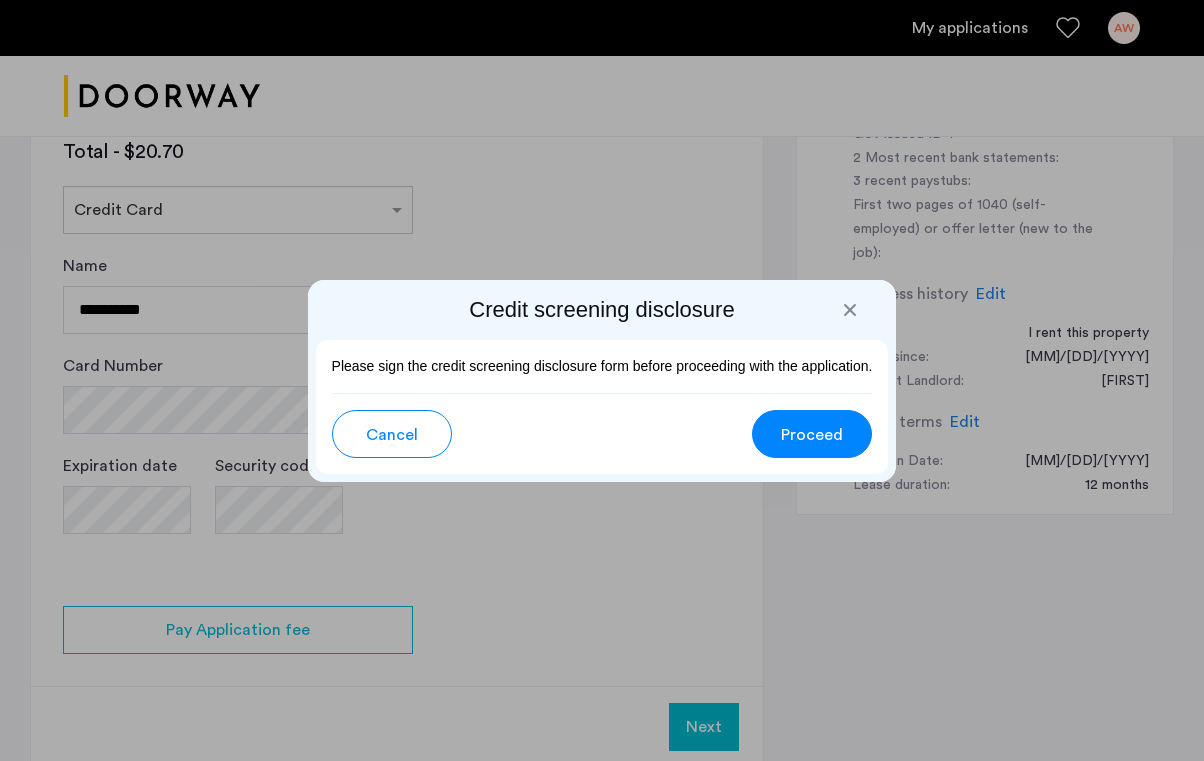click on "Proceed" at bounding box center [812, 435] 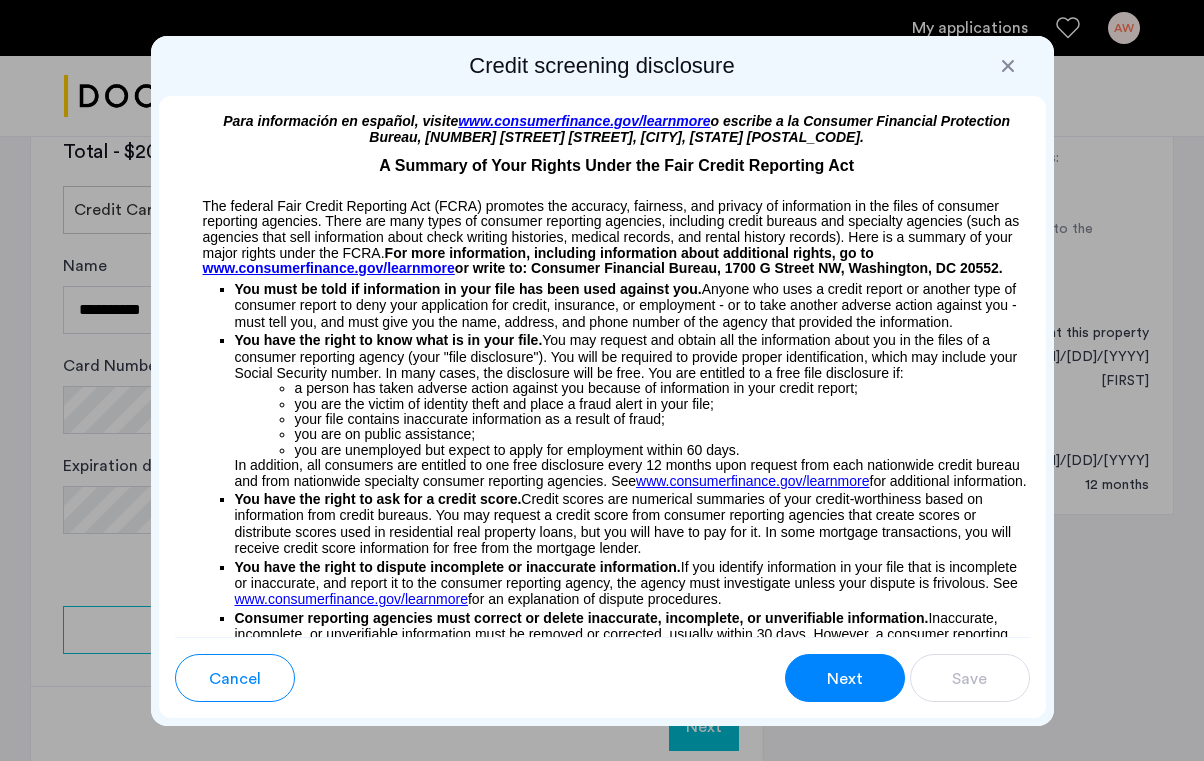 click on "Next" at bounding box center [845, 679] 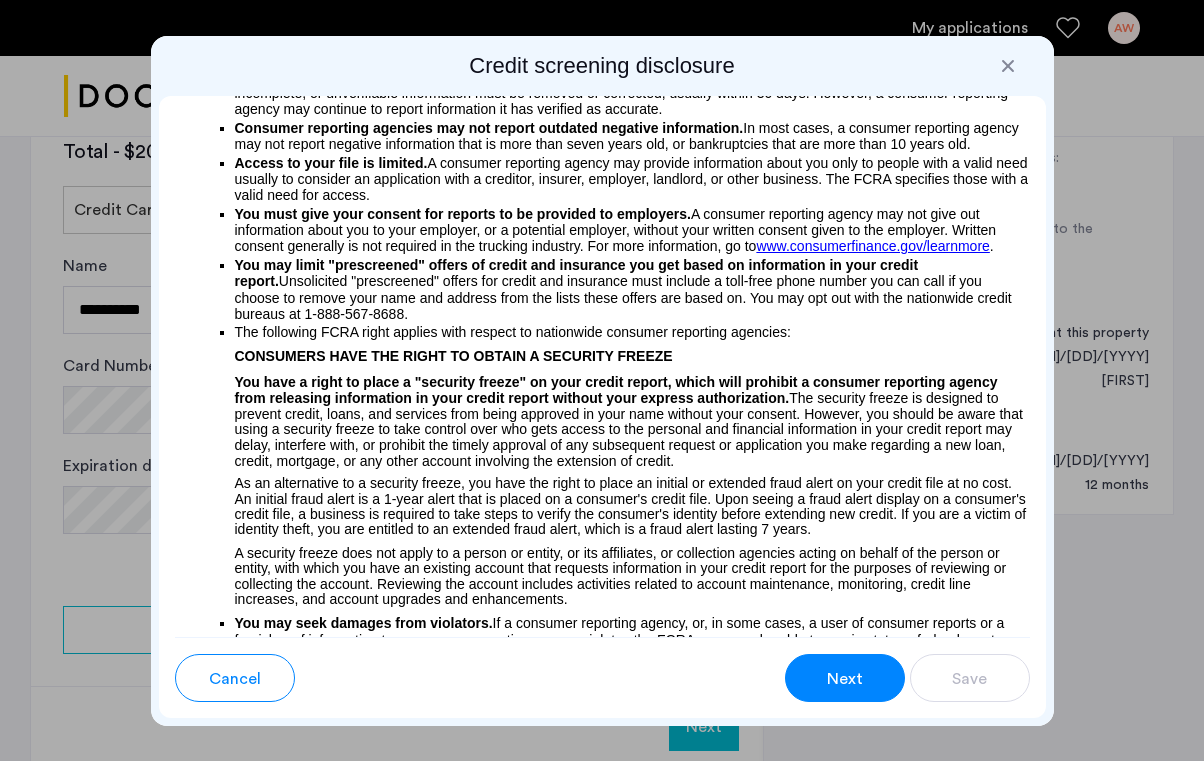 click on "Next" at bounding box center (845, 679) 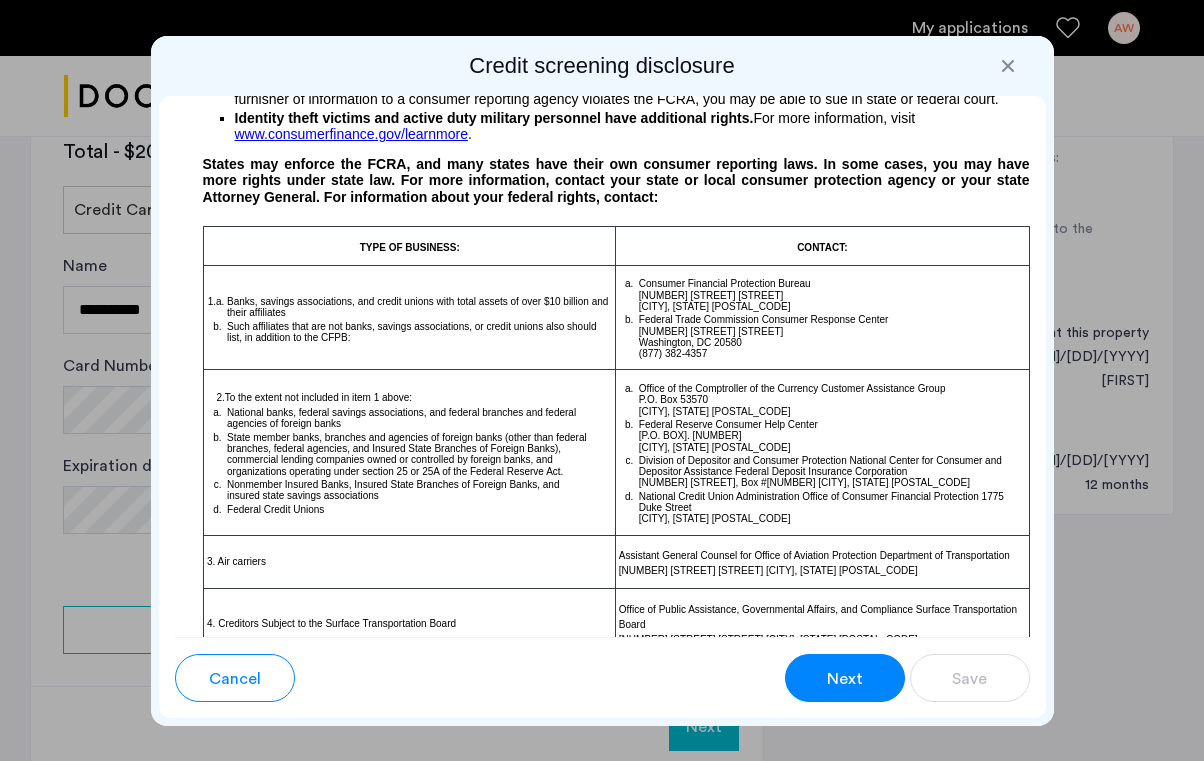 click on "Next" at bounding box center [845, 679] 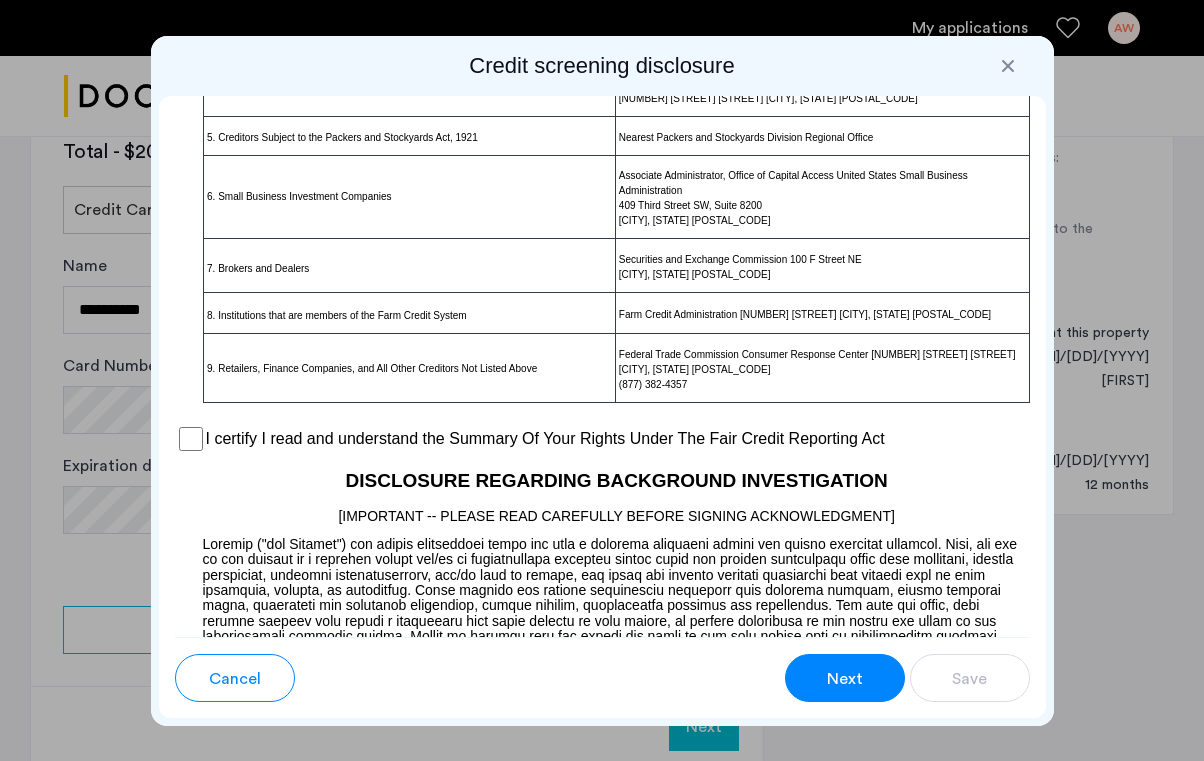 click on "Next" at bounding box center (845, 679) 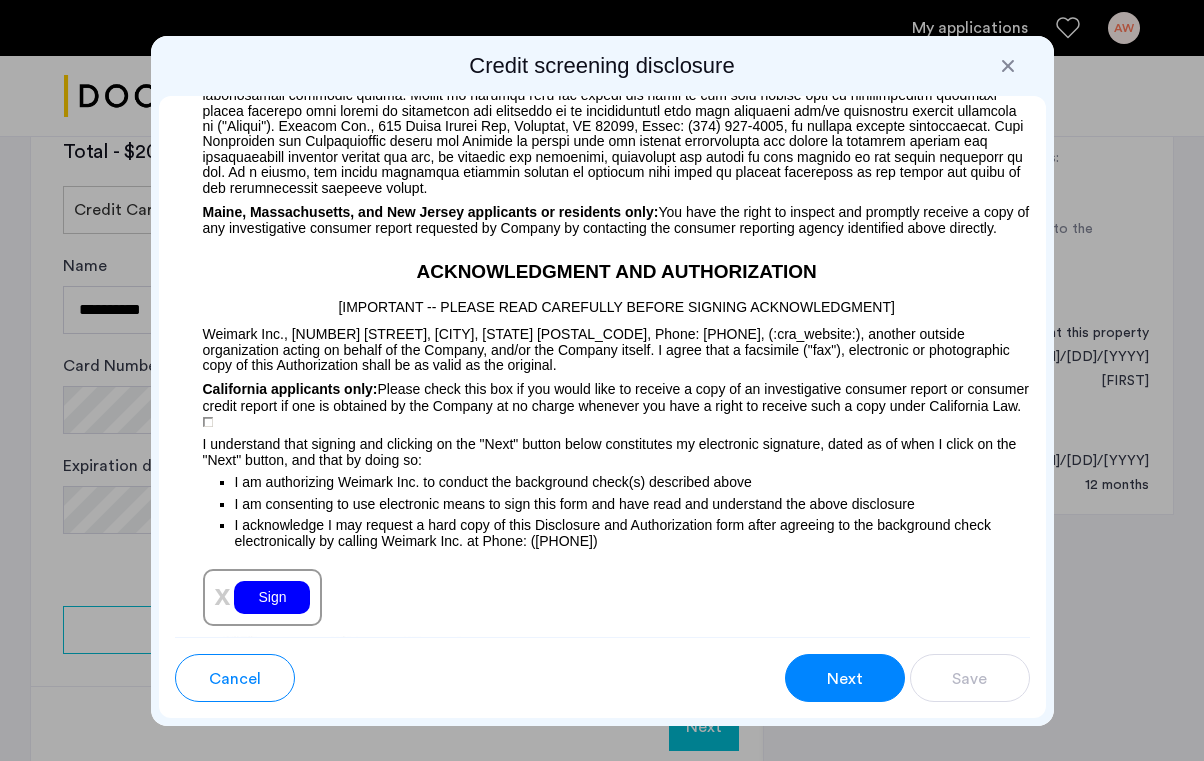 click on "Next" at bounding box center [845, 679] 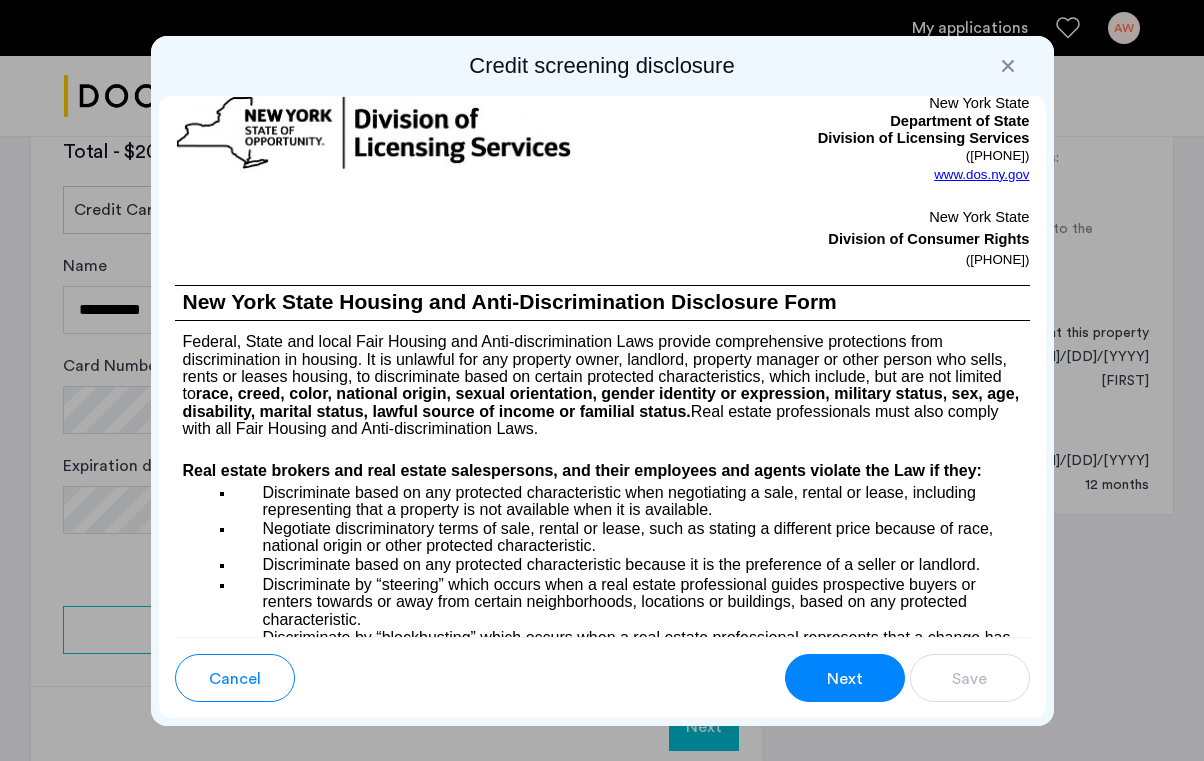 click on "Next" at bounding box center (845, 679) 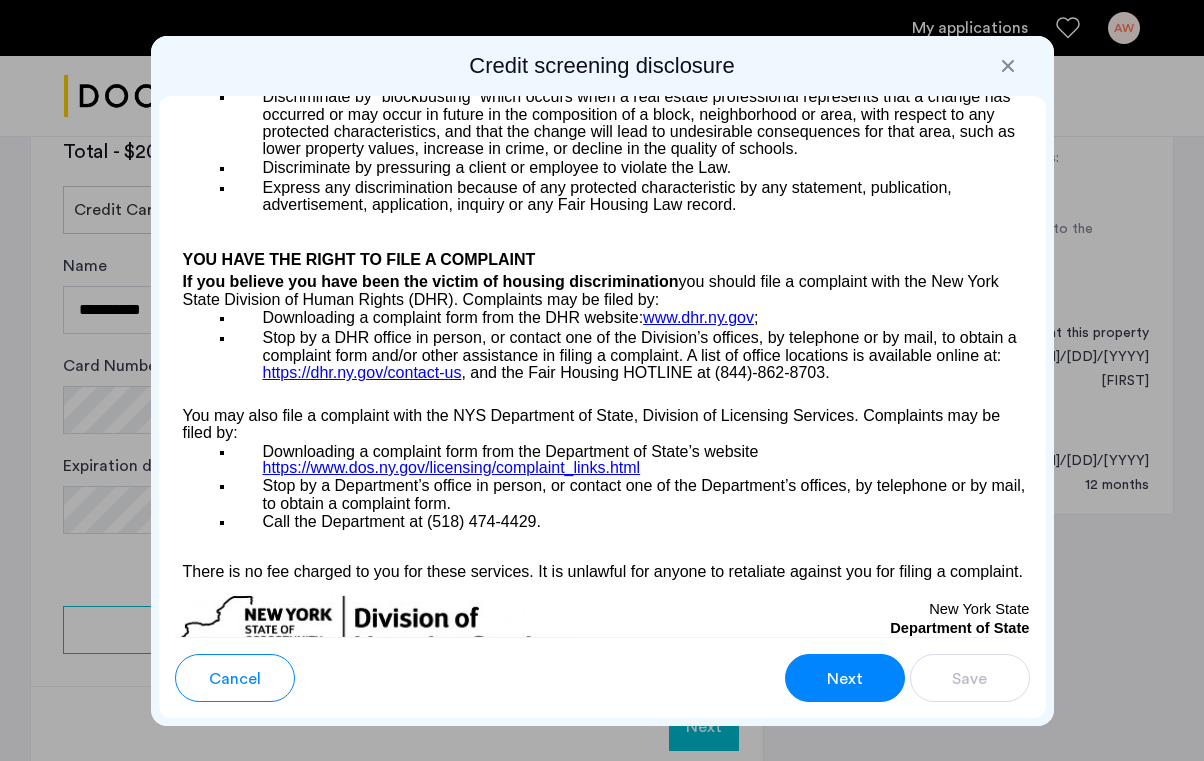 click on "Next" at bounding box center (845, 679) 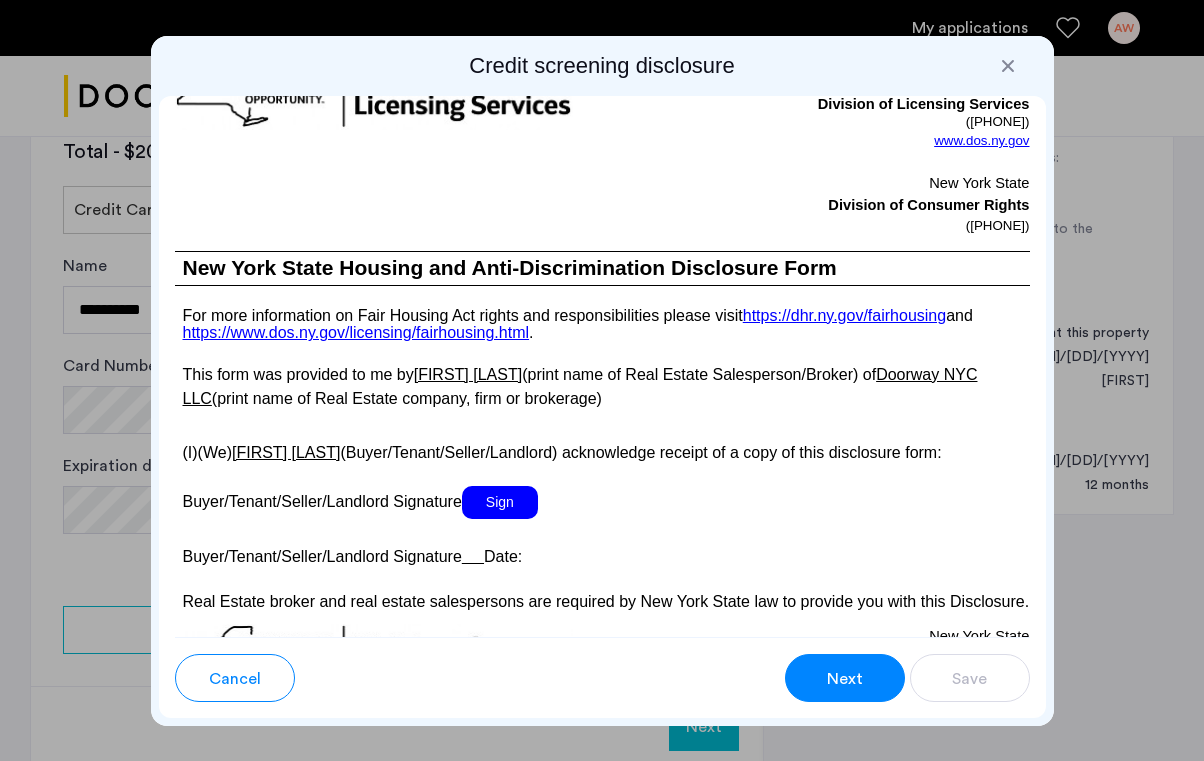 click on "Next" at bounding box center [845, 679] 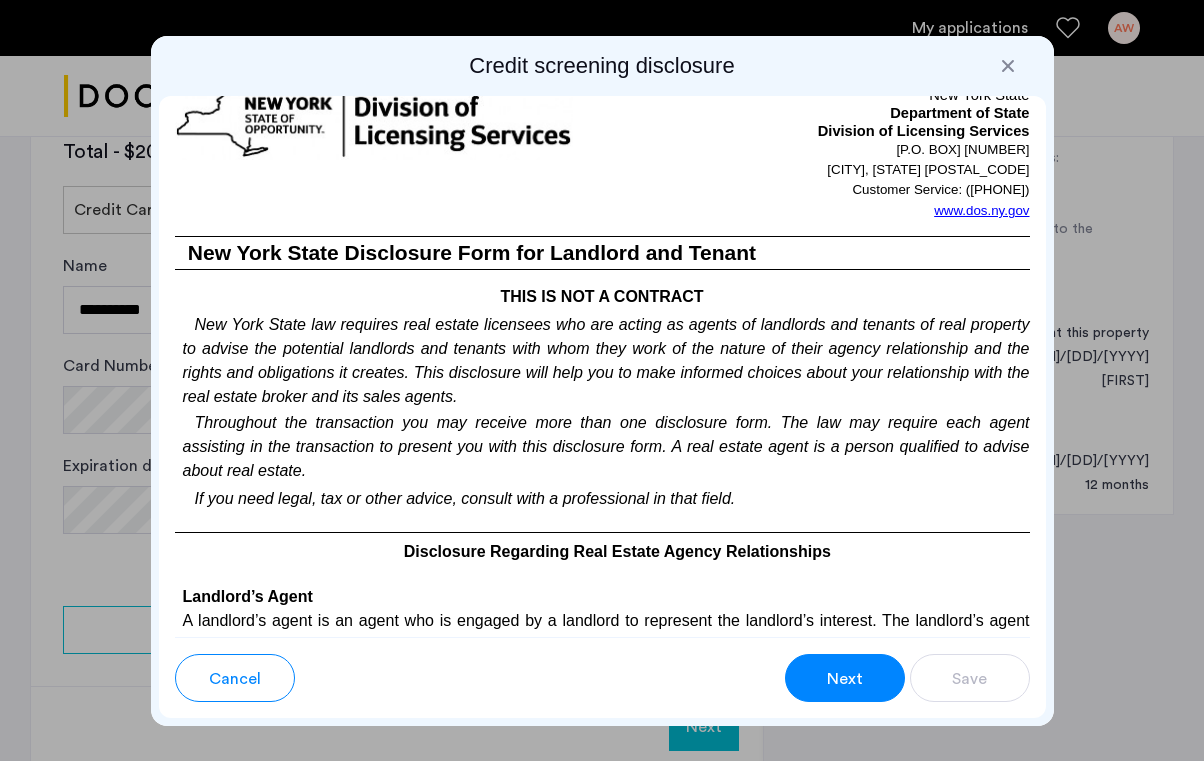 click on "Next" at bounding box center [845, 679] 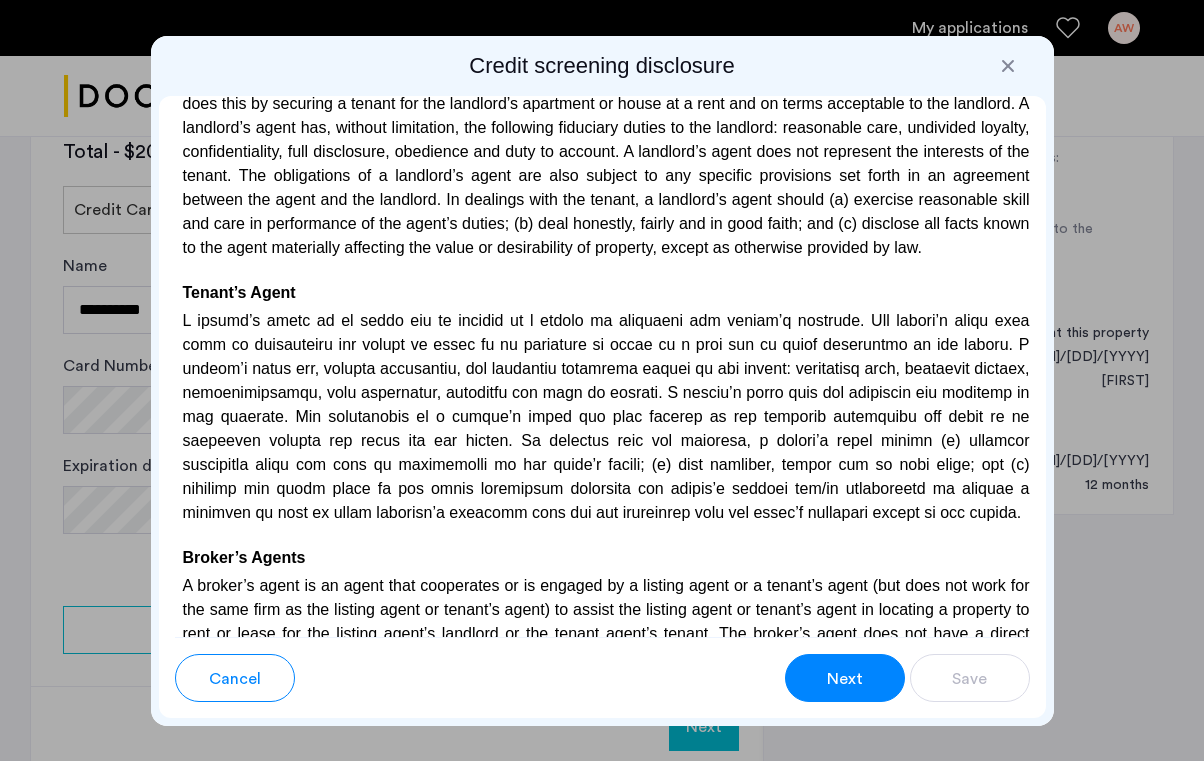 click on "Next" at bounding box center (845, 679) 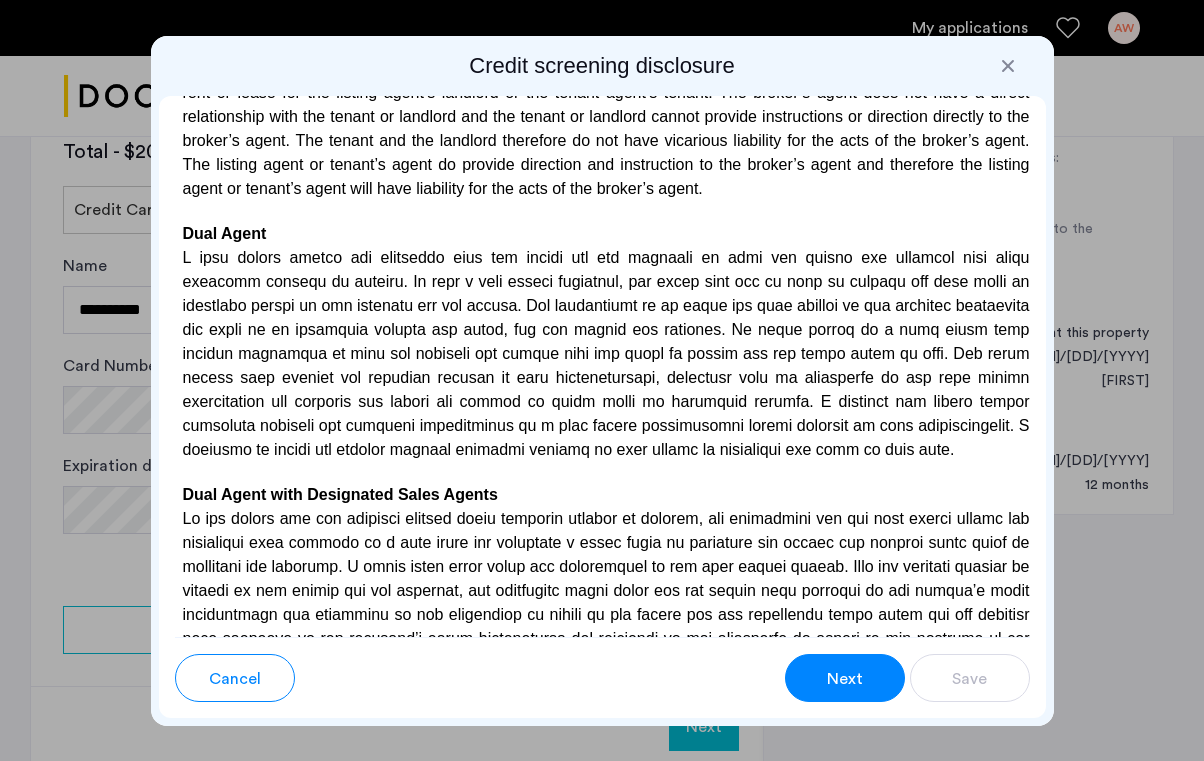 click on "Next" at bounding box center [845, 679] 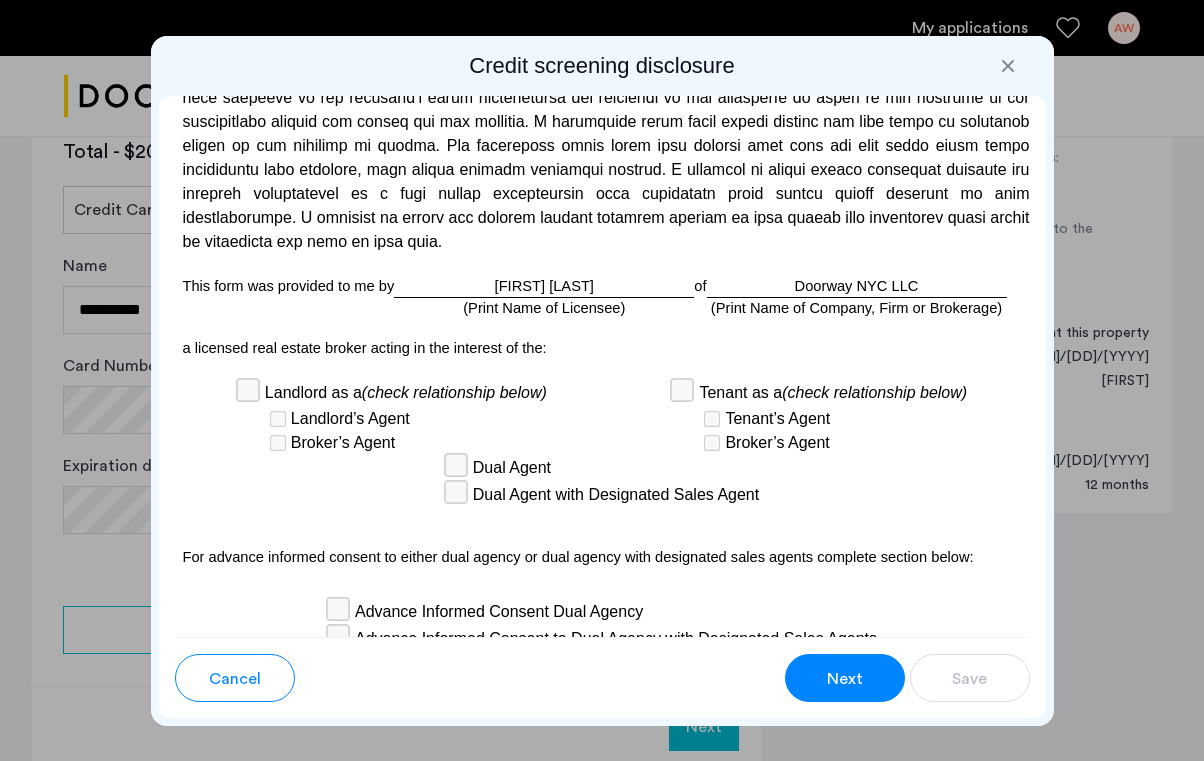 click on "Next" at bounding box center [845, 679] 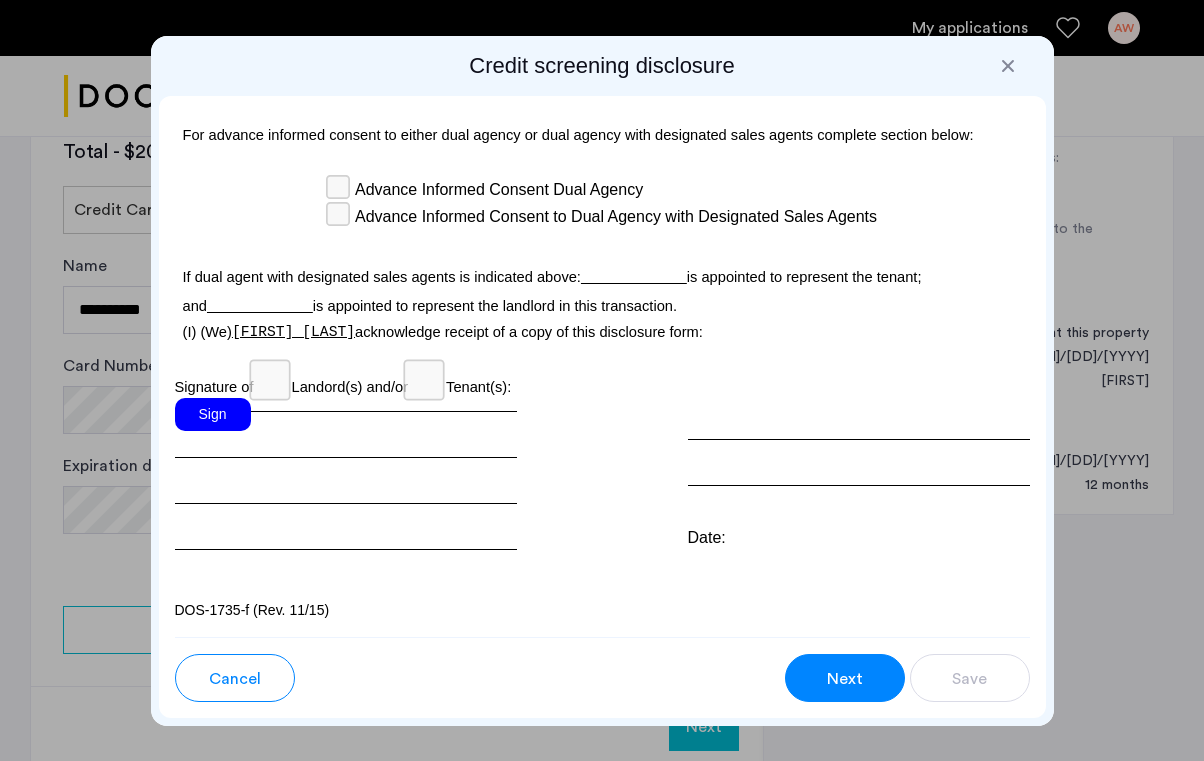 click on "Sign" at bounding box center [213, 414] 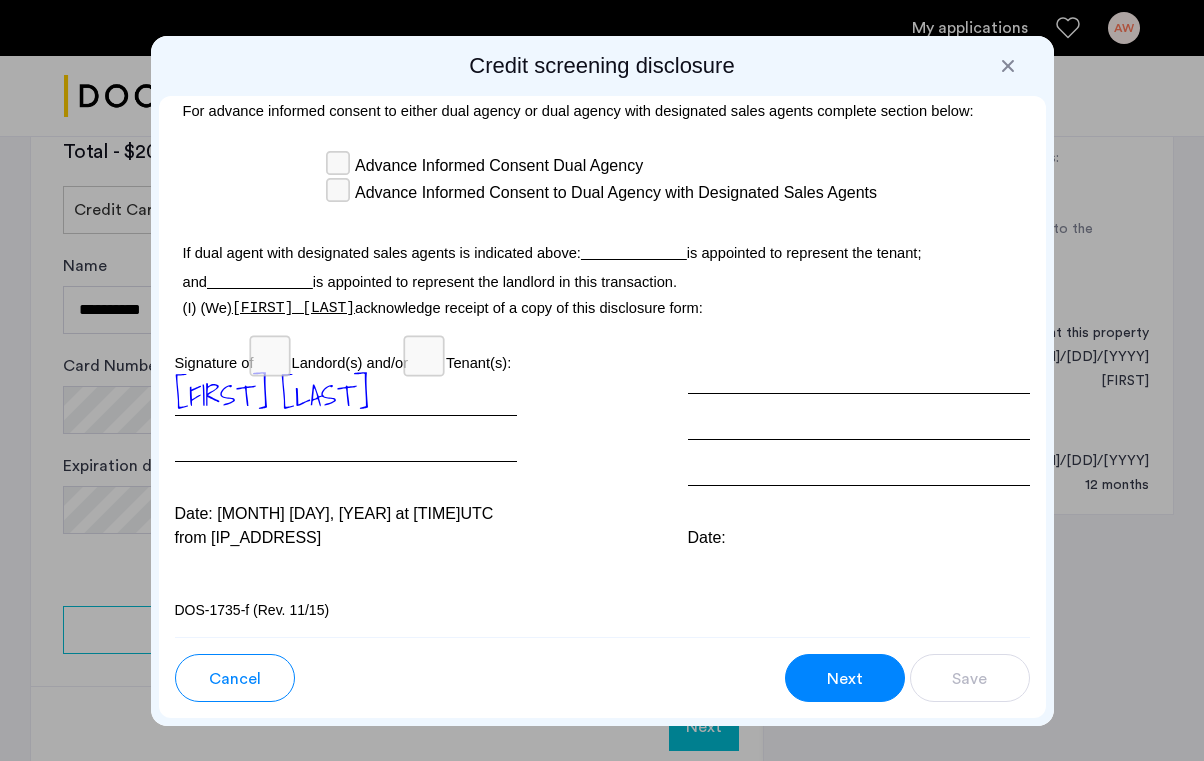 click on "Next" at bounding box center [845, 679] 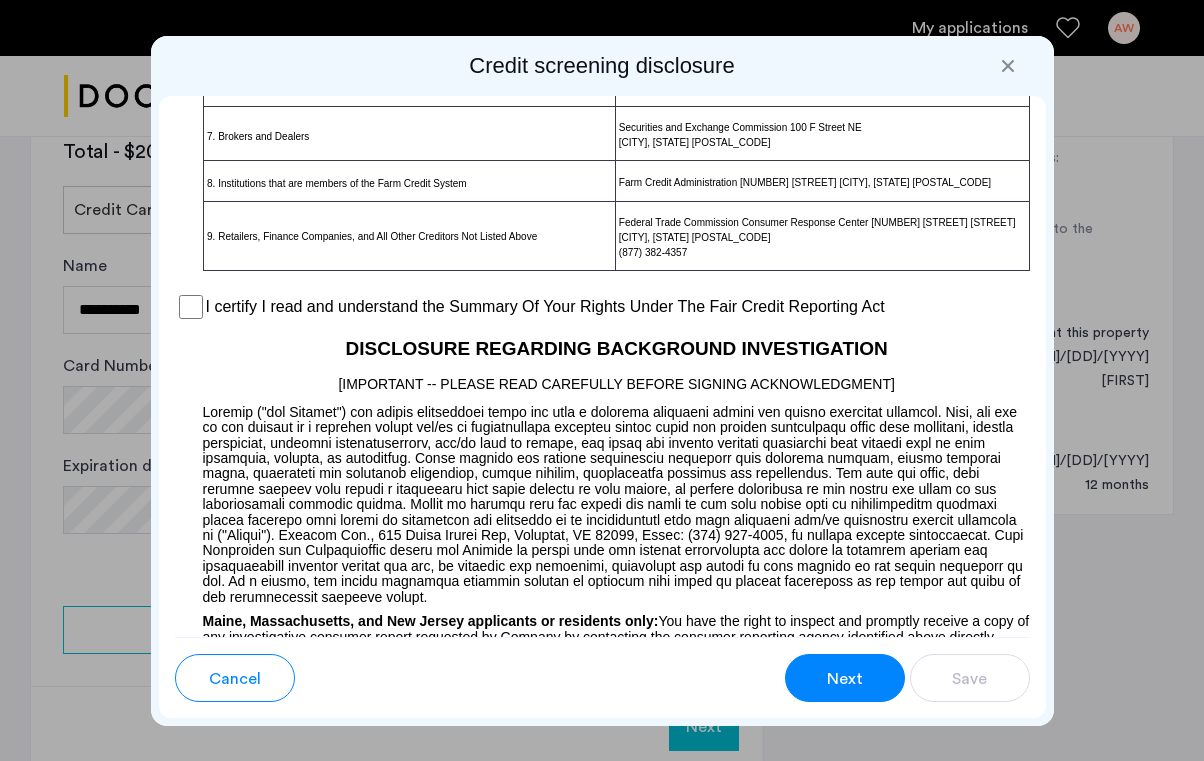 click at bounding box center (602, 281) 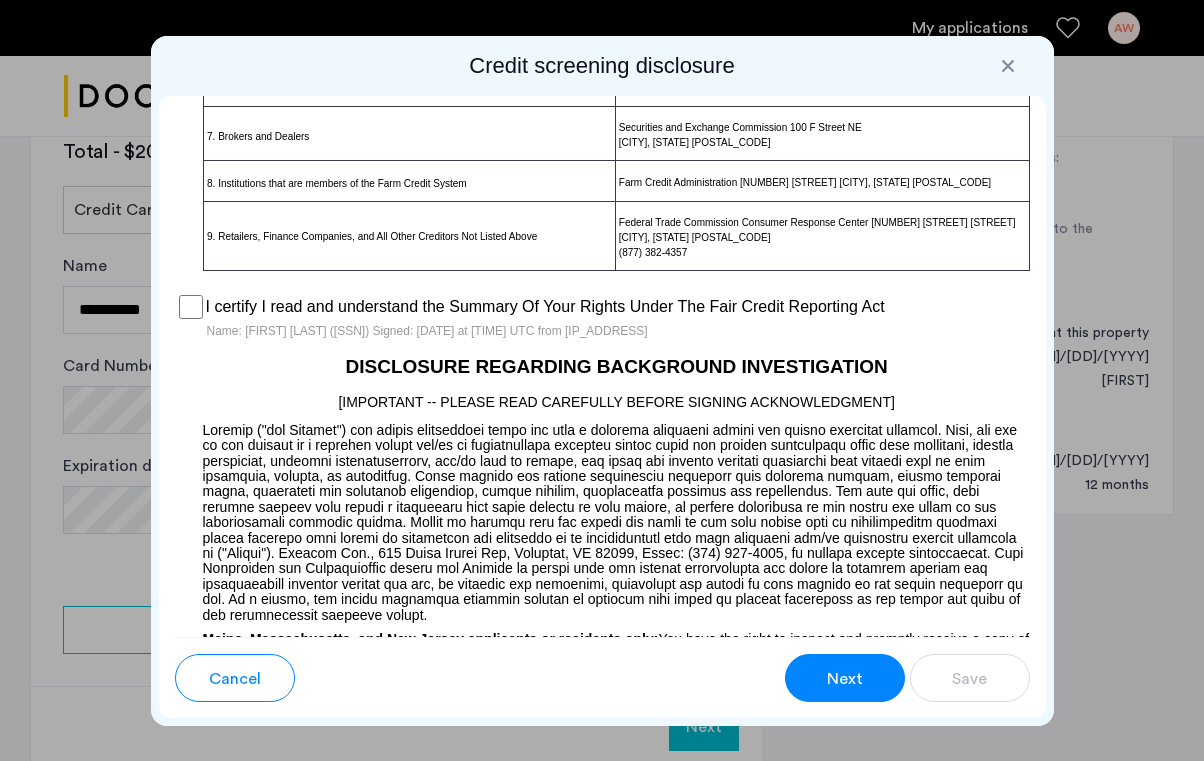 click on "Next" at bounding box center [845, 678] 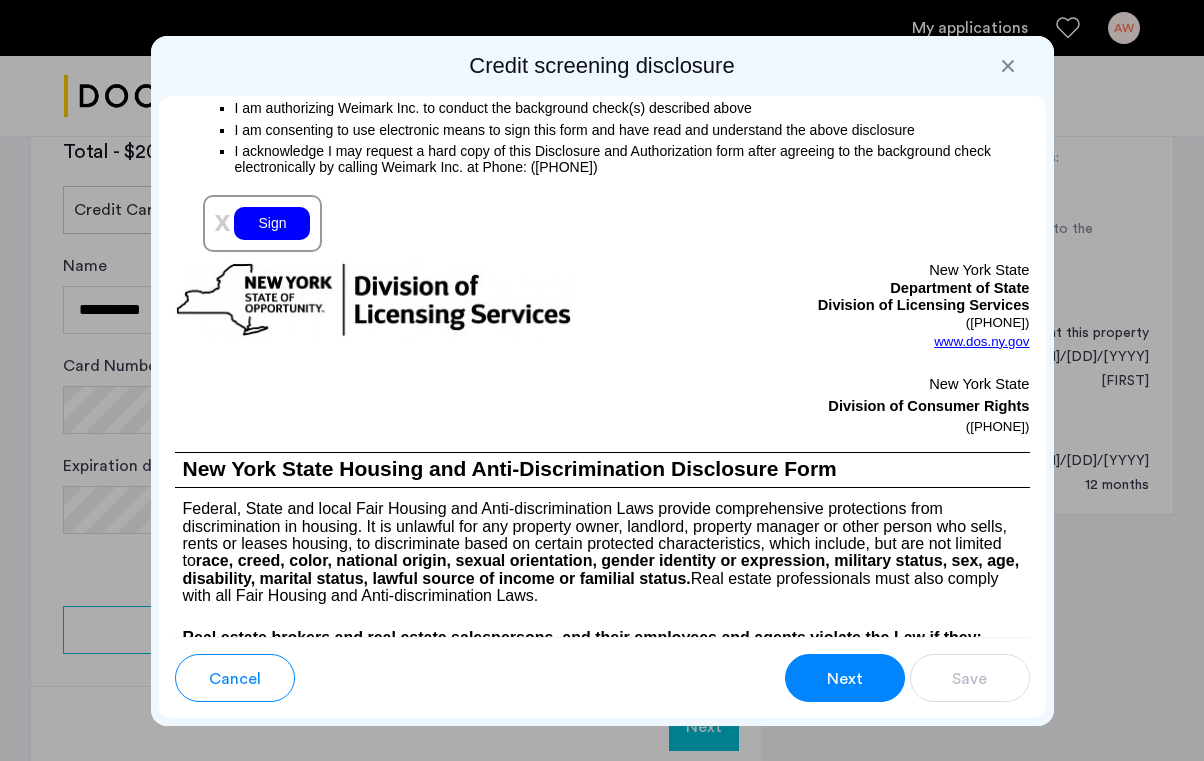 click on "Sign" at bounding box center [272, 223] 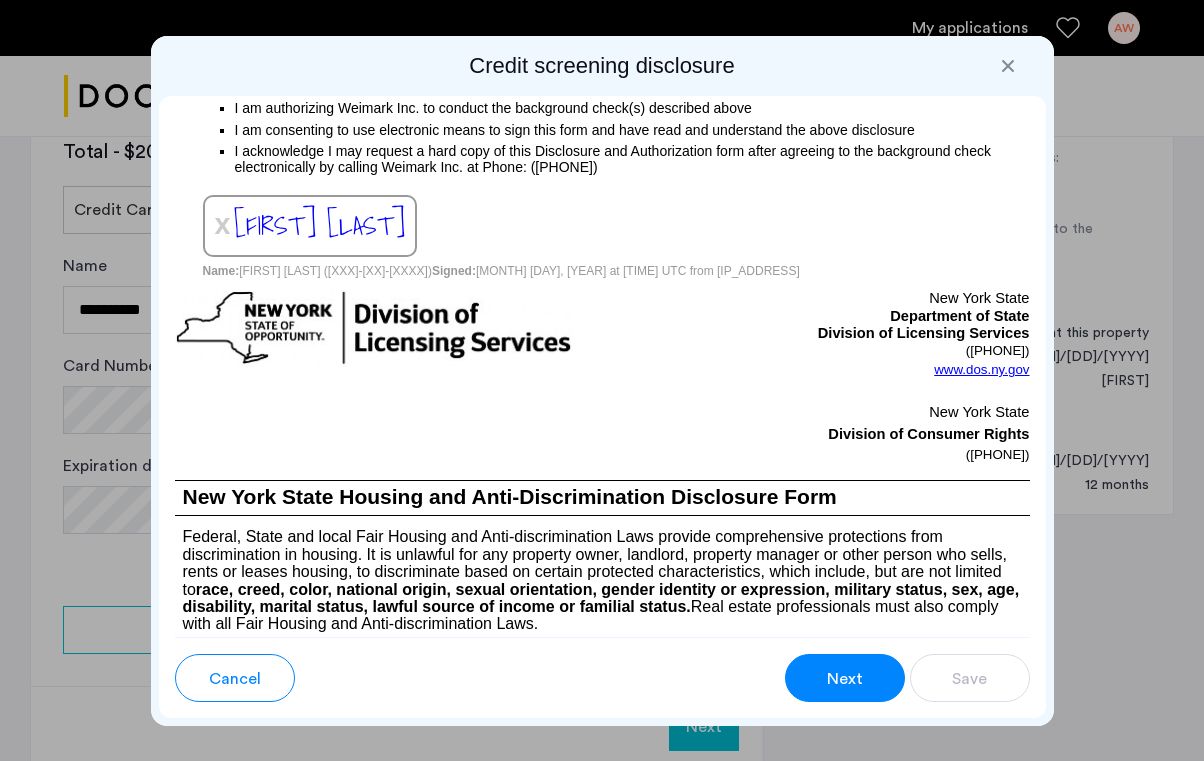 click on "Next" at bounding box center [845, 678] 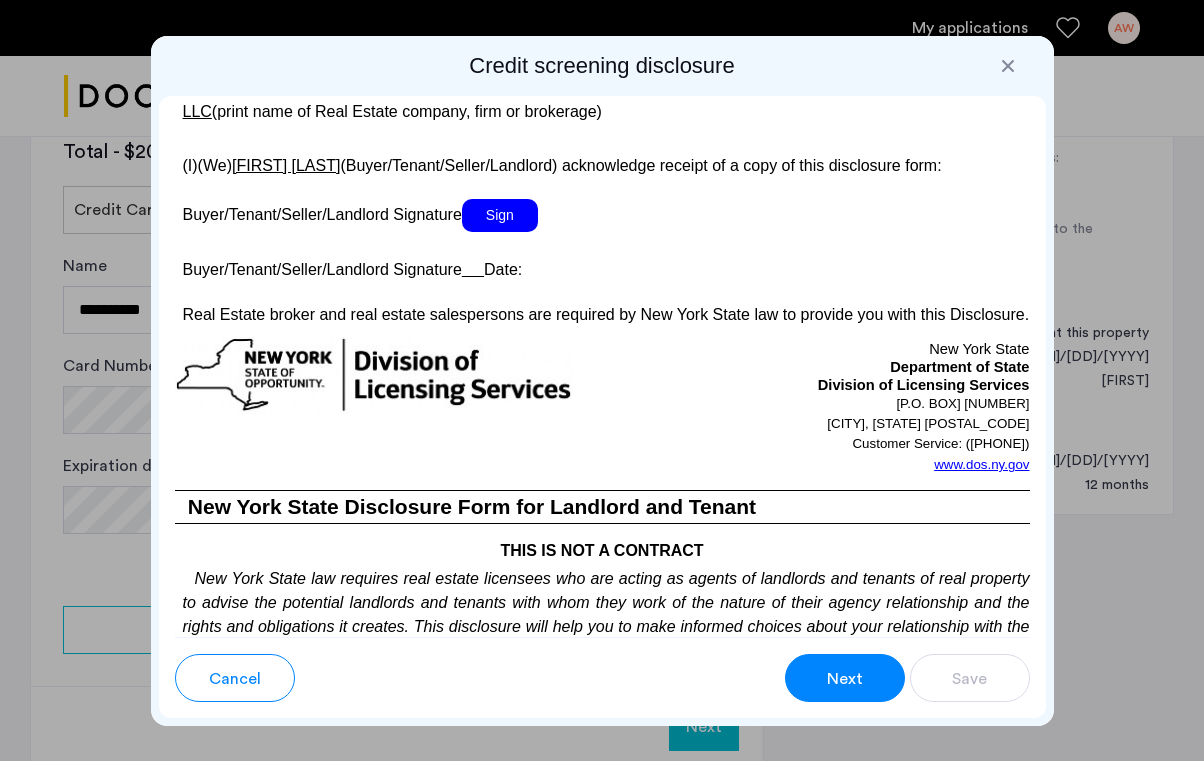 click at bounding box center (602, 188) 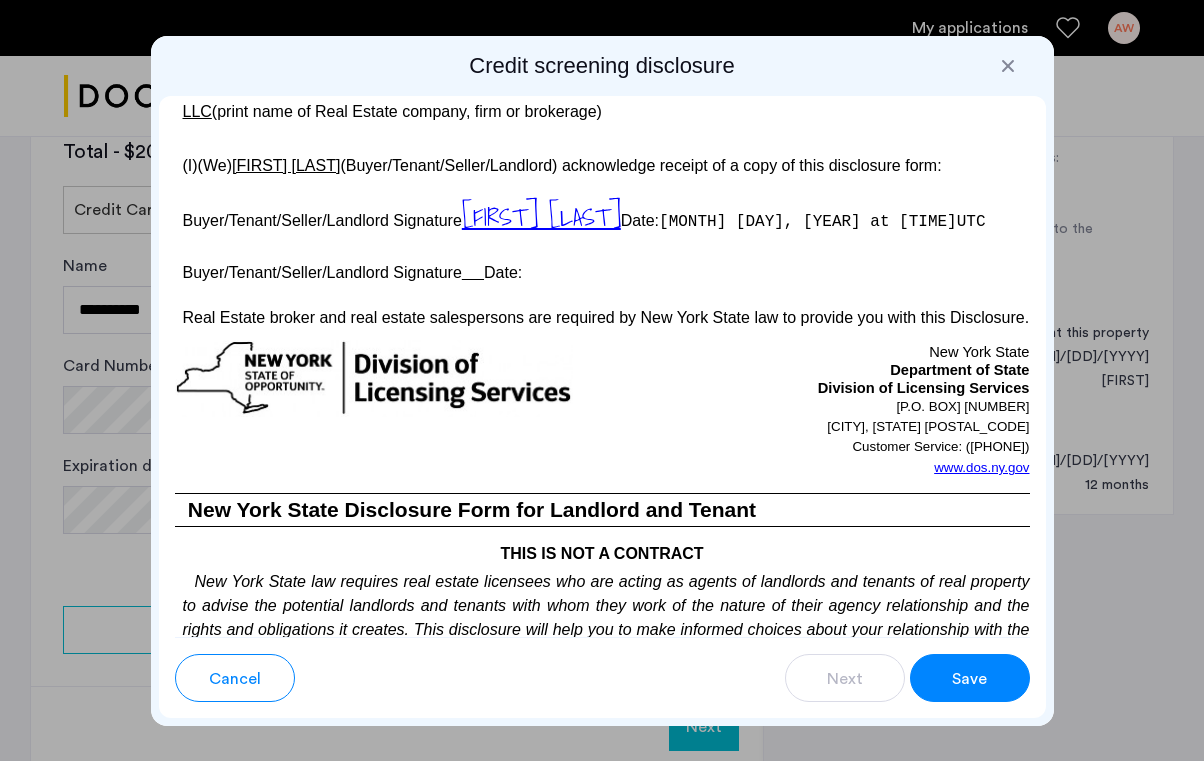 click on "Save" at bounding box center (969, 679) 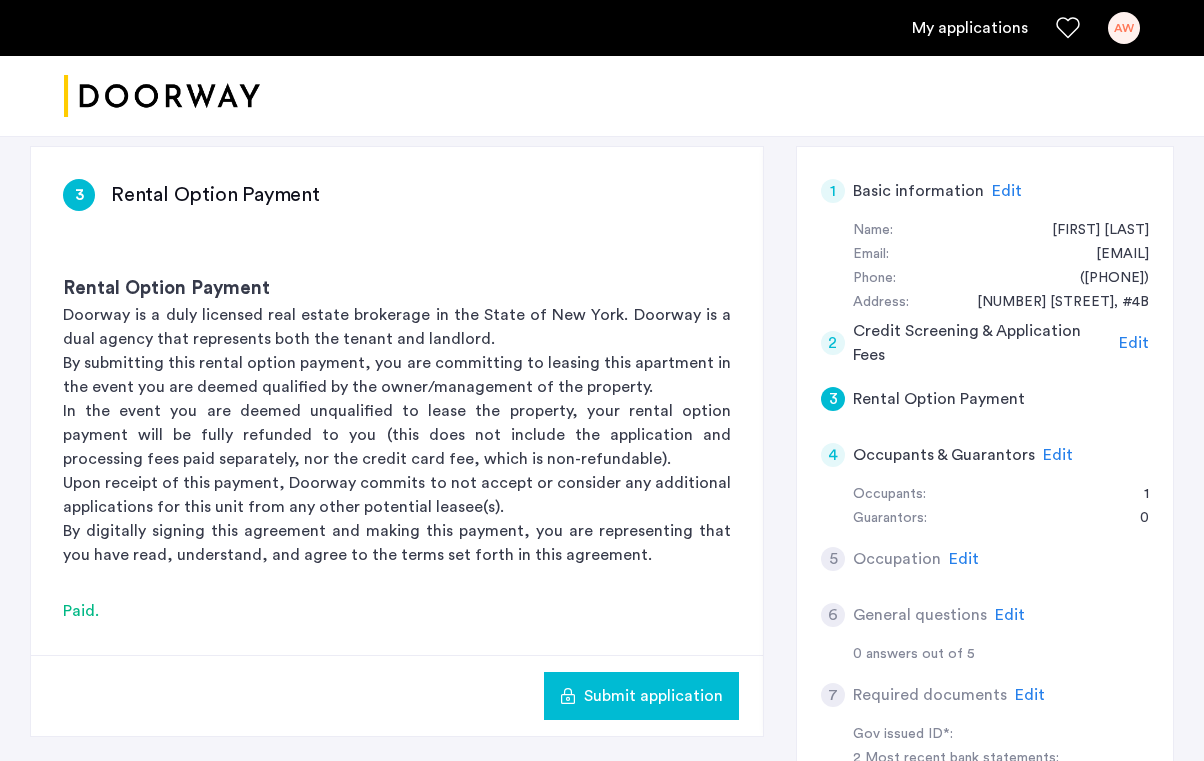scroll, scrollTop: 307, scrollLeft: 0, axis: vertical 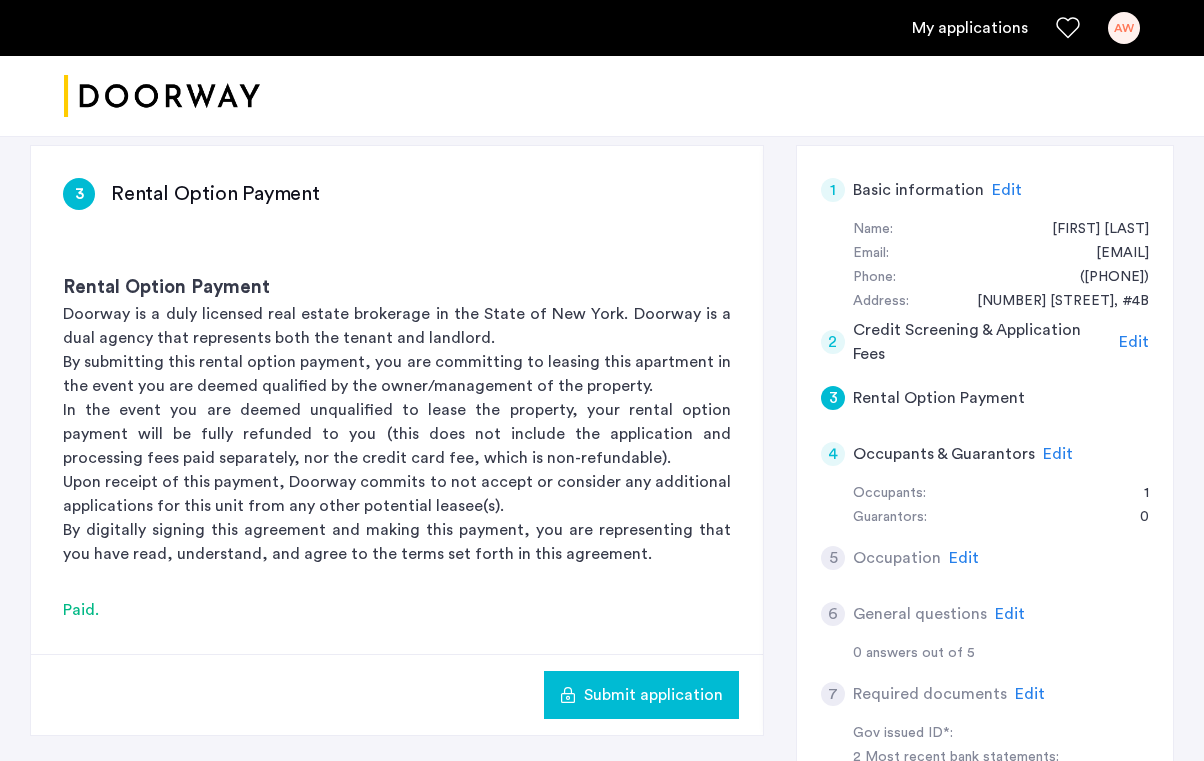 click on "Occupants & Guarantors" 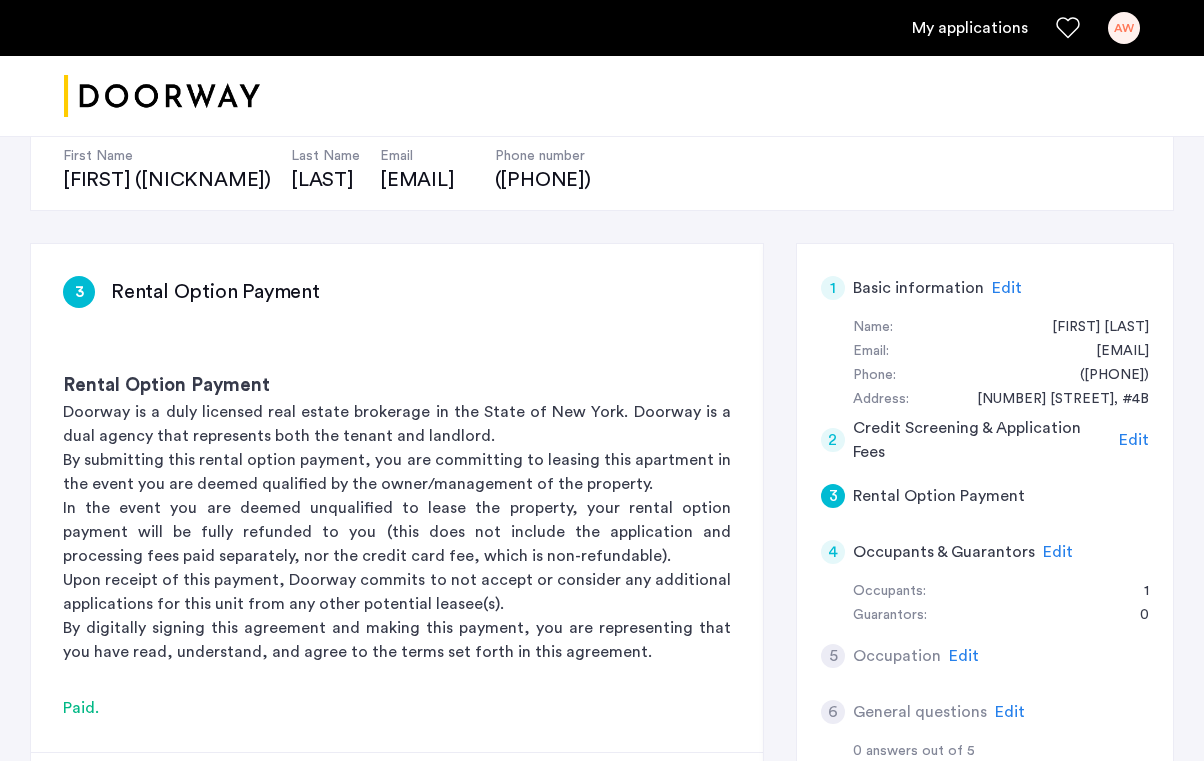 scroll, scrollTop: 236, scrollLeft: 0, axis: vertical 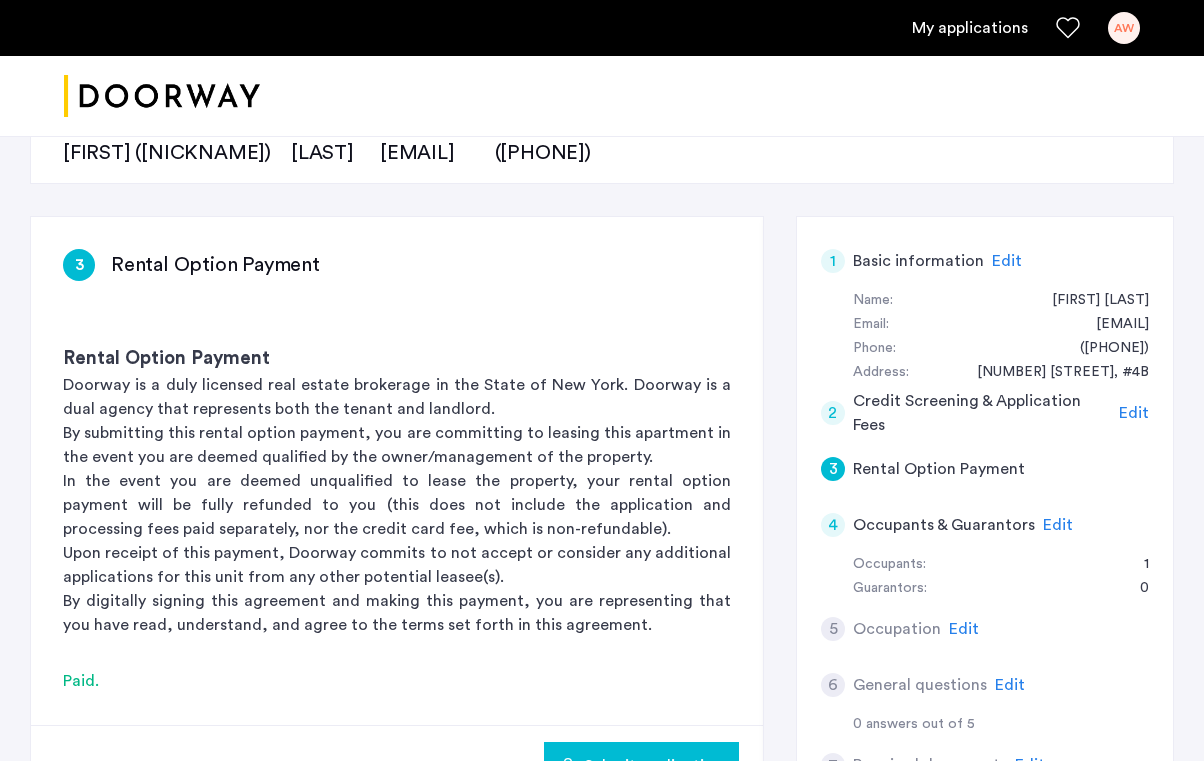 click on "Edit" 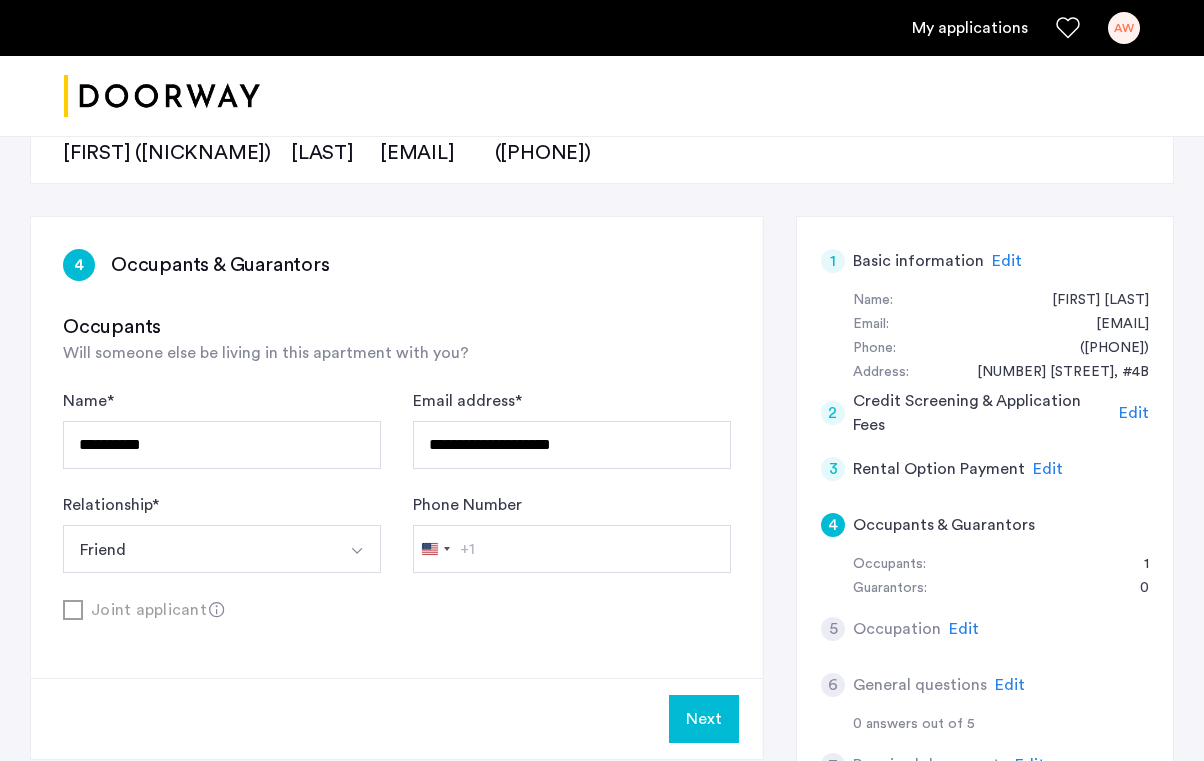 click at bounding box center (357, 551) 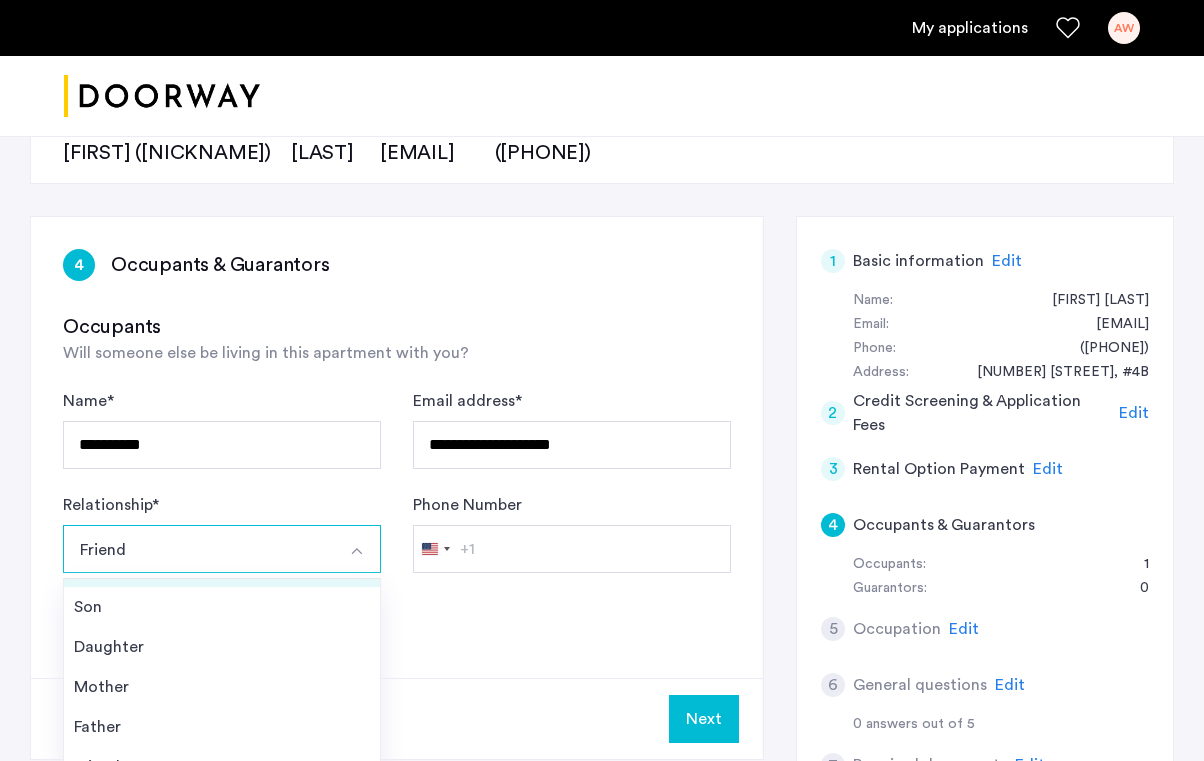 scroll, scrollTop: 72, scrollLeft: 0, axis: vertical 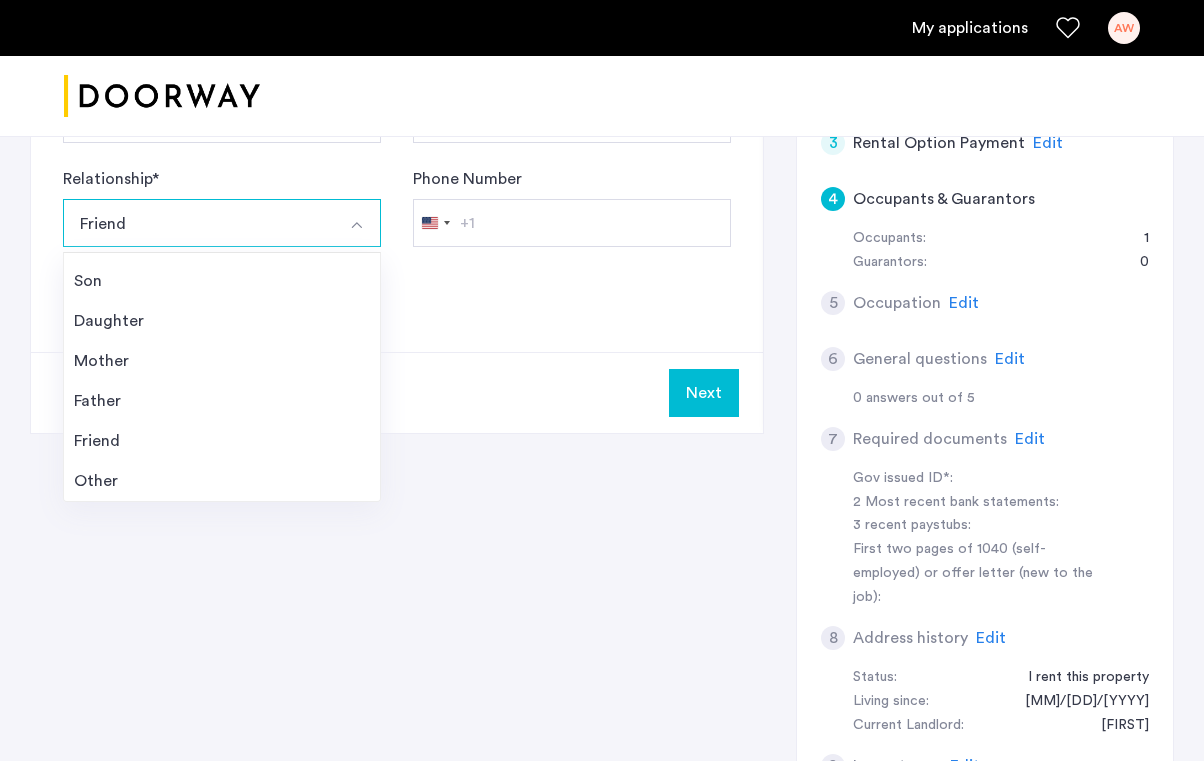 click on "United States +1 +1 244 results found Afghanistan +93 Åland Islands +358 Albania +355 Algeria +213 American Samoa +1 Andorra +376 Angola +244 Anguilla +1 Antigua & Barbuda +1 Argentina +54 Armenia +374 Aruba +297 Ascension Island +247 Australia +61 Austria +43 Azerbaijan +994 Bahamas +1 Bahrain +973 Bangladesh +880 Barbados +1 Belarus +375 Belgium +32 Belize +501 Benin +229 Bermuda +1 Bhutan +975 Bolivia +591 Bosnia & Herzegovina +387 Botswana +267 Brazil +55 British Indian Ocean Territory +246 British Virgin Islands +1 Brunei +673 Bulgaria +359 Burkina Faso +226 Burundi +257 Cambodia +855 Cameroon +237 Canada +1 Cape Verde +238 Caribbean Netherlands +599 Cayman Islands +1 Central African Republic +236 Chad +235 Chile +56 China +86 Christmas Island +61 +61 Colombia +57" 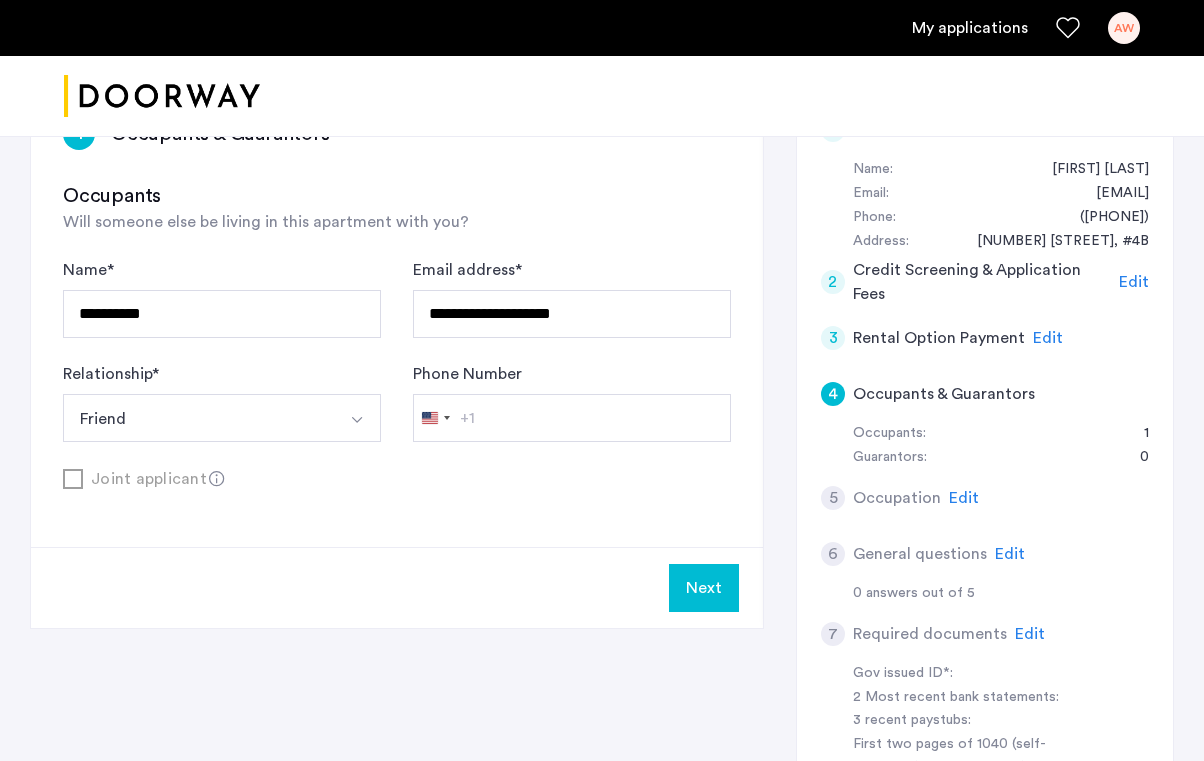 scroll, scrollTop: 367, scrollLeft: 0, axis: vertical 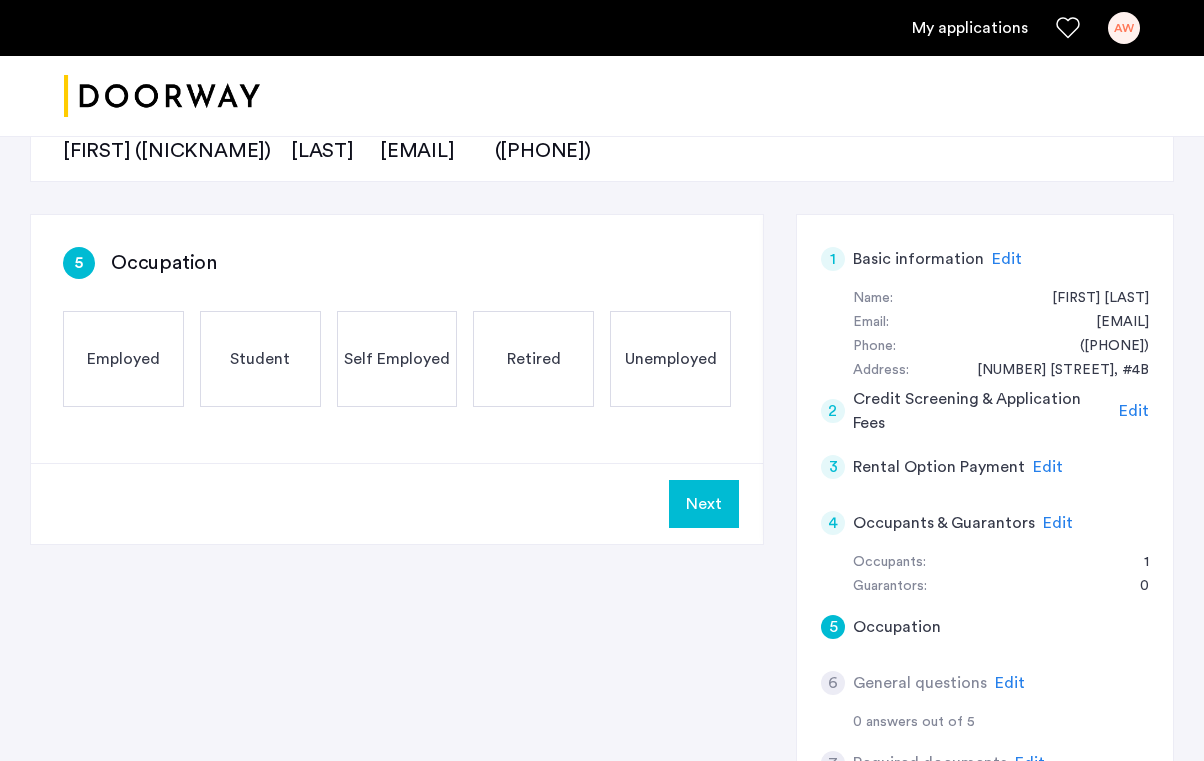 click on "Employed" 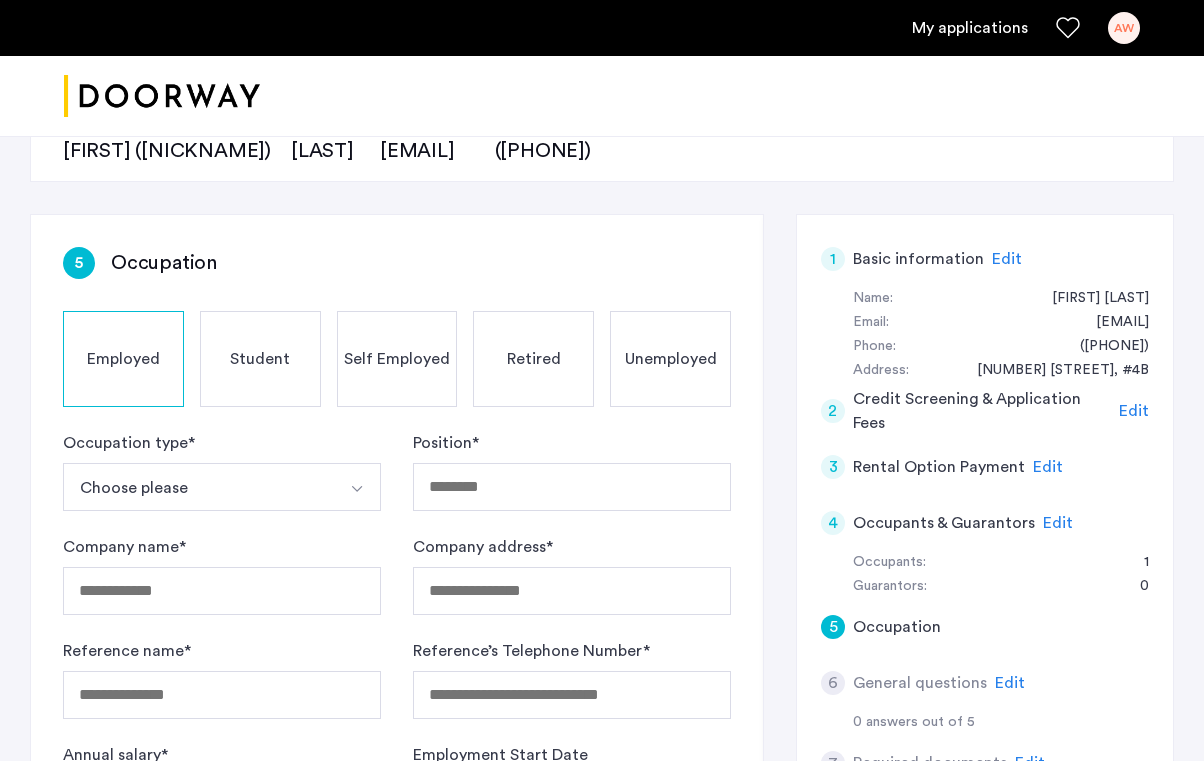 click on "Employed" 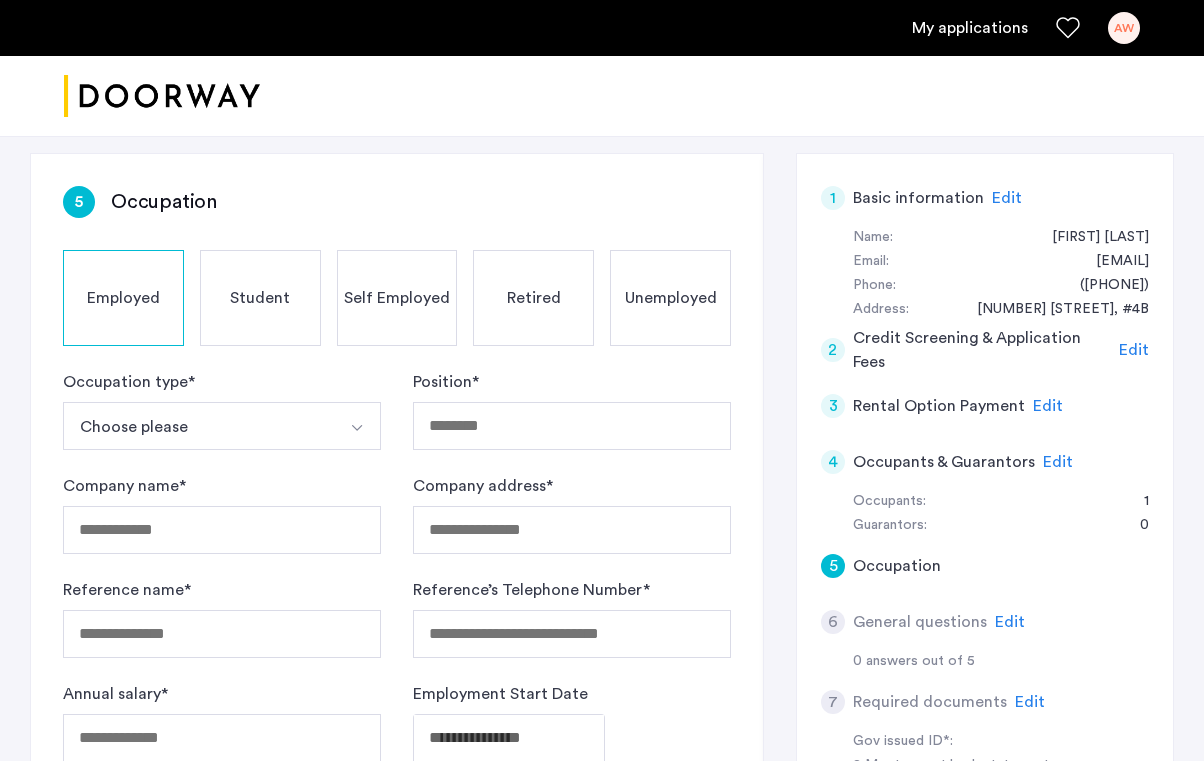scroll, scrollTop: 298, scrollLeft: 0, axis: vertical 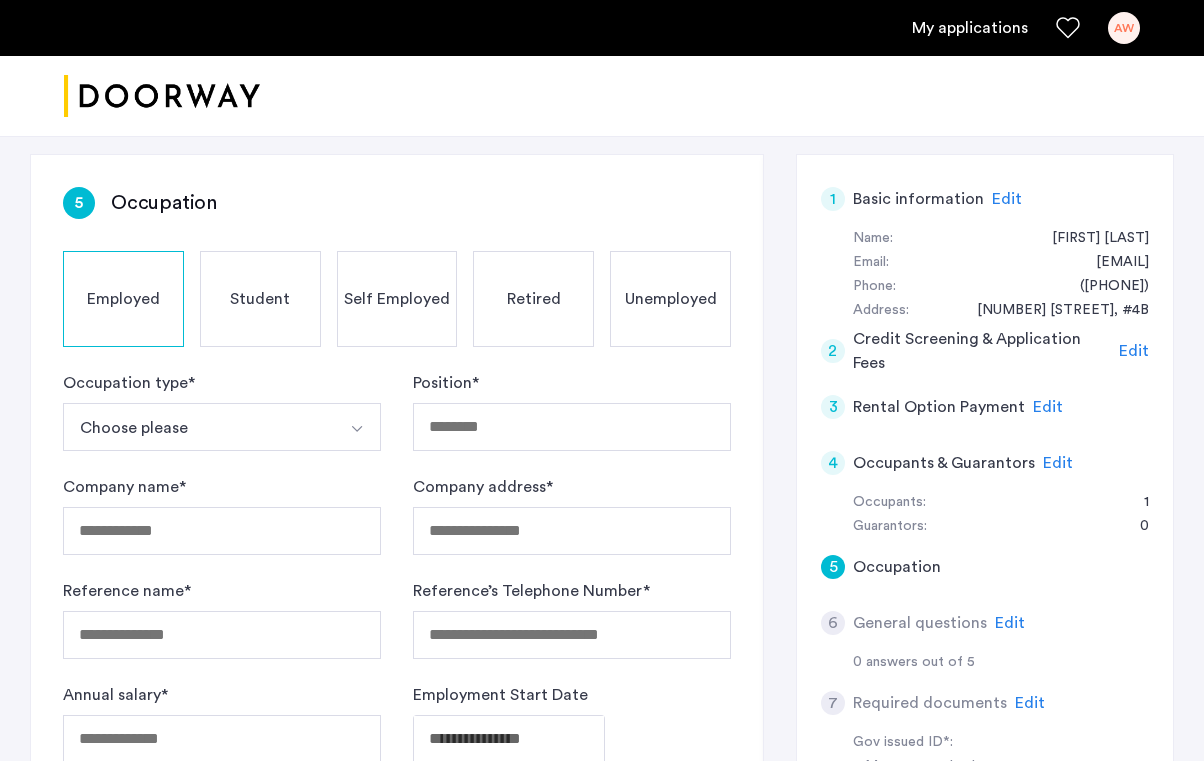 click on "Choose please" at bounding box center [198, 427] 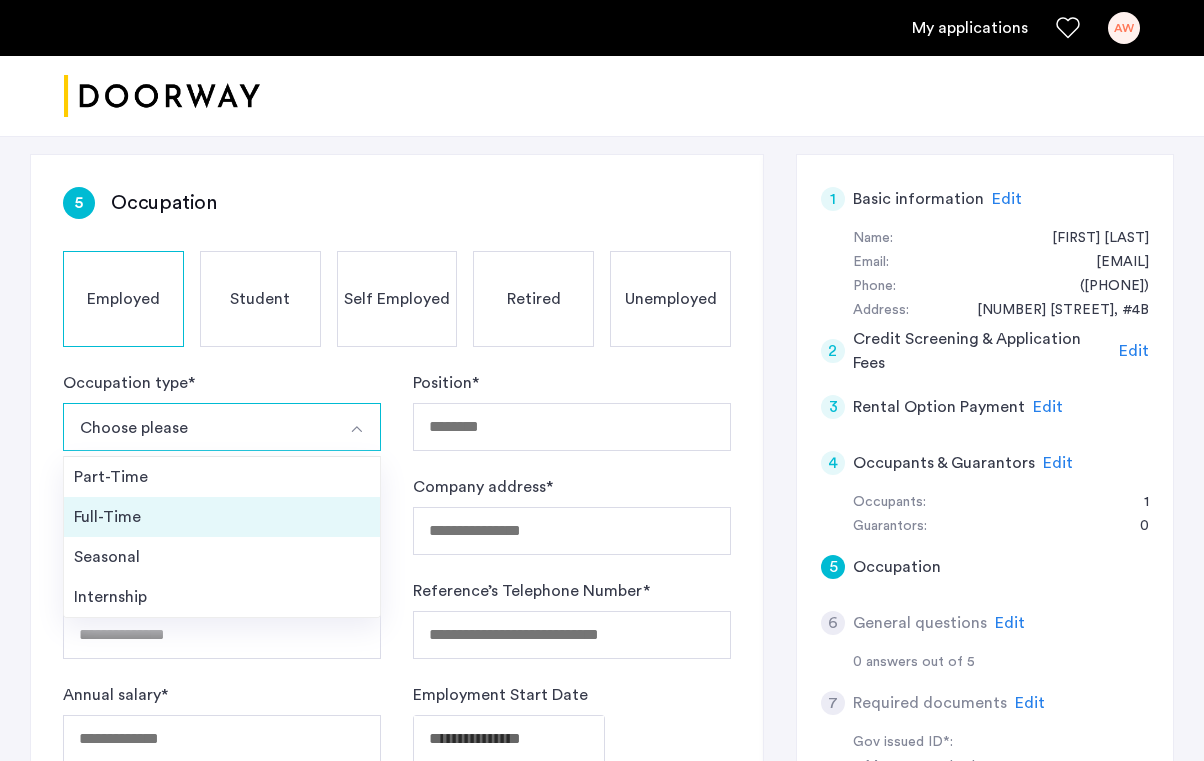 click on "Full-Time" at bounding box center (222, 517) 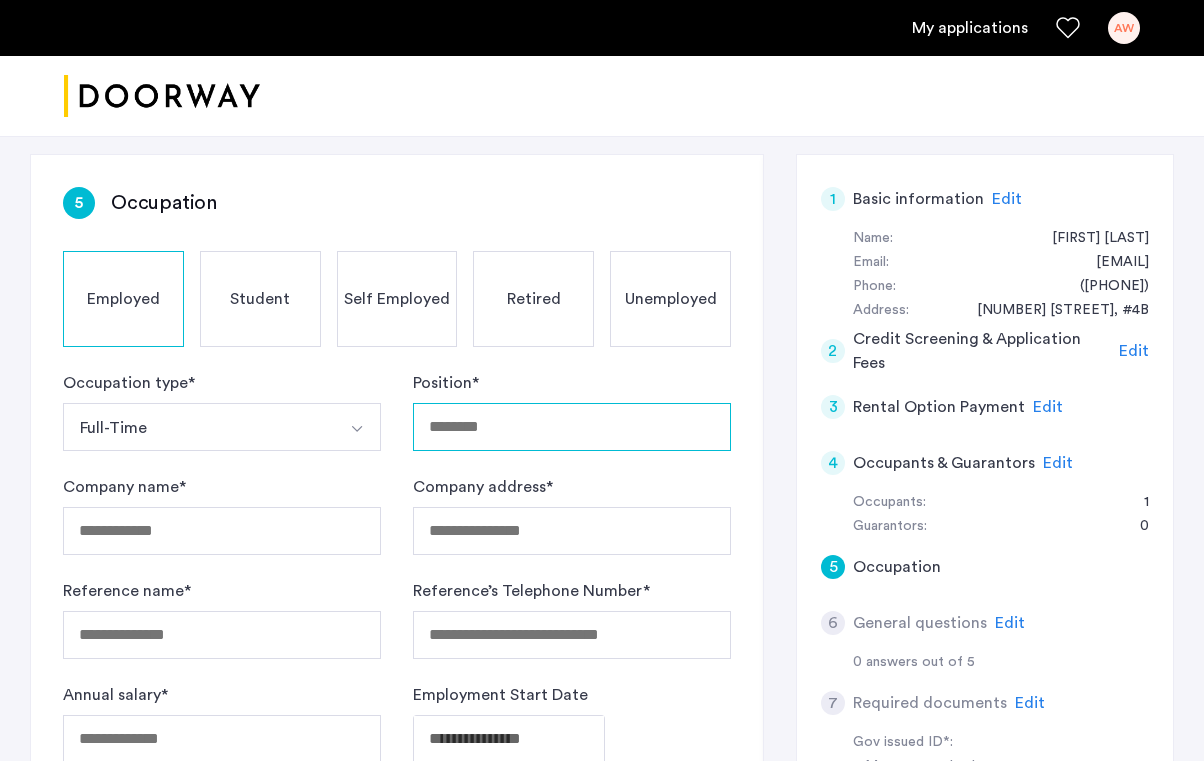 click on "Position  *" at bounding box center [572, 427] 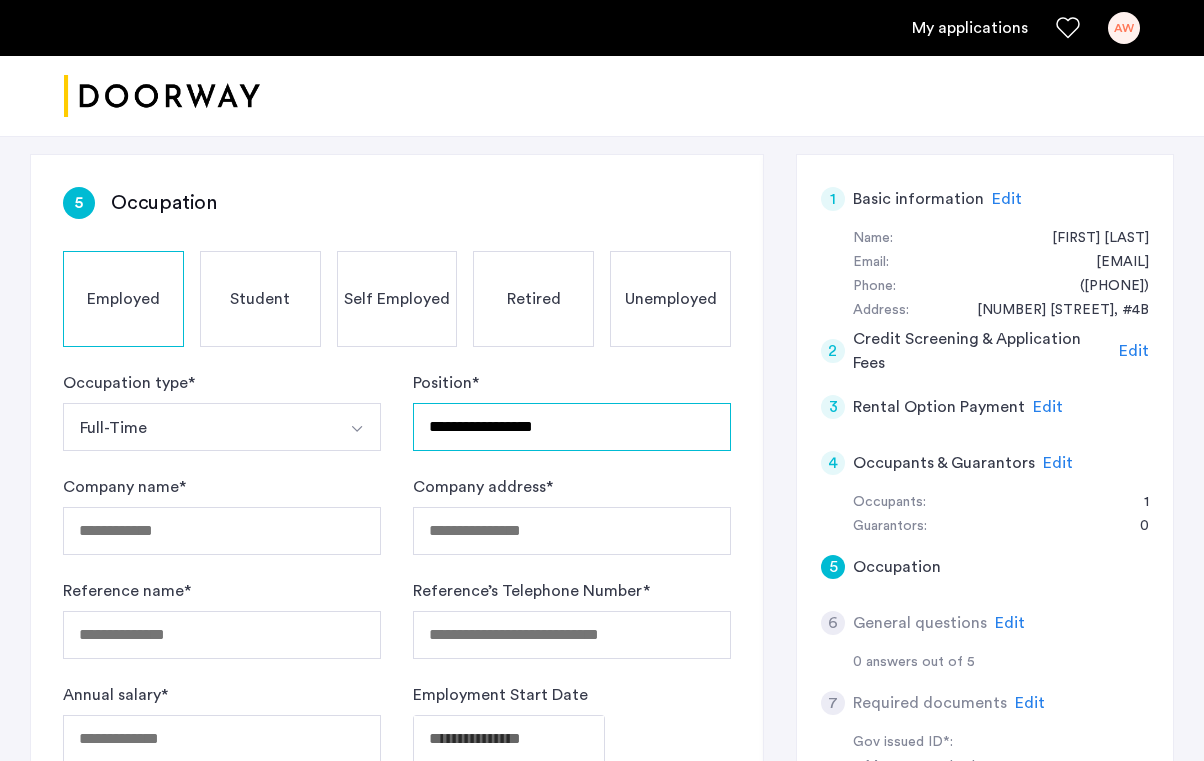type on "**********" 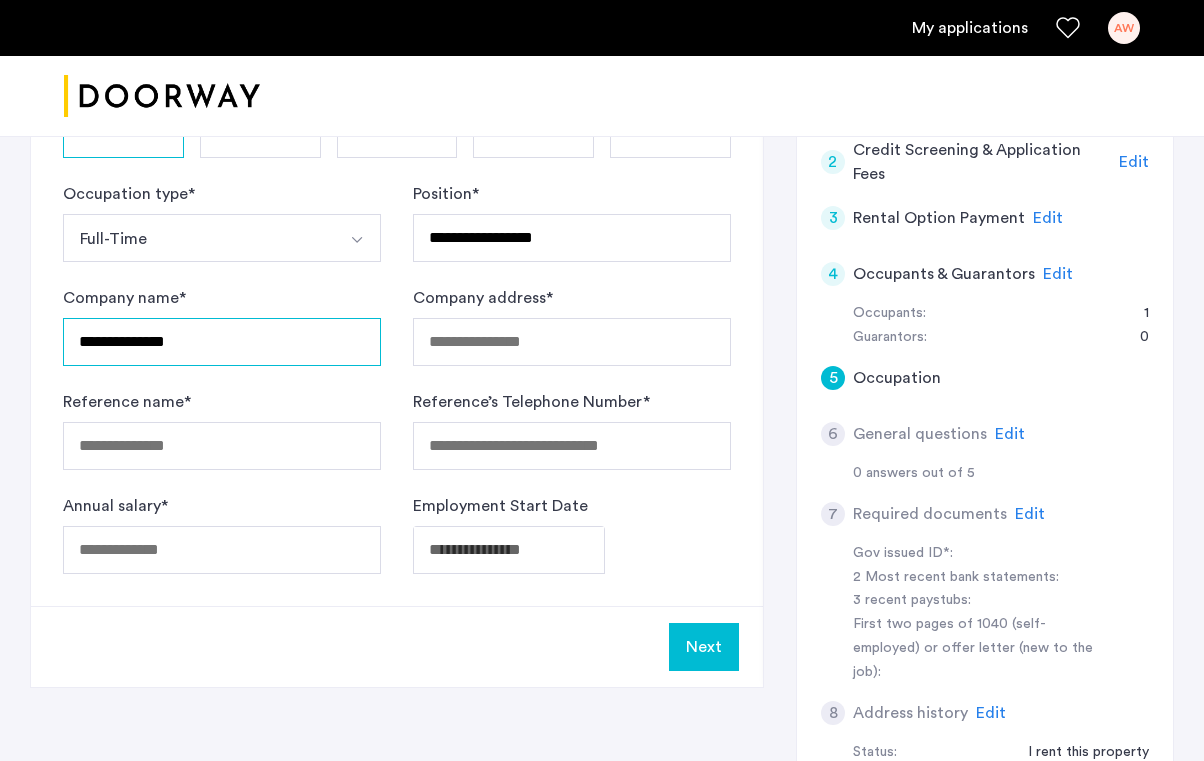 scroll, scrollTop: 521, scrollLeft: 0, axis: vertical 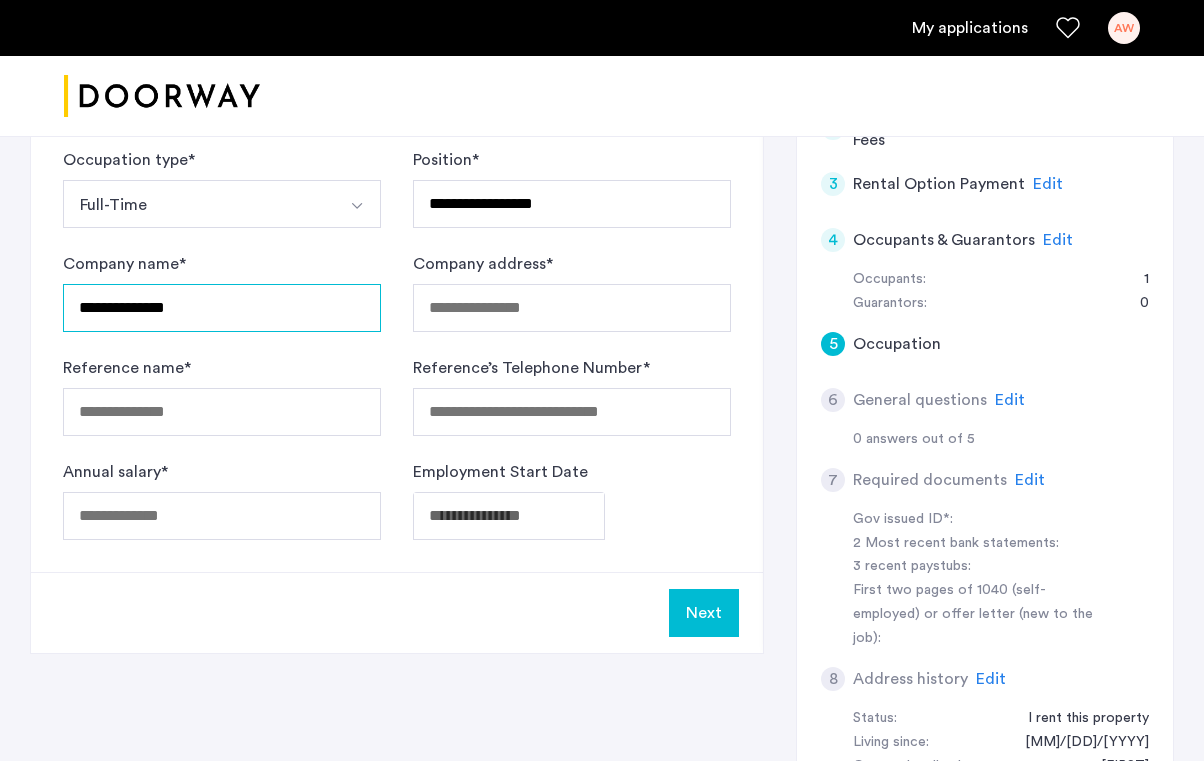 type on "**********" 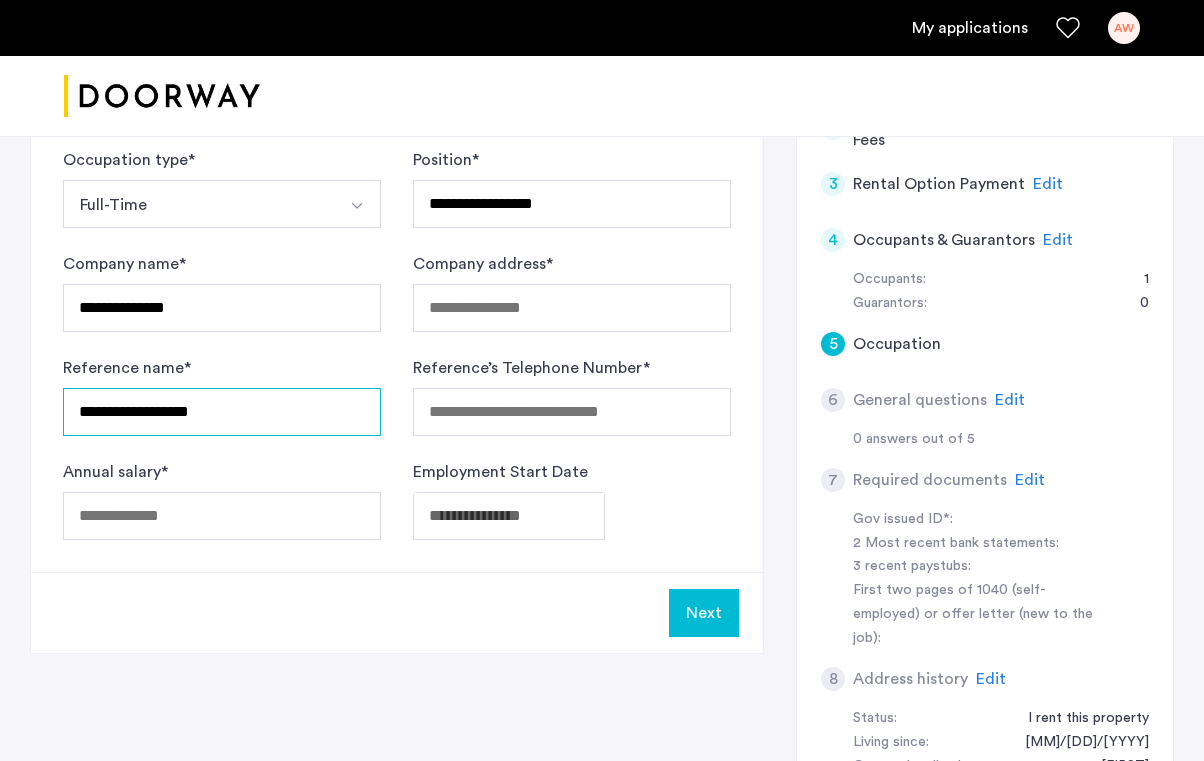 type on "**********" 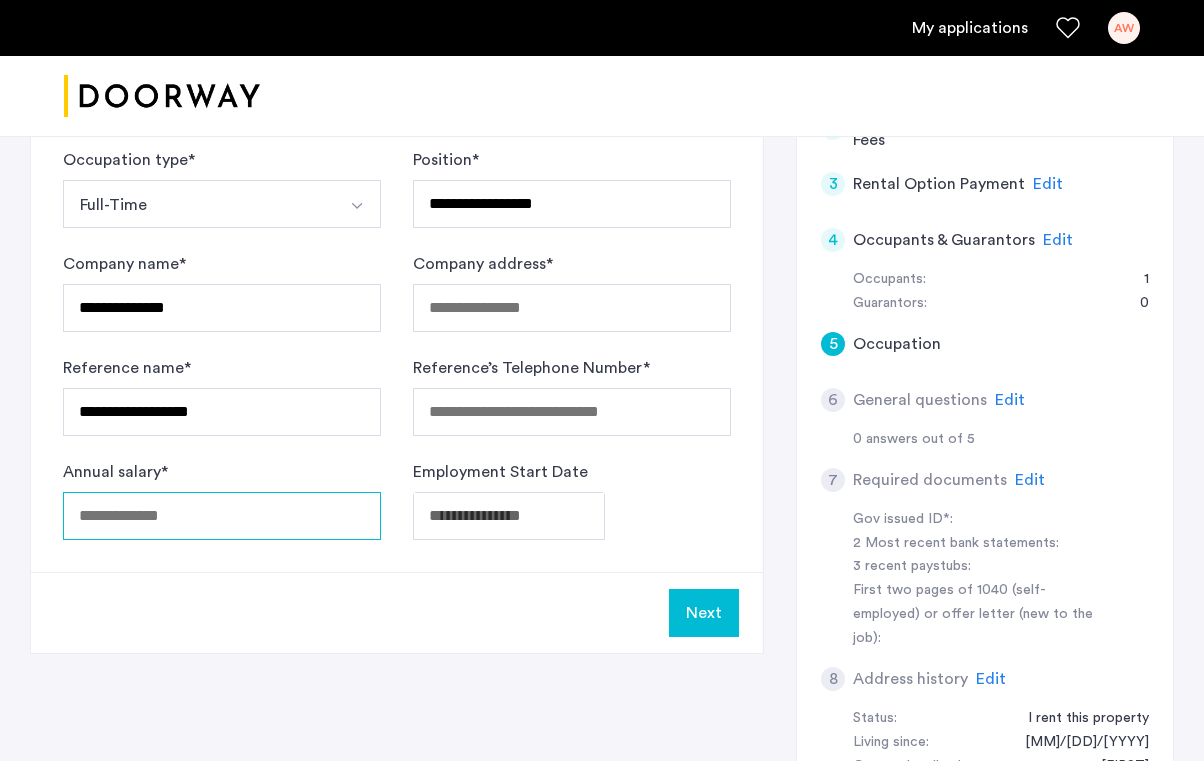 click on "Annual salary  *" at bounding box center [222, 516] 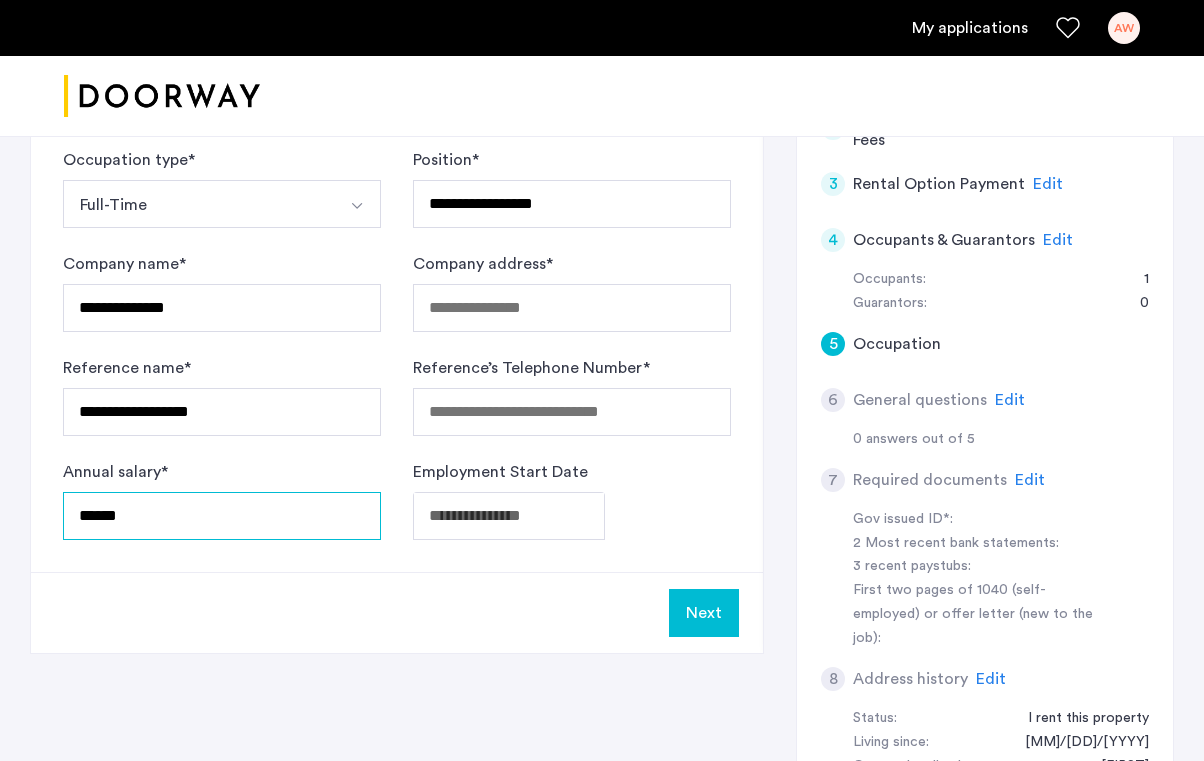 type on "******" 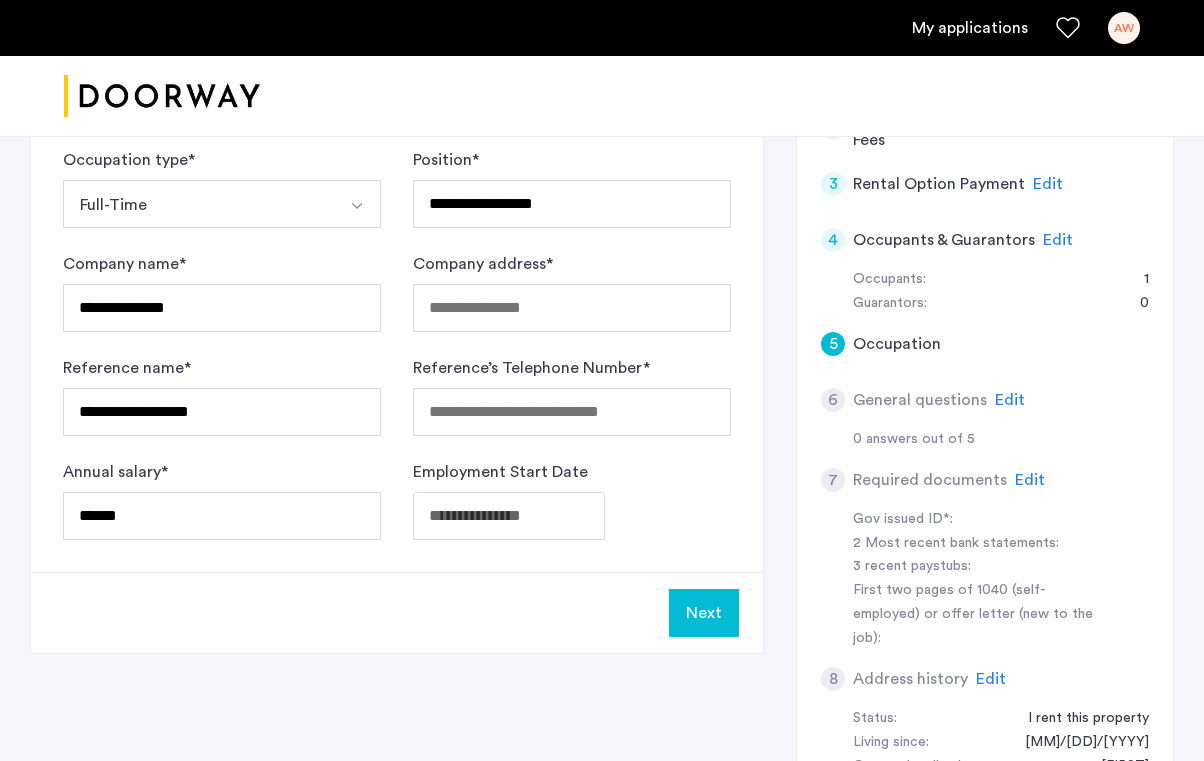click on "**********" 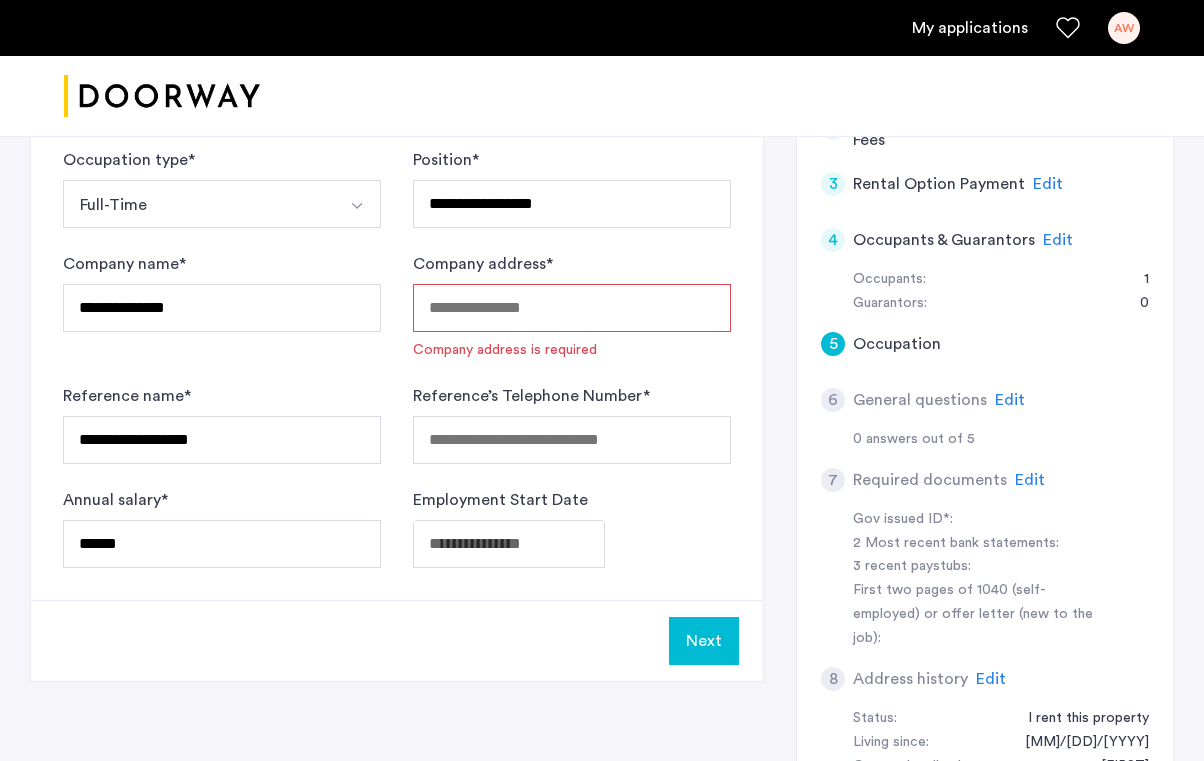 paste on "**********" 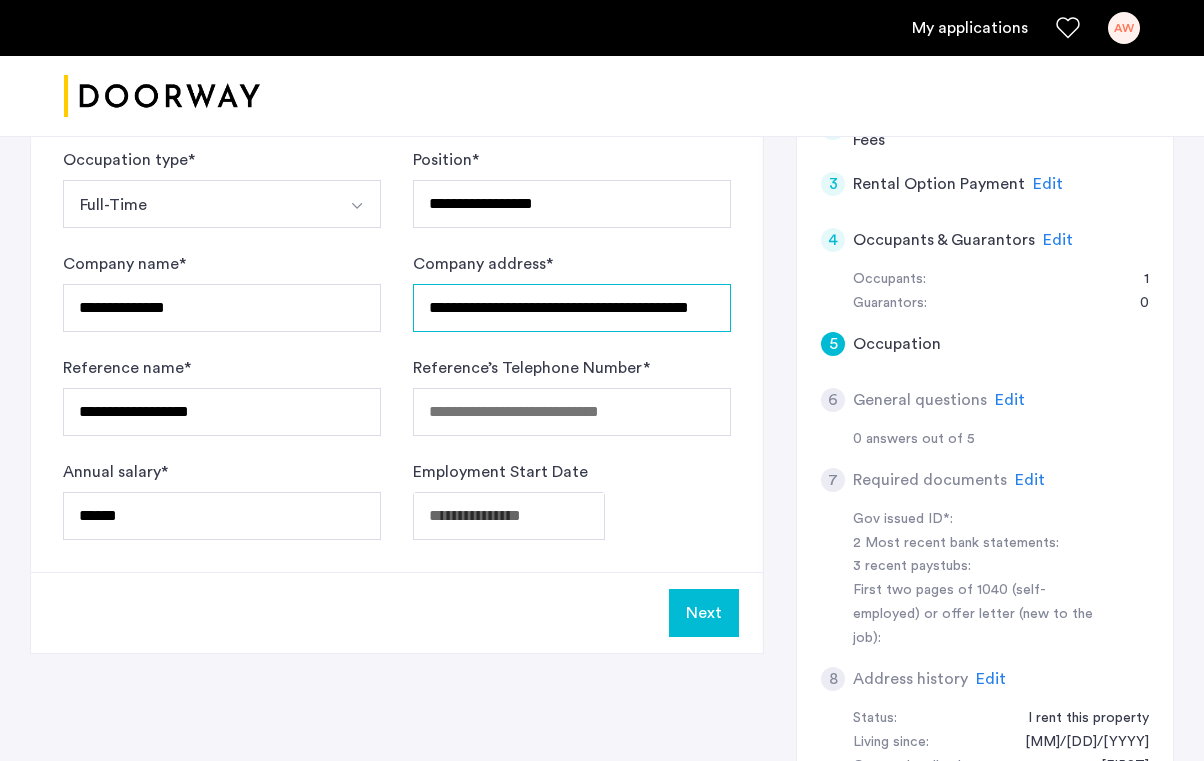 type on "**********" 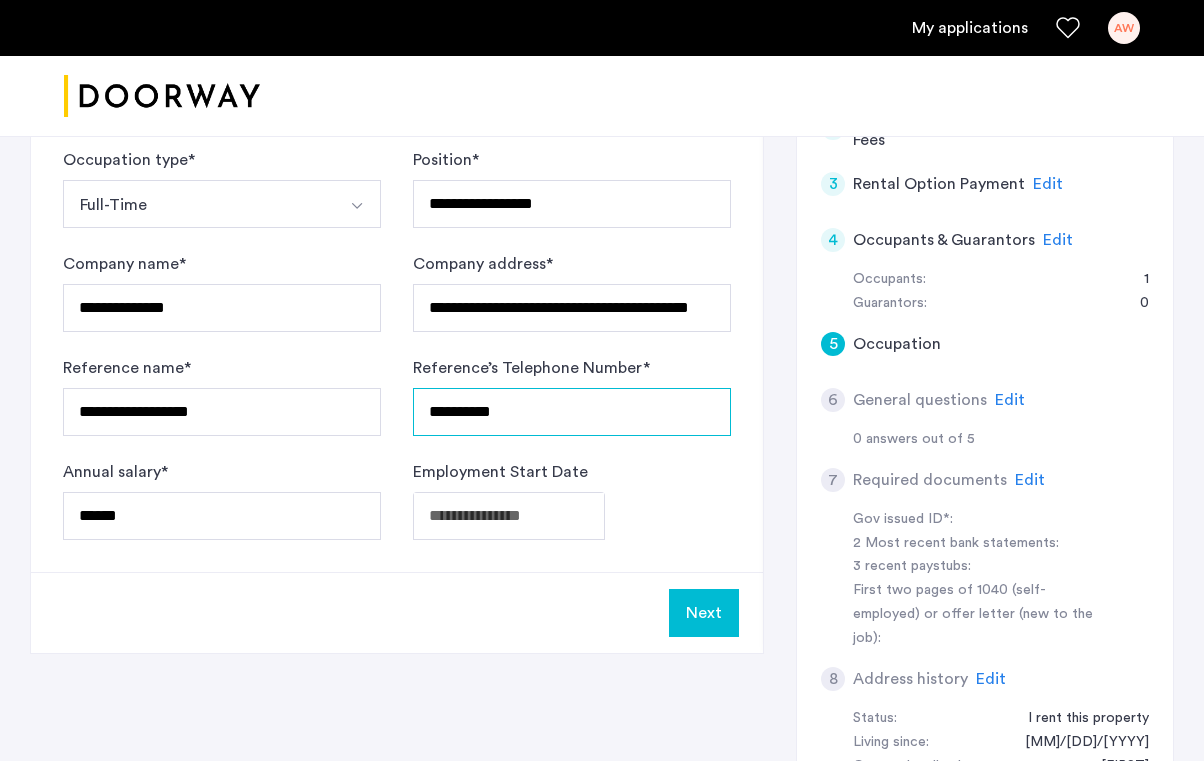 type on "**********" 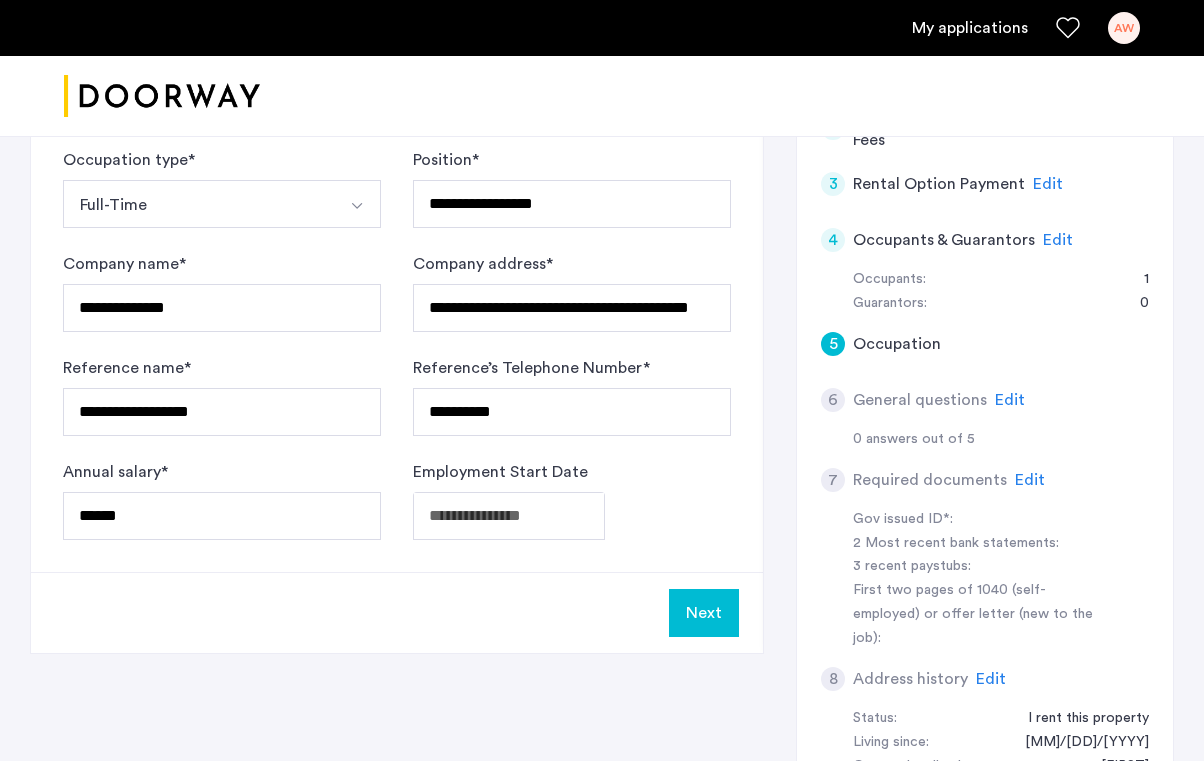 click on "**********" at bounding box center [602, -141] 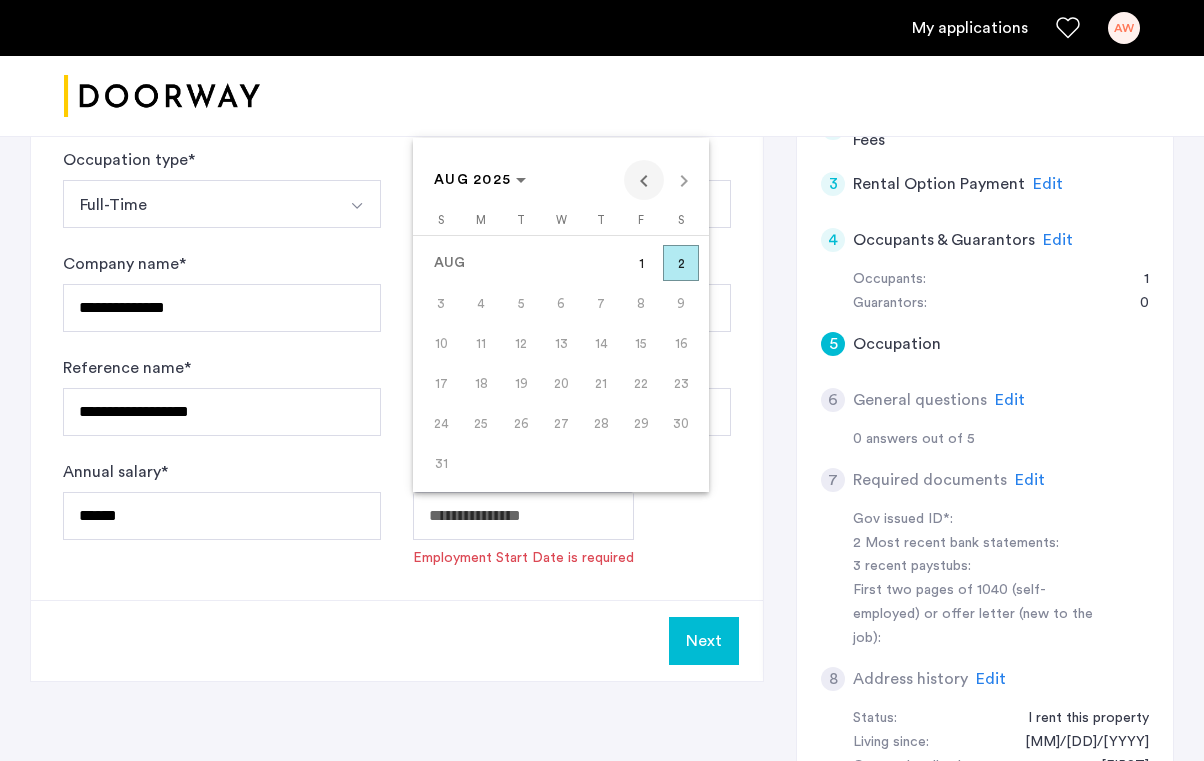 click at bounding box center (644, 180) 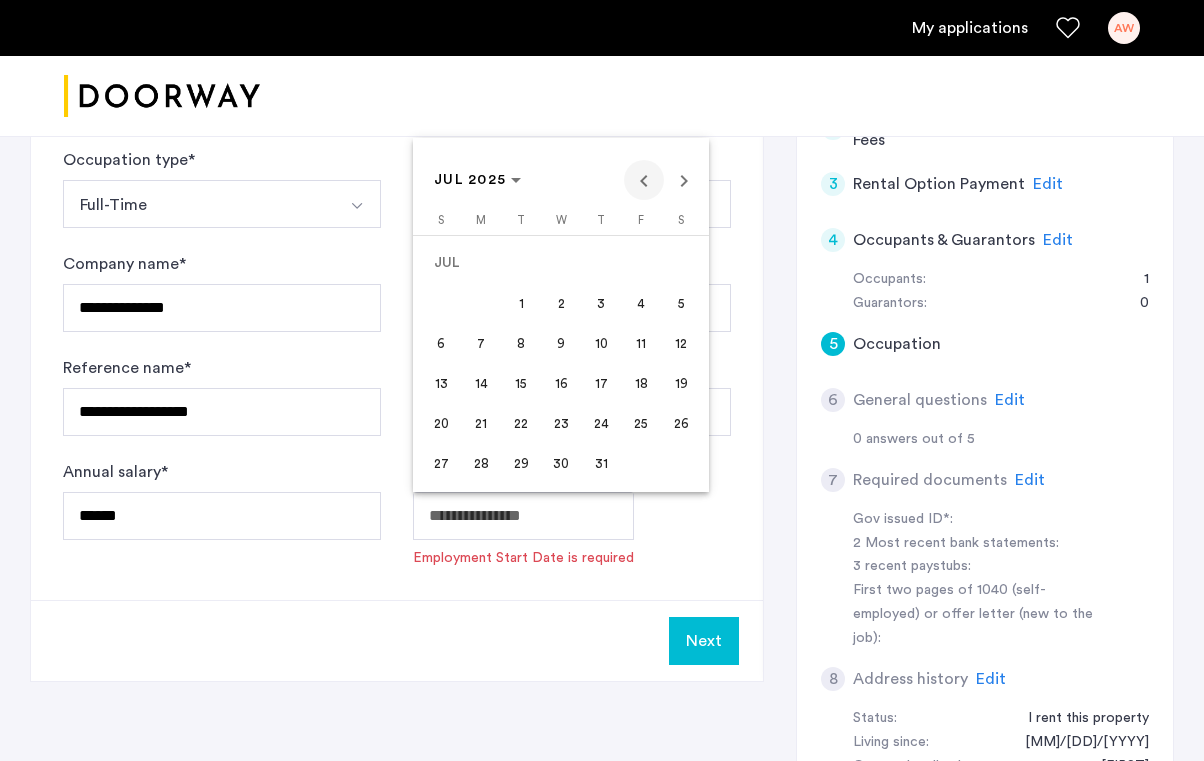 click at bounding box center (644, 180) 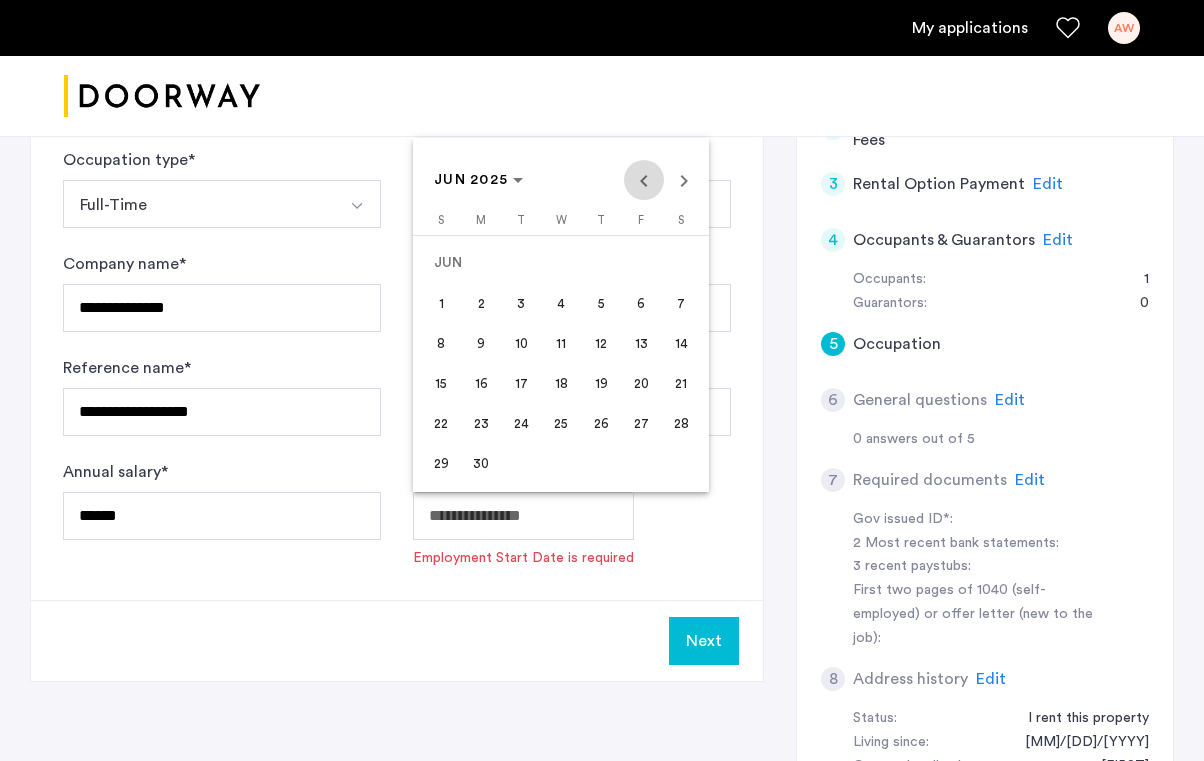 click at bounding box center [644, 180] 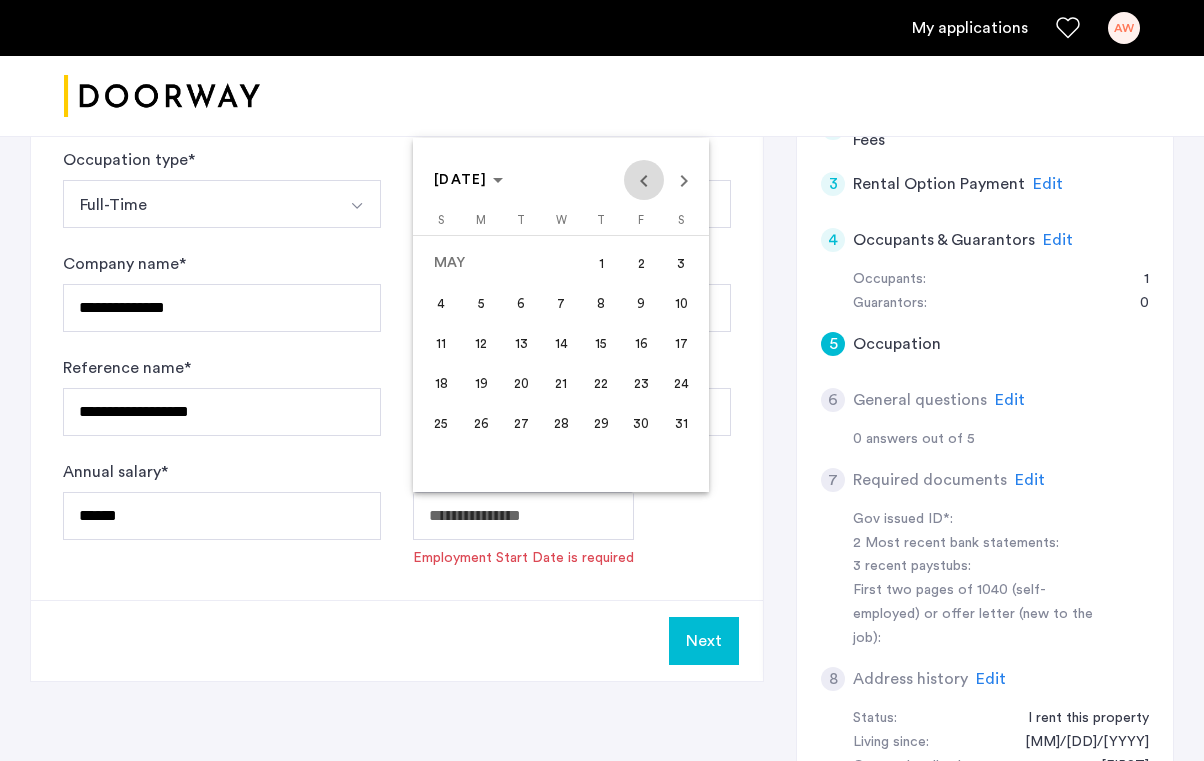 click at bounding box center (644, 180) 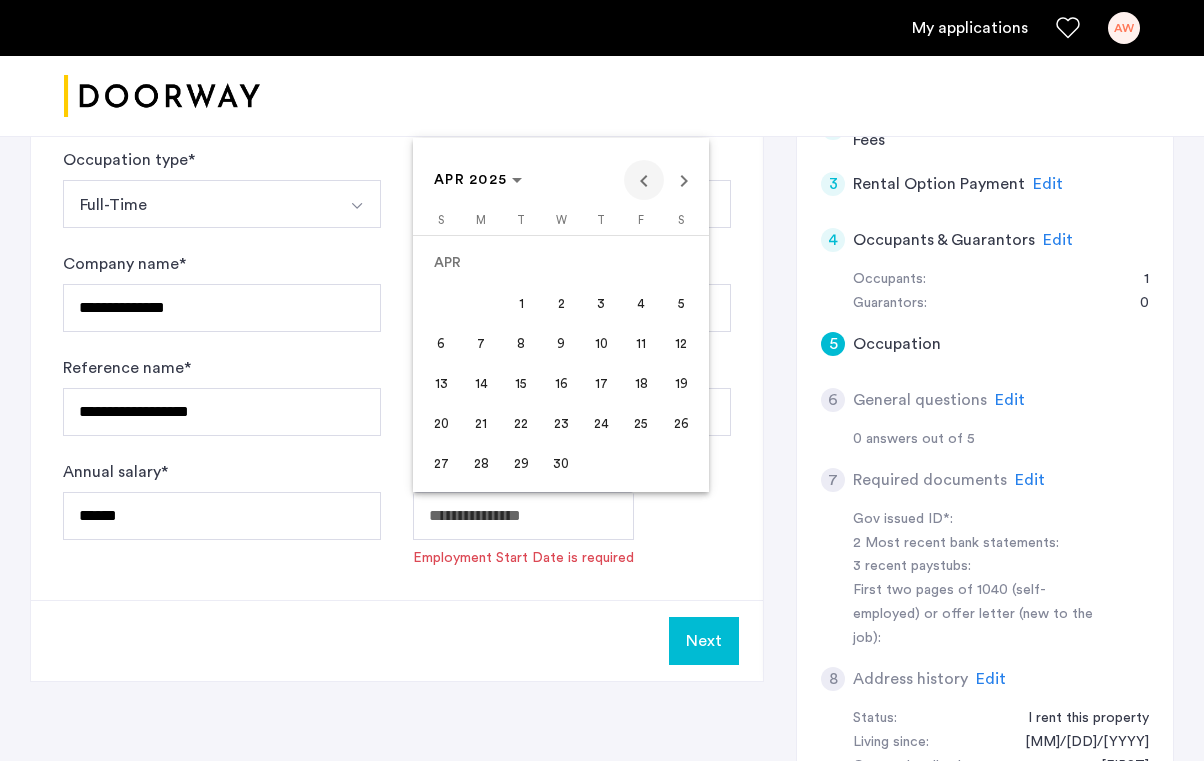 click at bounding box center (644, 180) 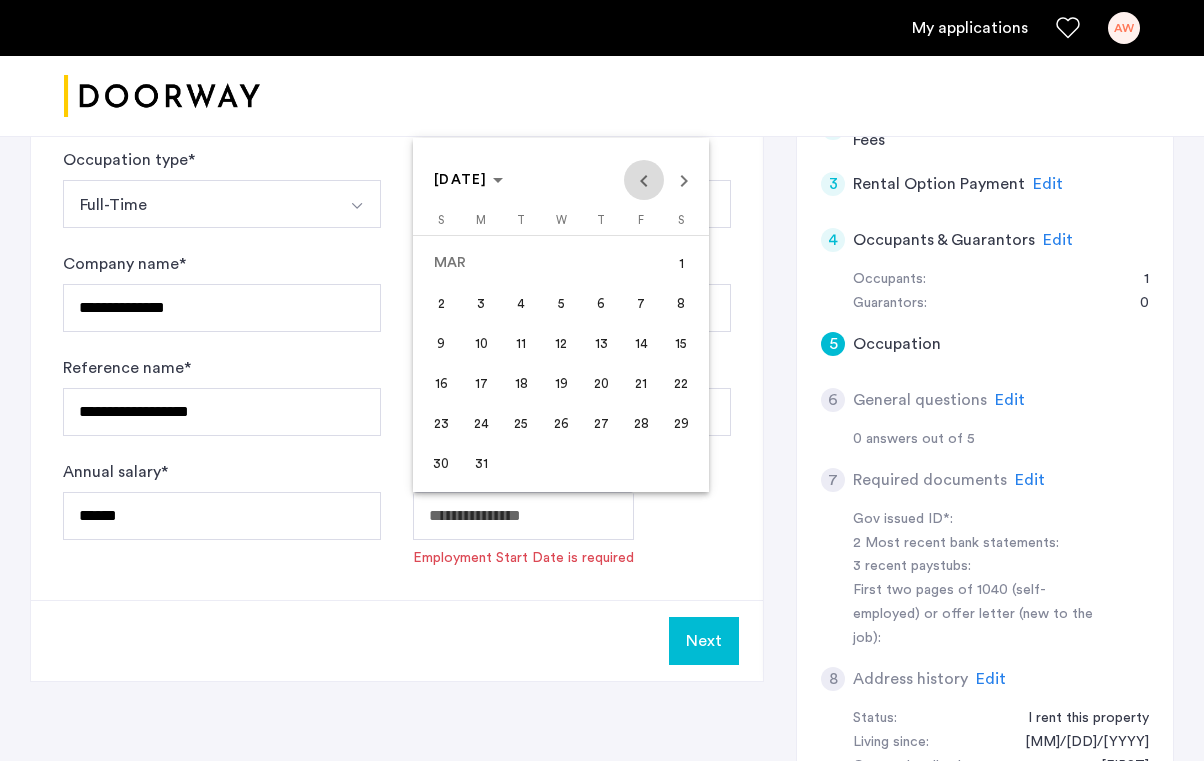 click at bounding box center (644, 180) 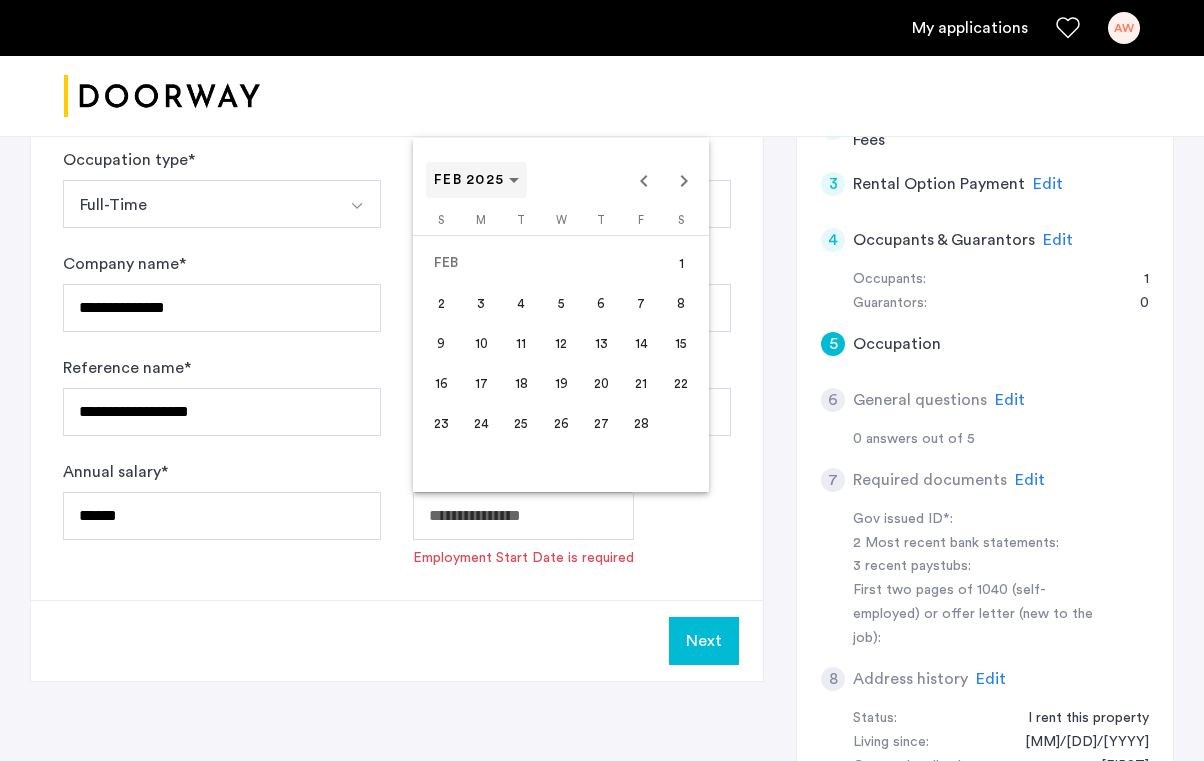 click on "FEB 2025" at bounding box center (469, 180) 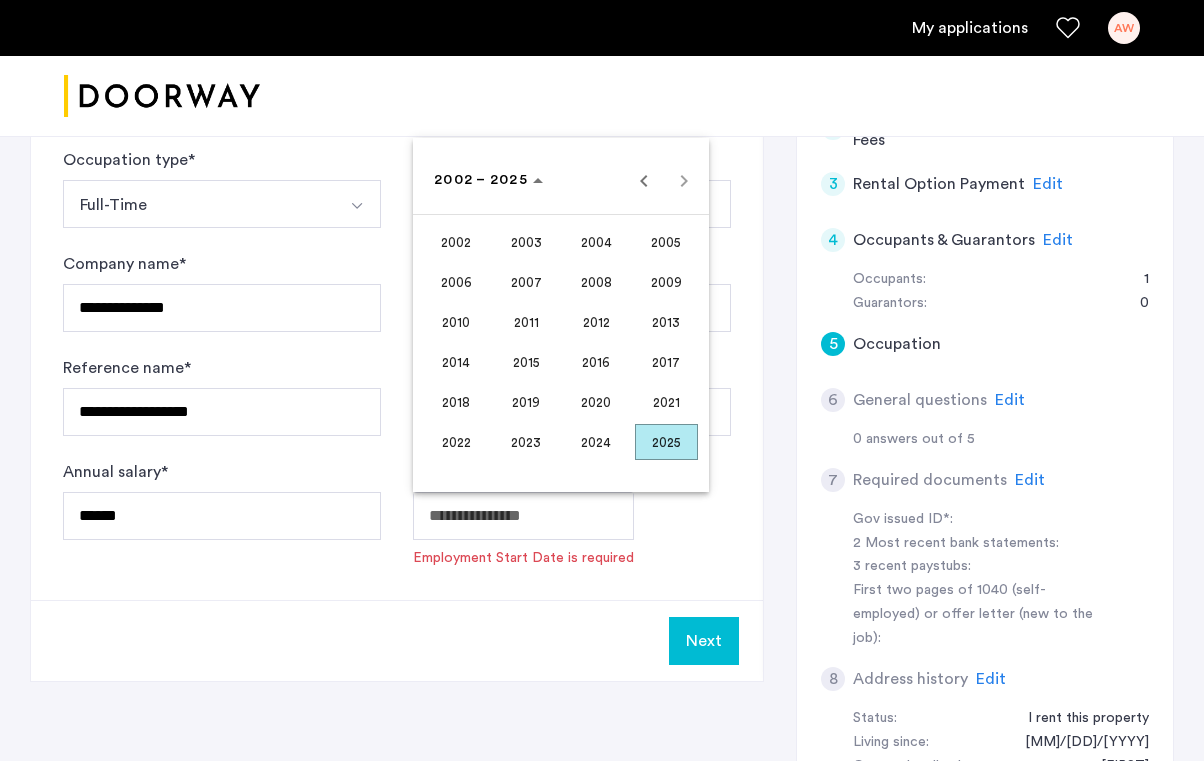 click on "2022" at bounding box center (456, 442) 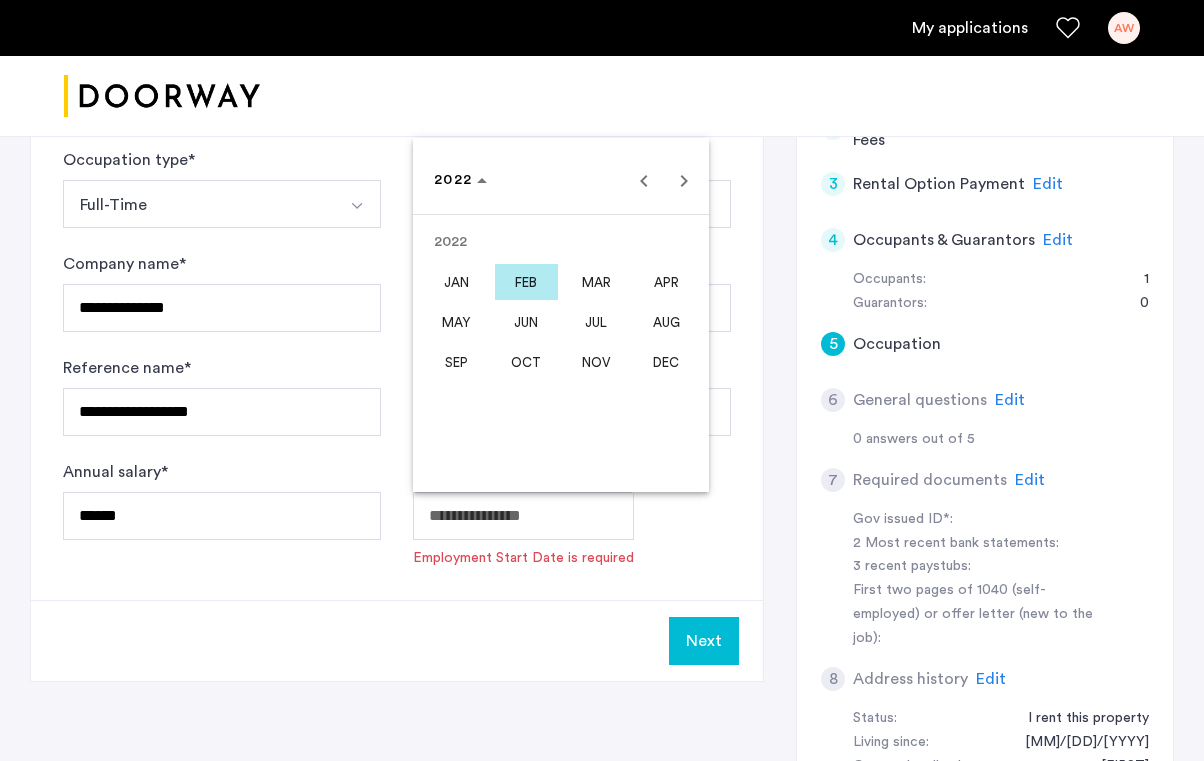 click on "OCT" at bounding box center [526, 362] 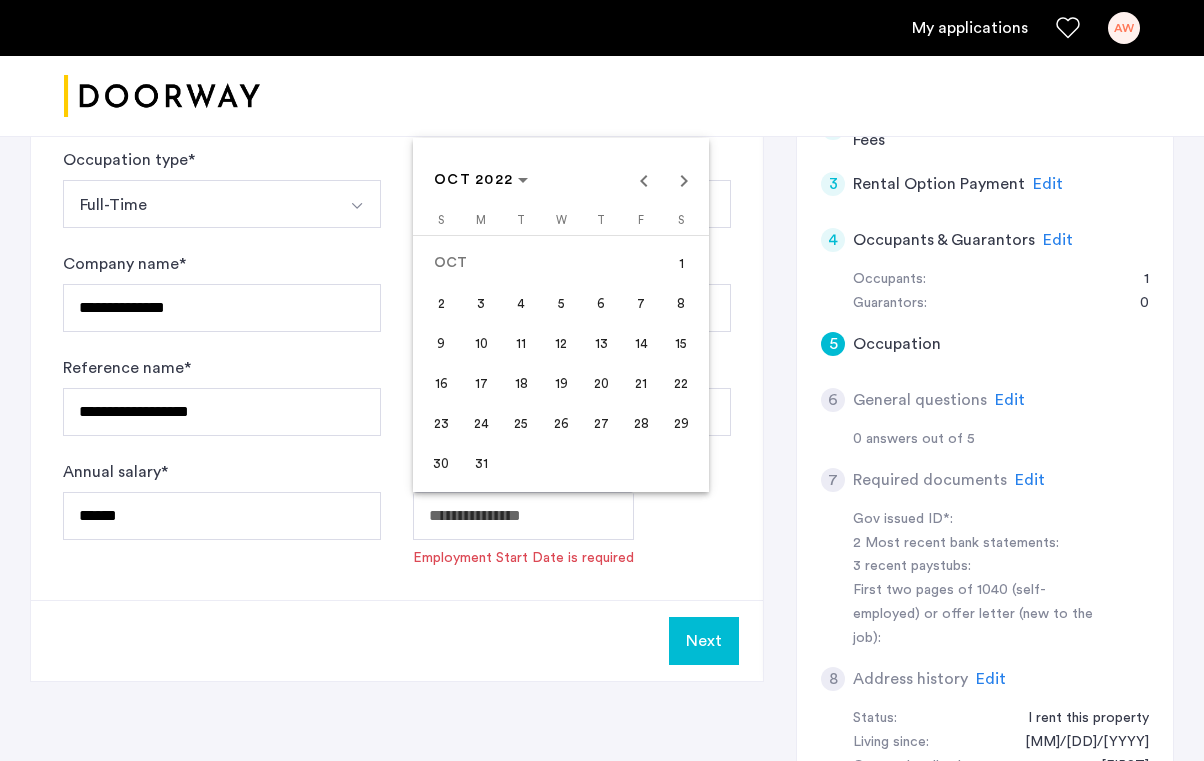 click on "3" at bounding box center (481, 303) 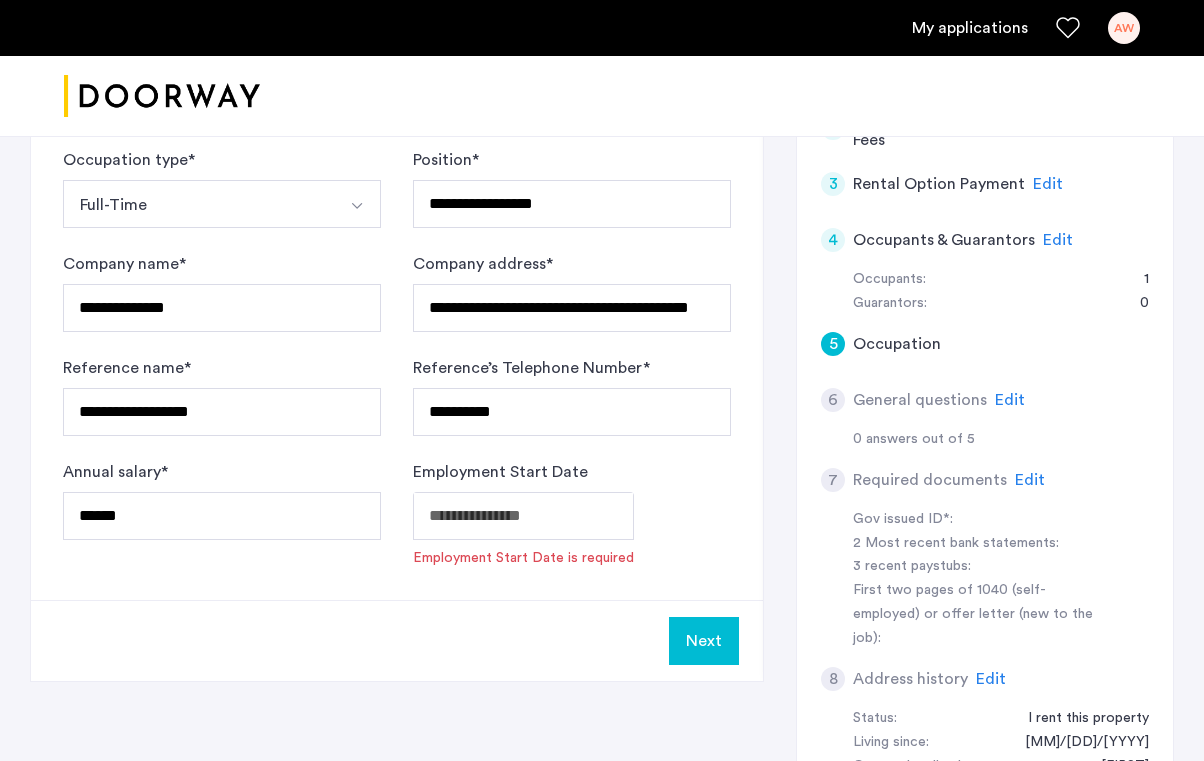type on "**********" 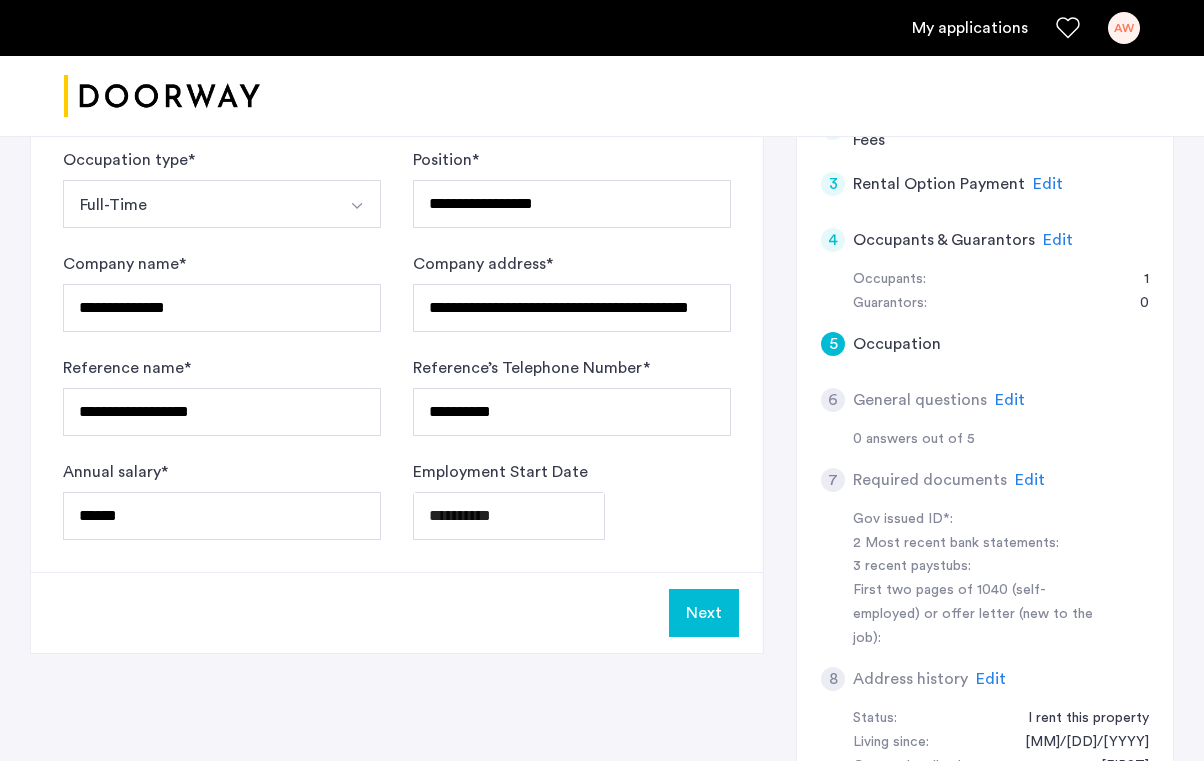 click on "Next" 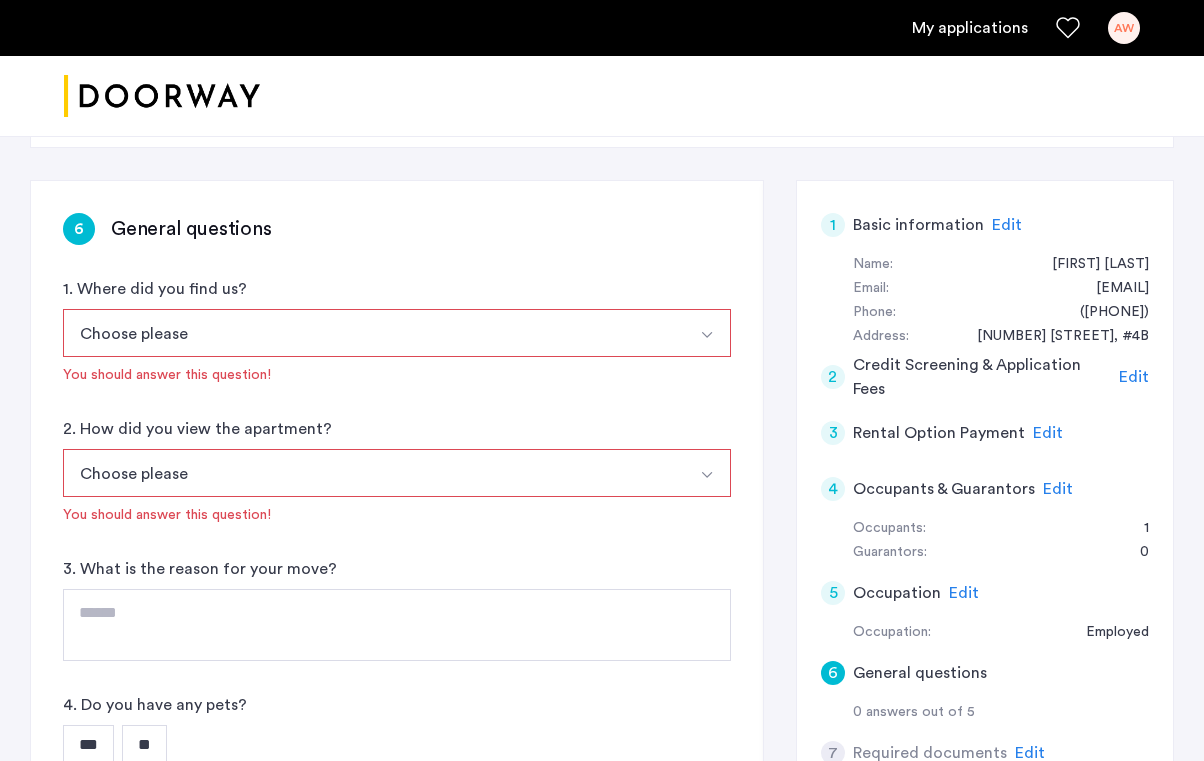 scroll, scrollTop: 296, scrollLeft: 0, axis: vertical 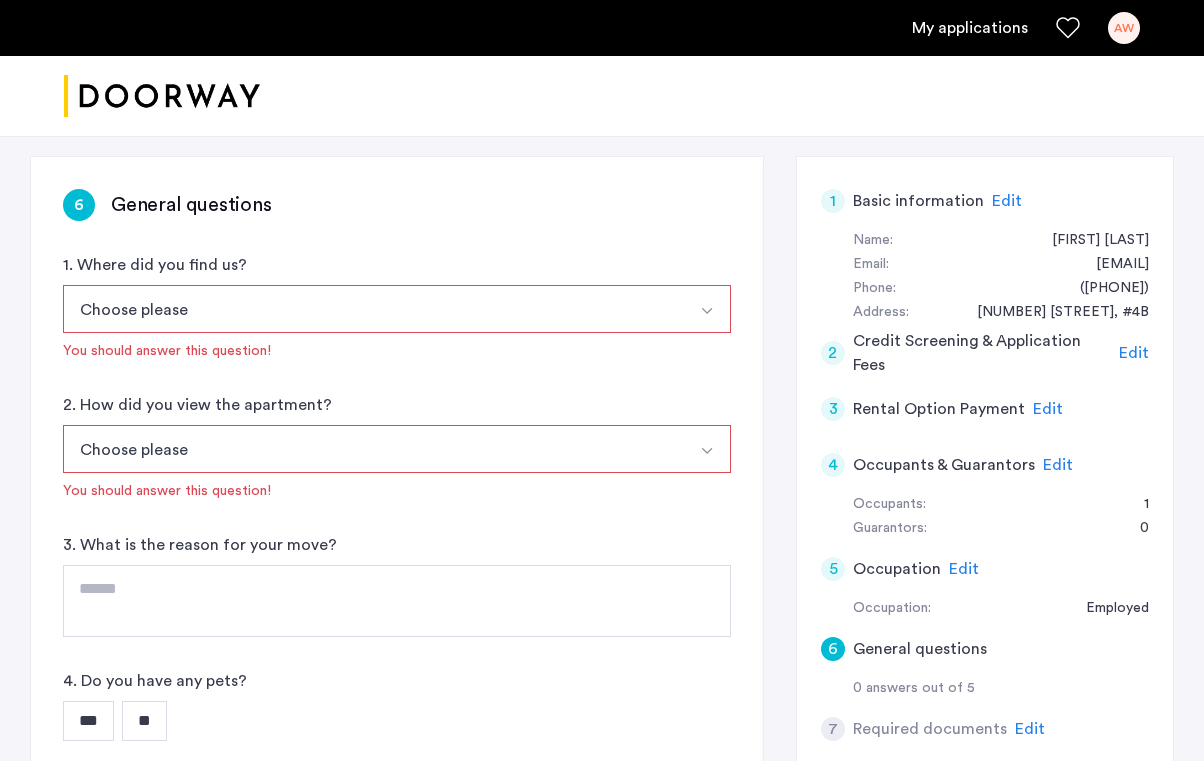 click on "Choose please" at bounding box center [373, 309] 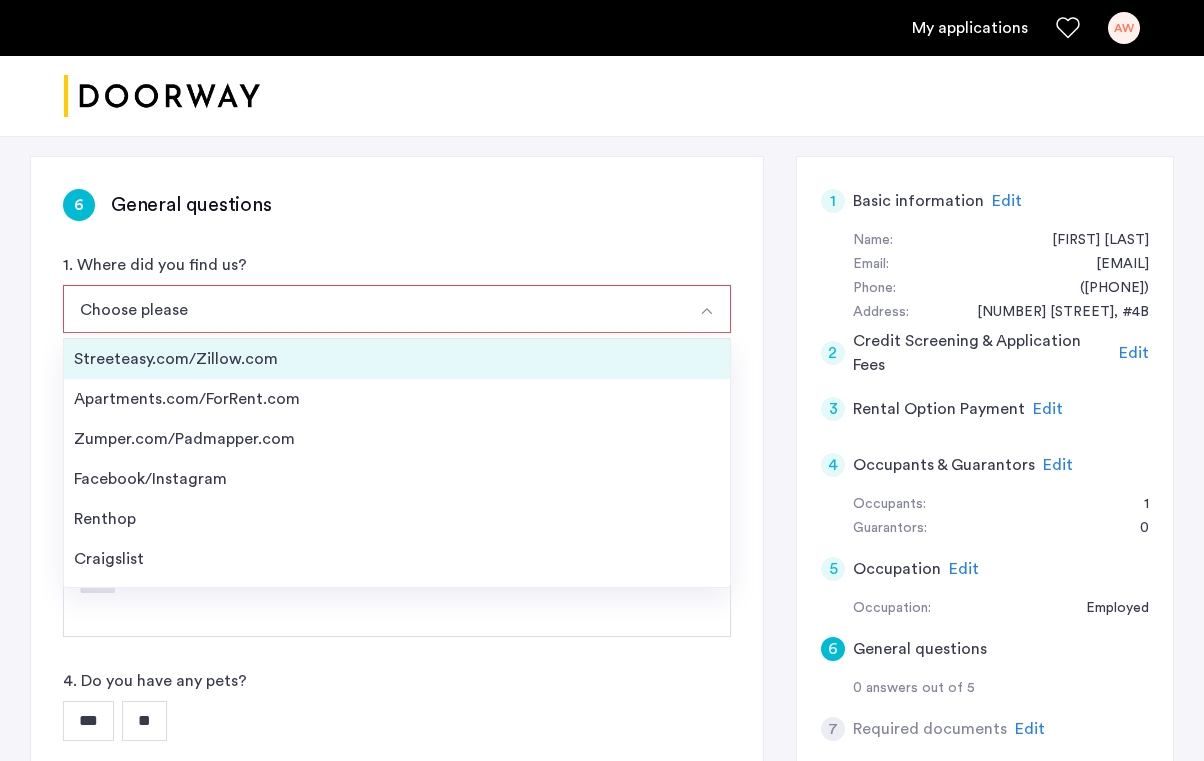 click on "Streeteasy.com/Zillow.com" at bounding box center (397, 359) 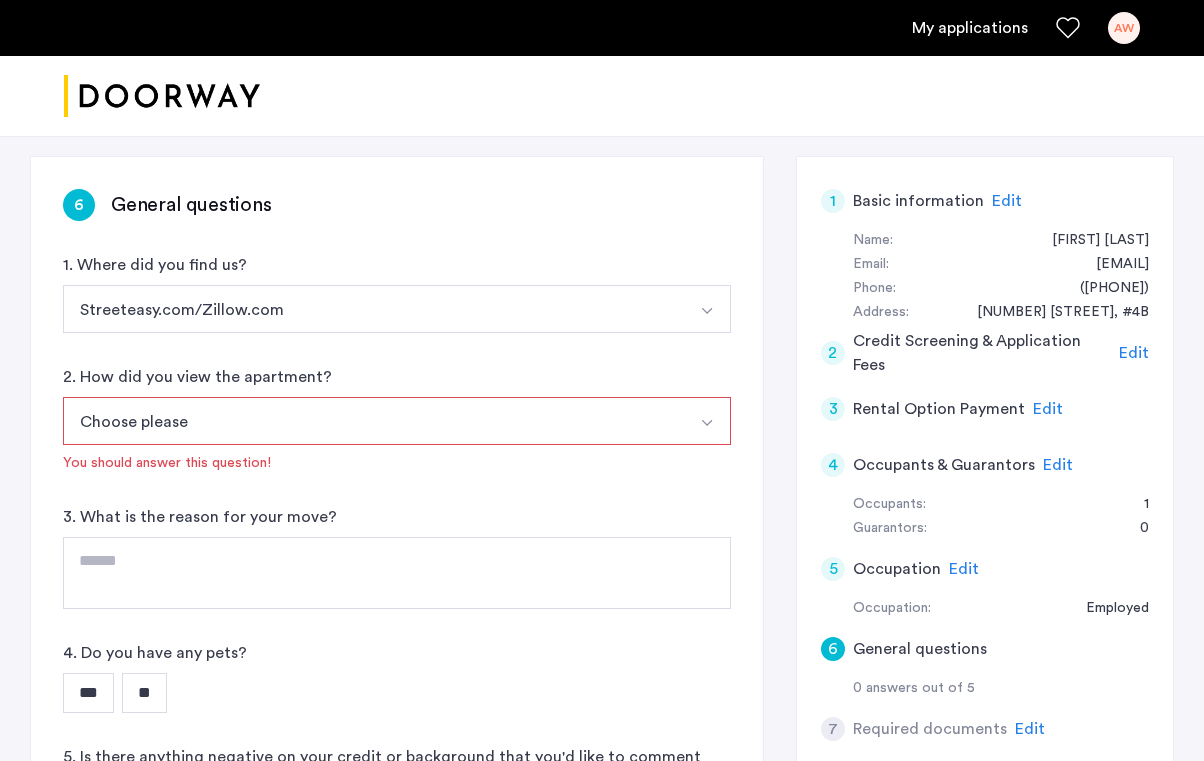 click on "Choose please" at bounding box center [373, 421] 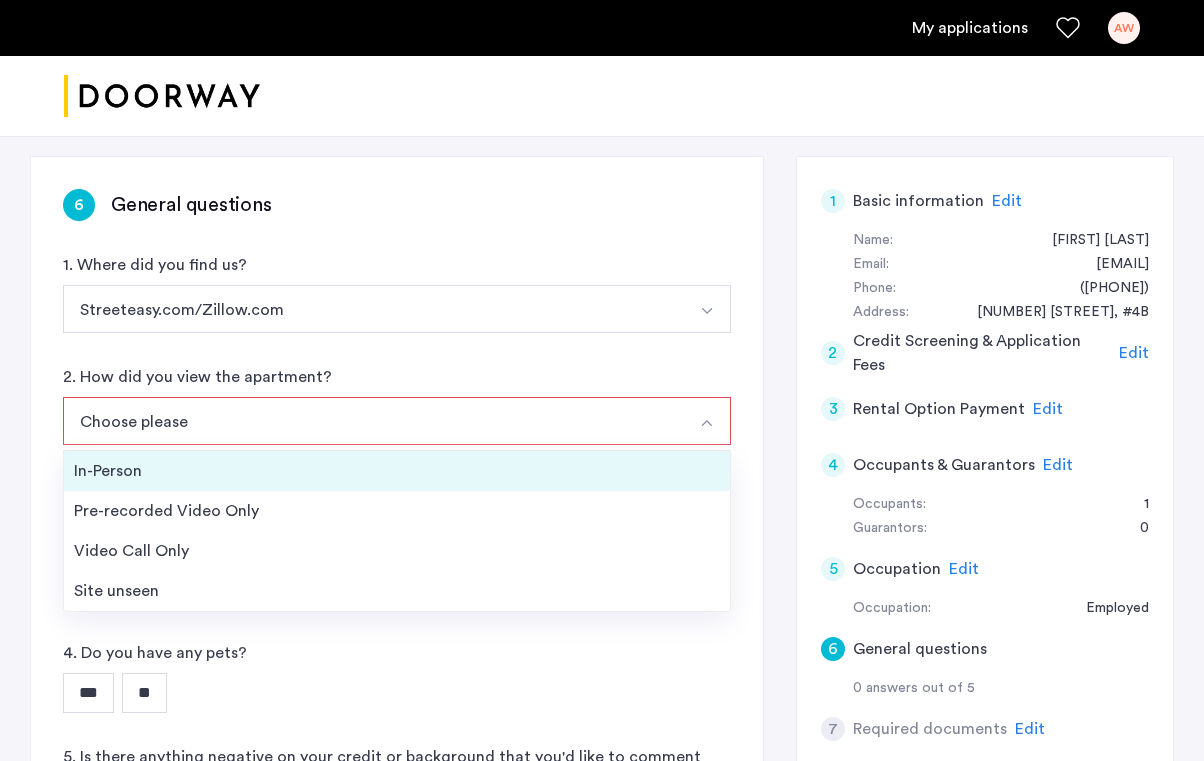 click on "In-Person" at bounding box center (397, 471) 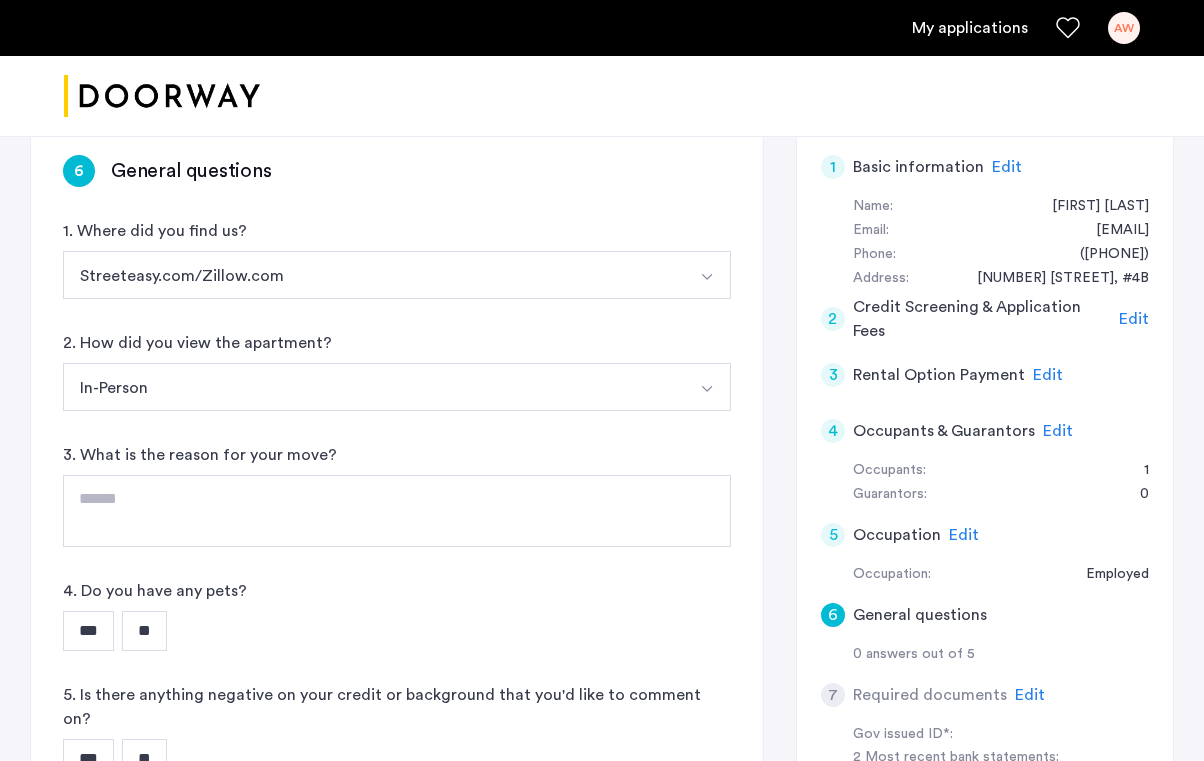 scroll, scrollTop: 337, scrollLeft: 0, axis: vertical 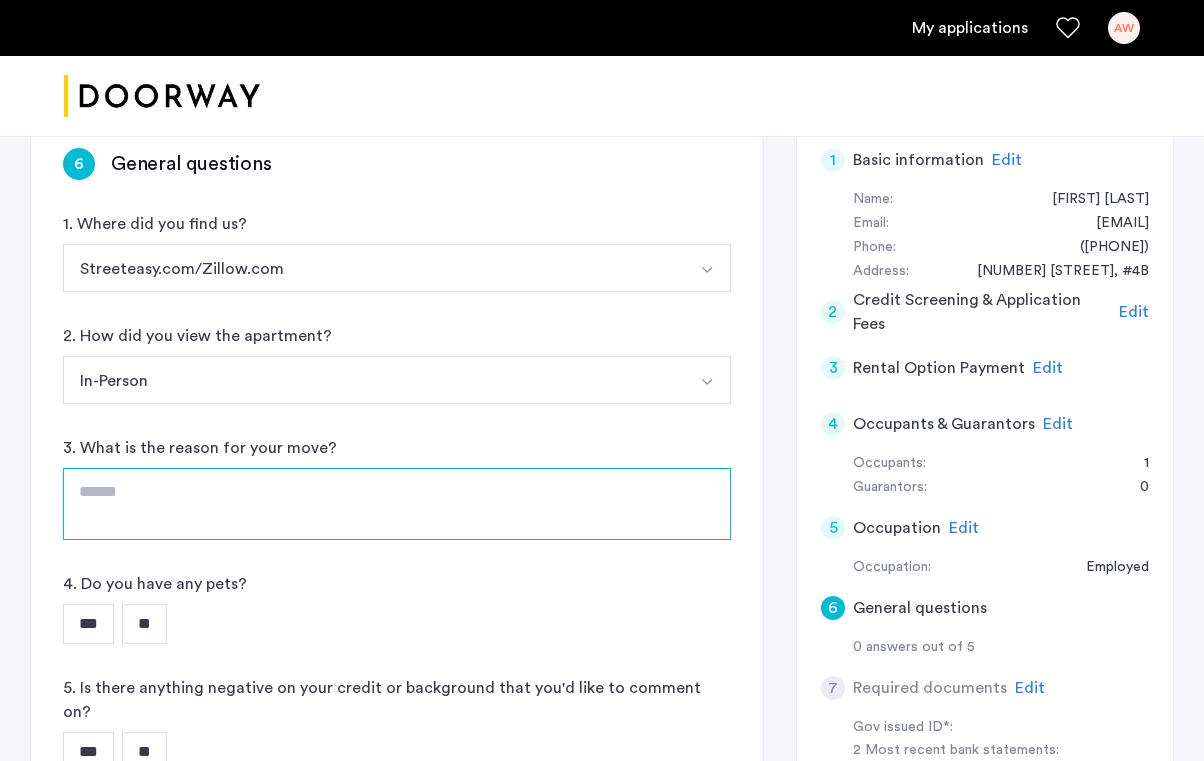 click 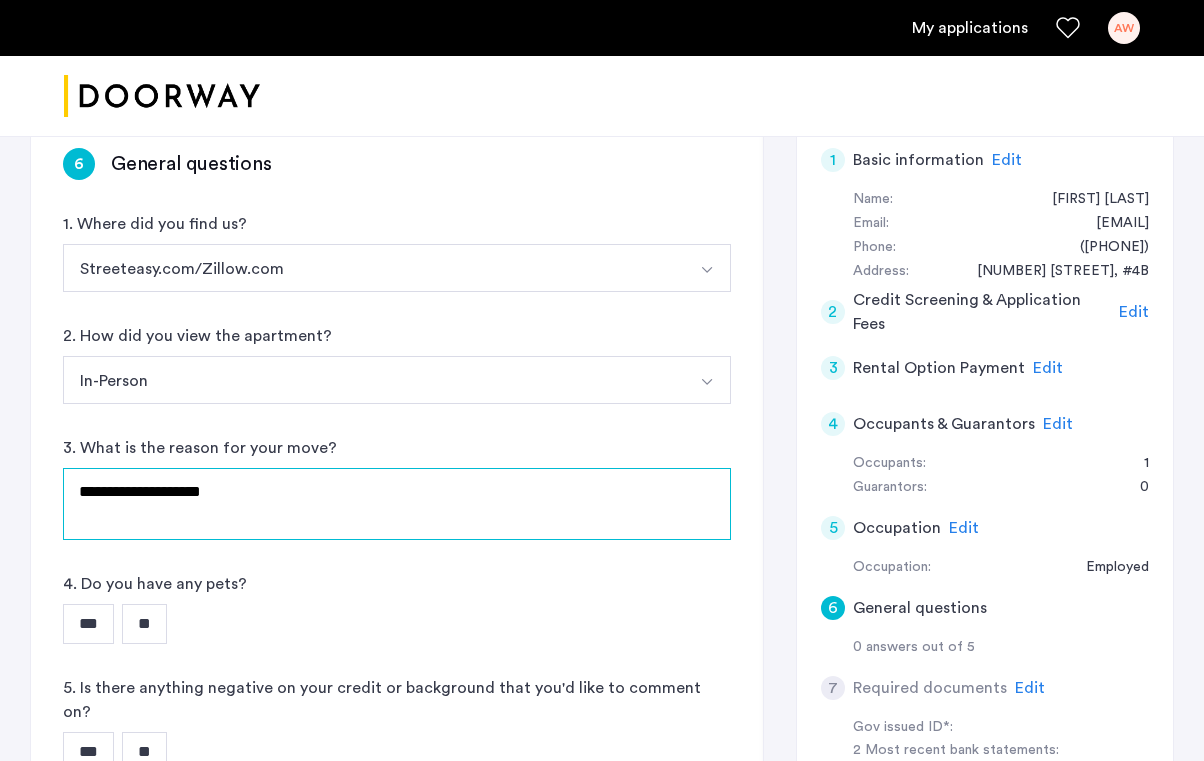 drag, startPoint x: 334, startPoint y: 510, endPoint x: 190, endPoint y: 493, distance: 145 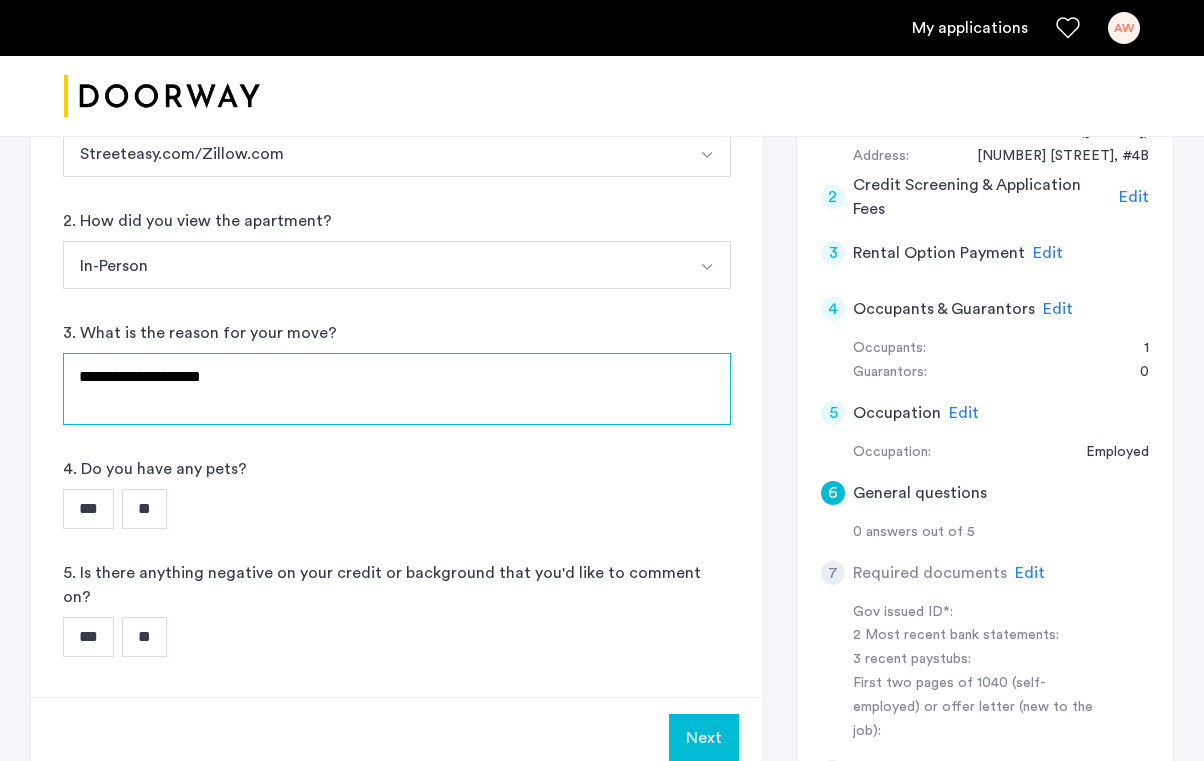 type on "*" 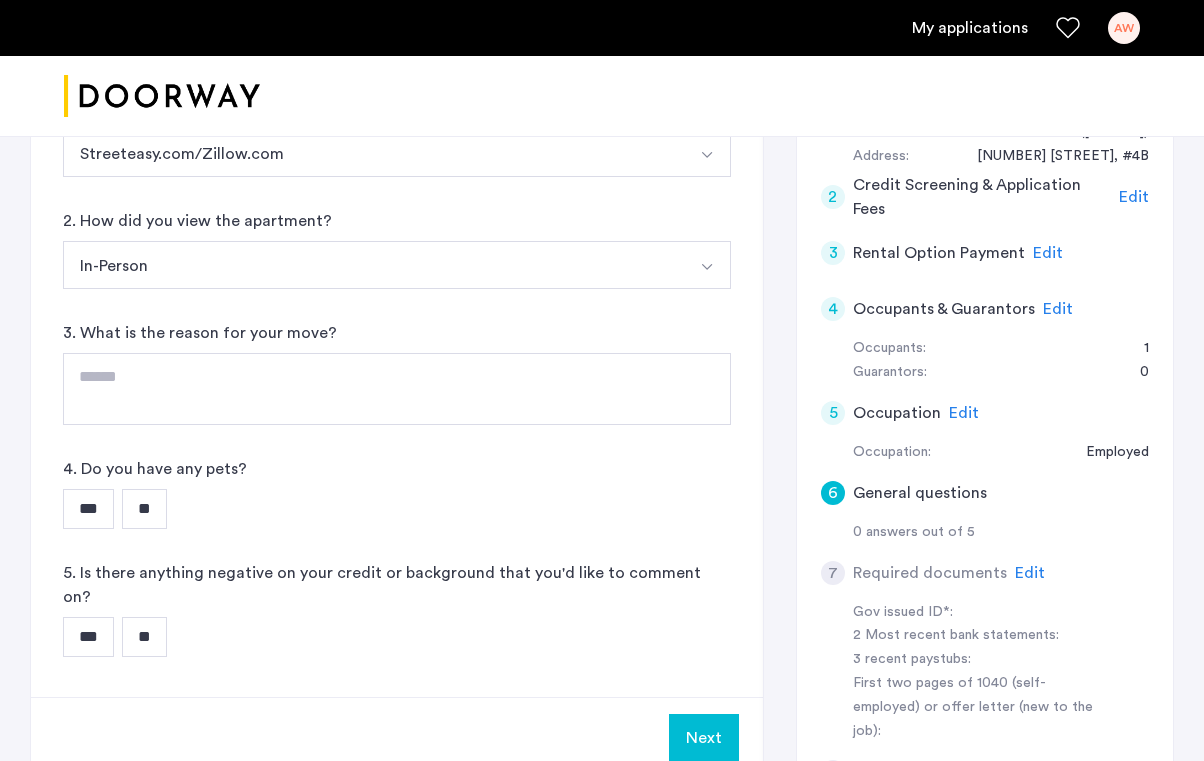 click on "**" at bounding box center (144, 509) 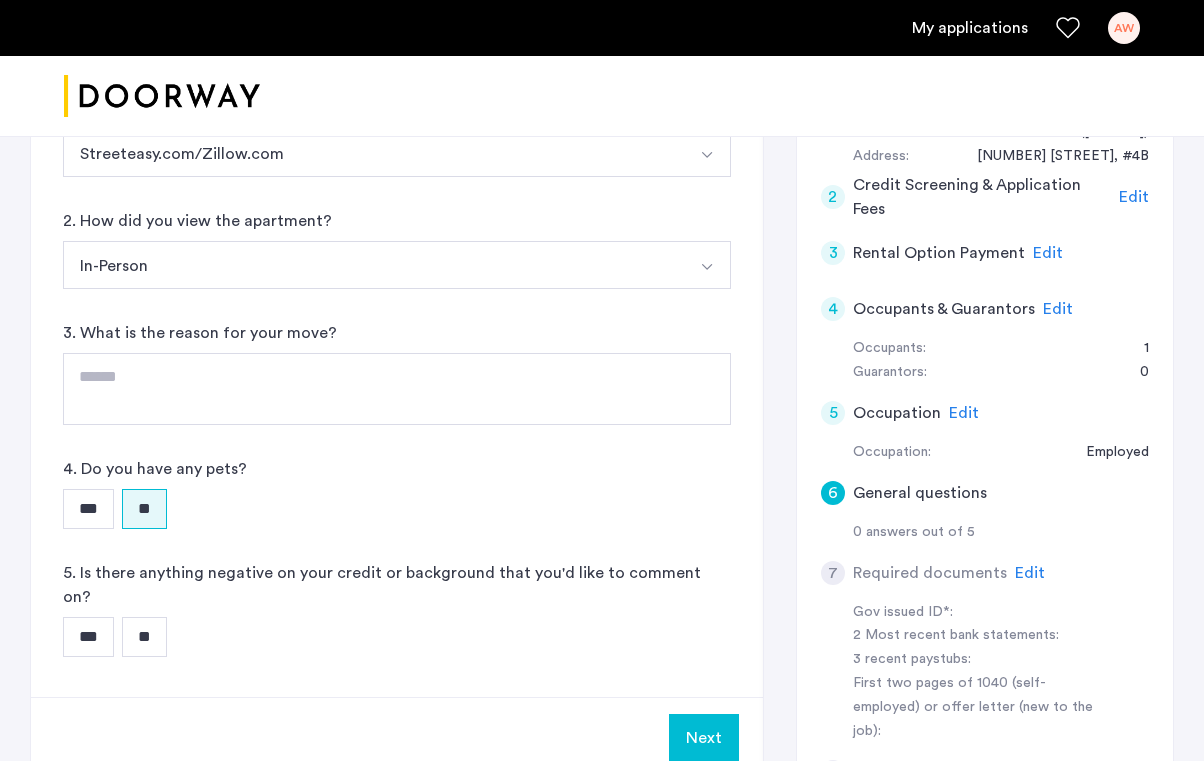 click on "**" at bounding box center (144, 637) 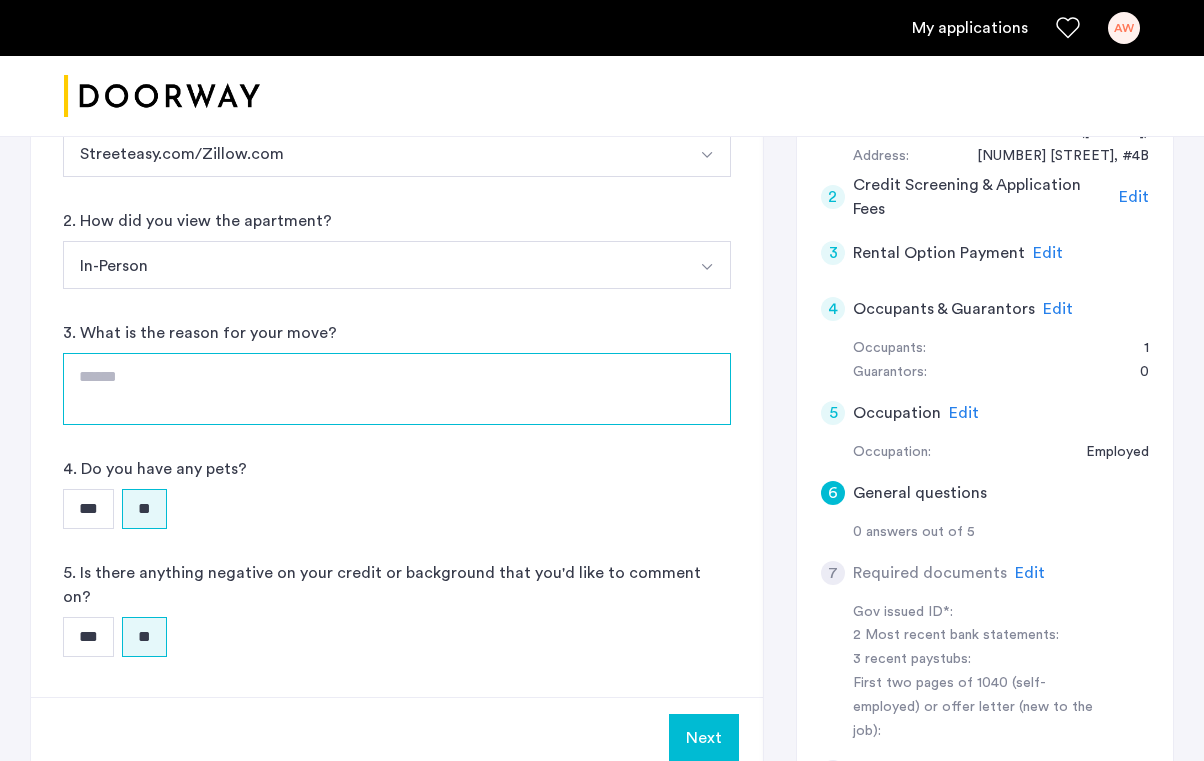 click 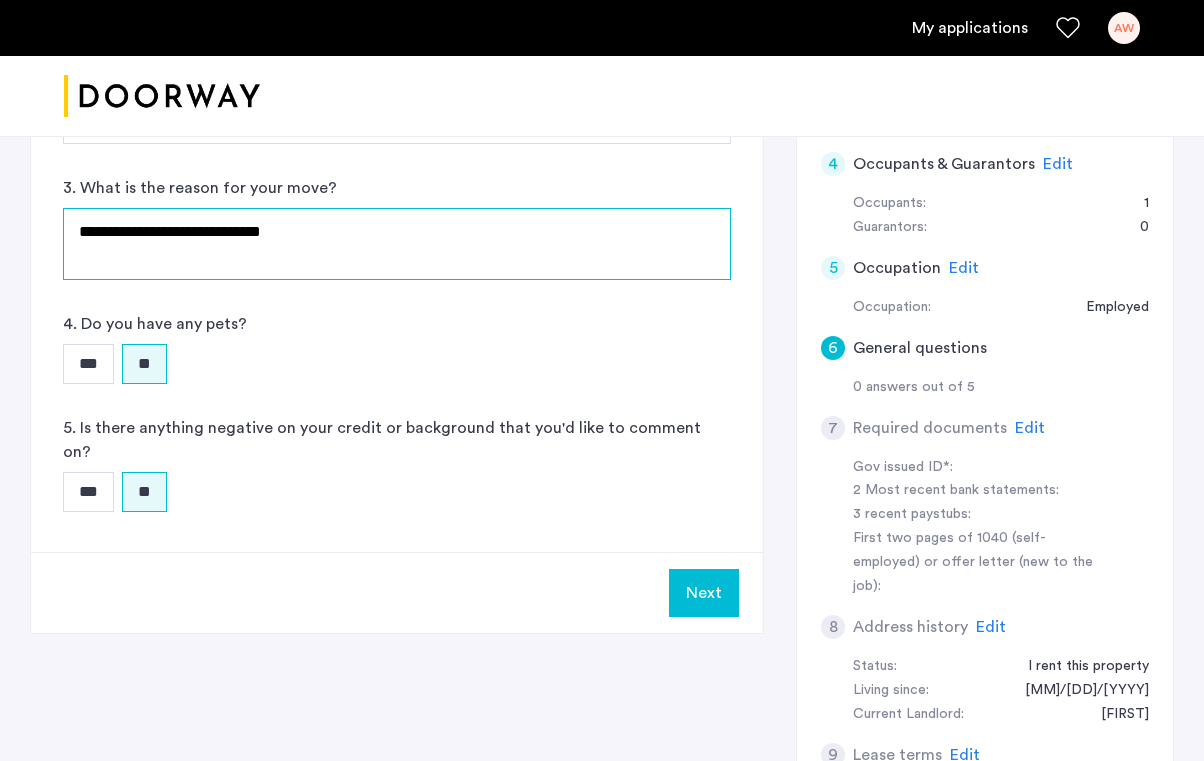 scroll, scrollTop: 612, scrollLeft: 0, axis: vertical 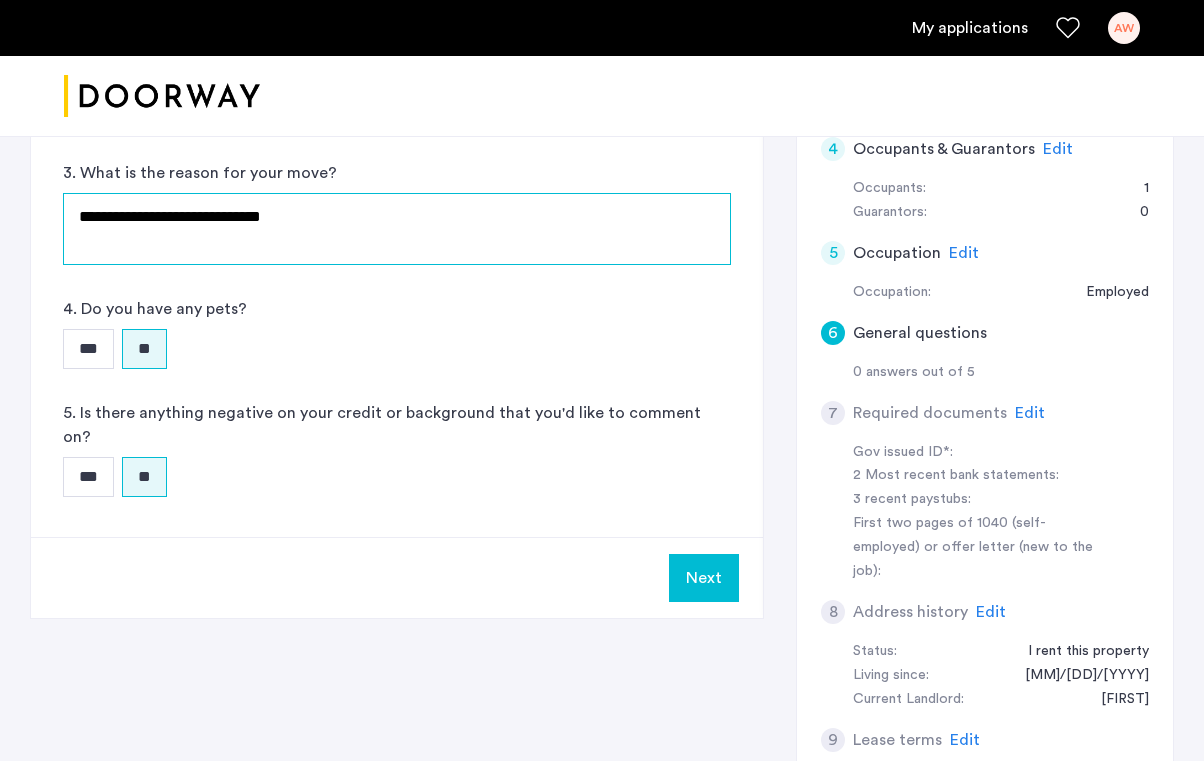 type on "**********" 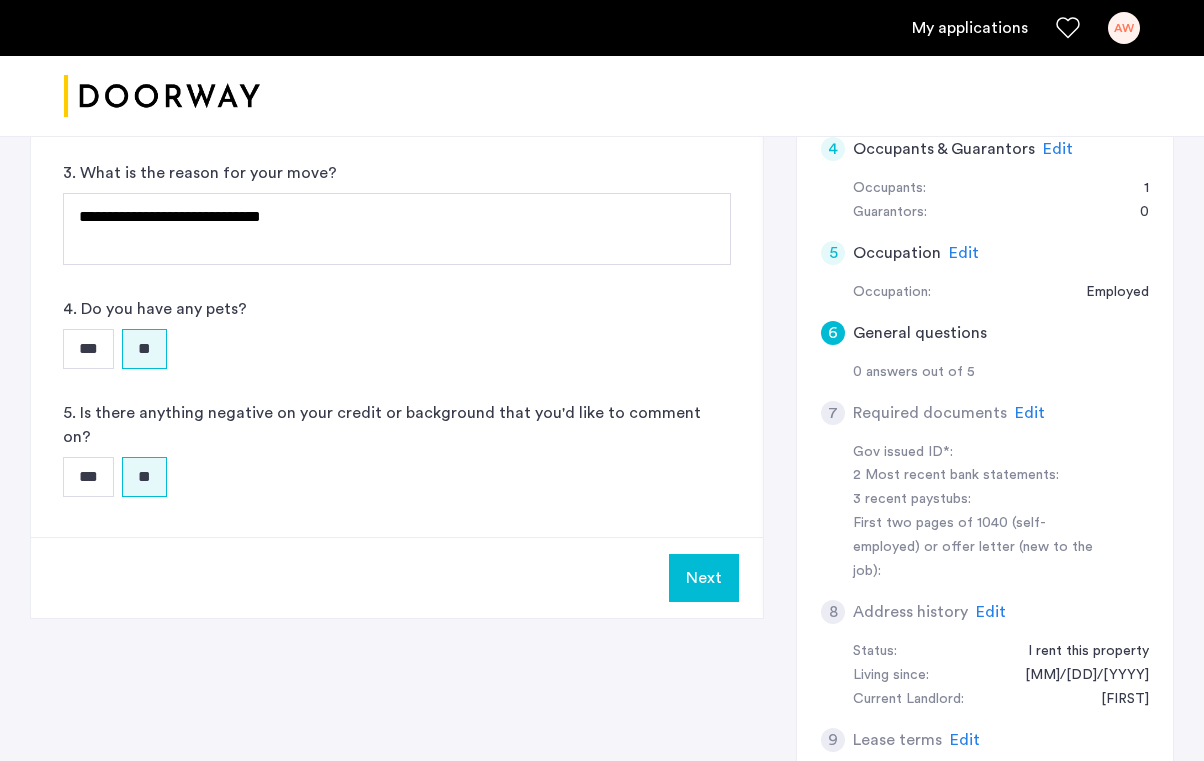 click on "Next" at bounding box center (704, 578) 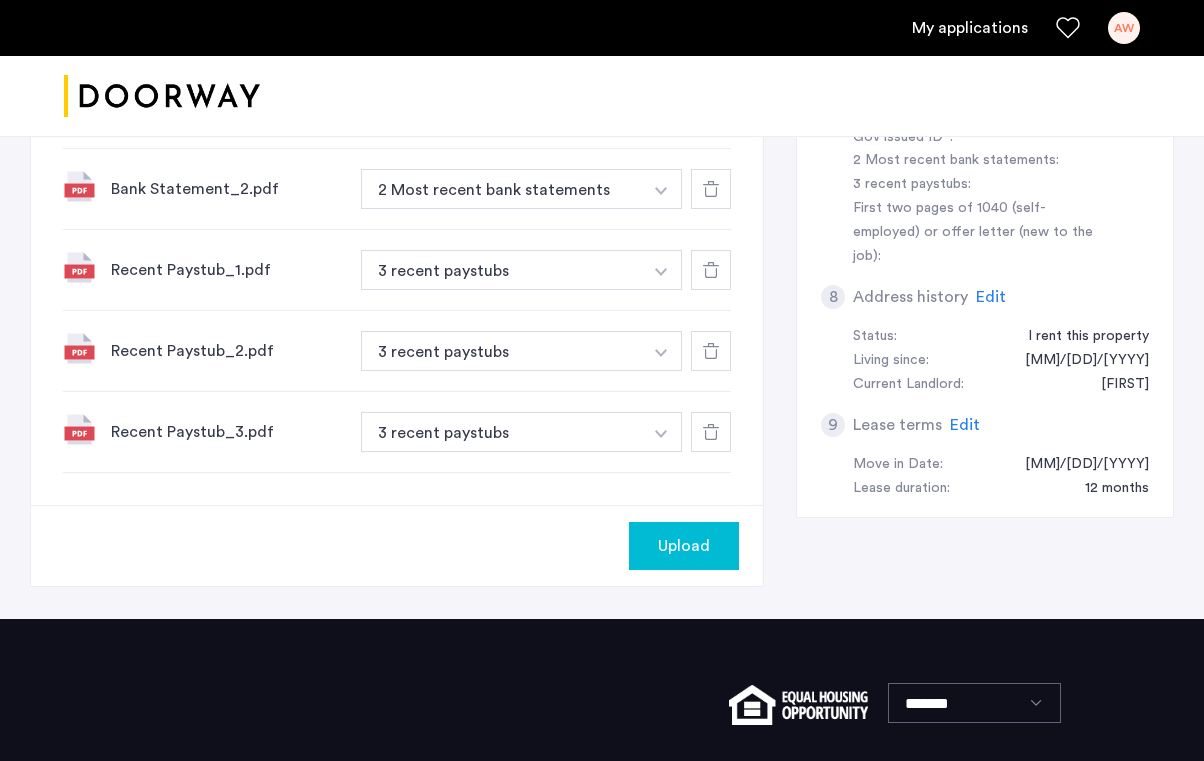 scroll, scrollTop: 928, scrollLeft: 0, axis: vertical 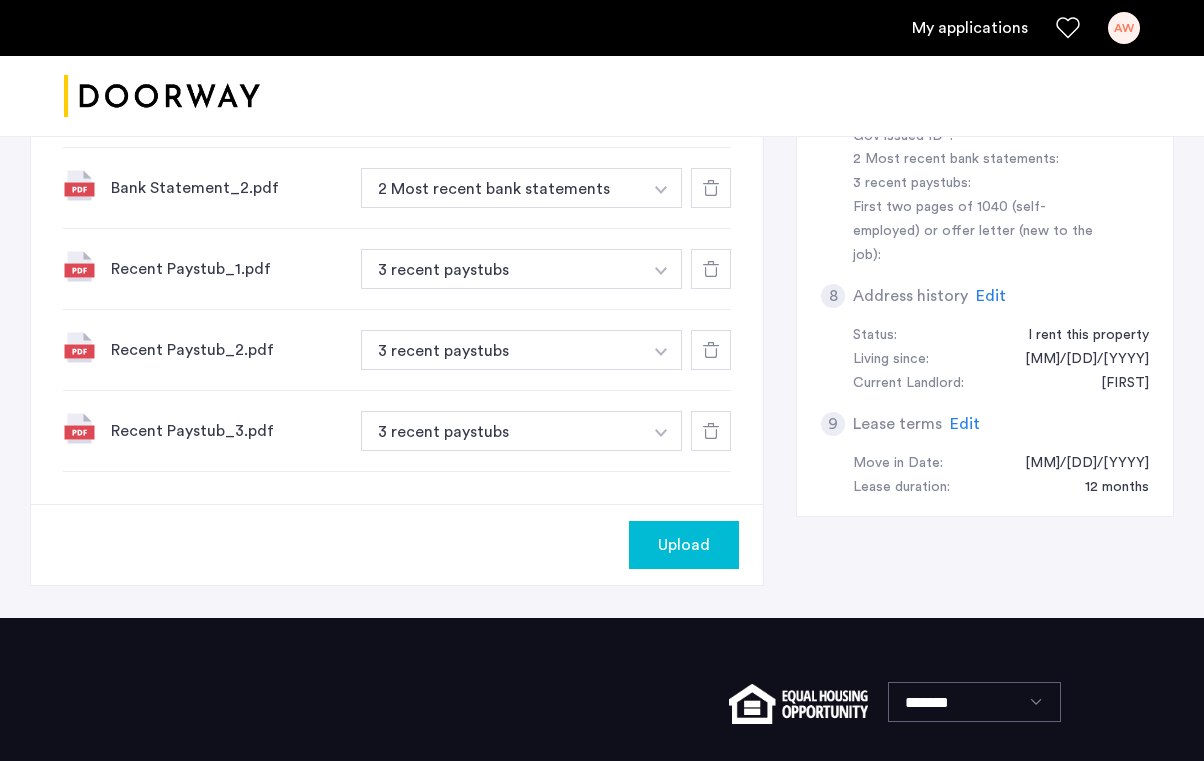 click on "Upload" 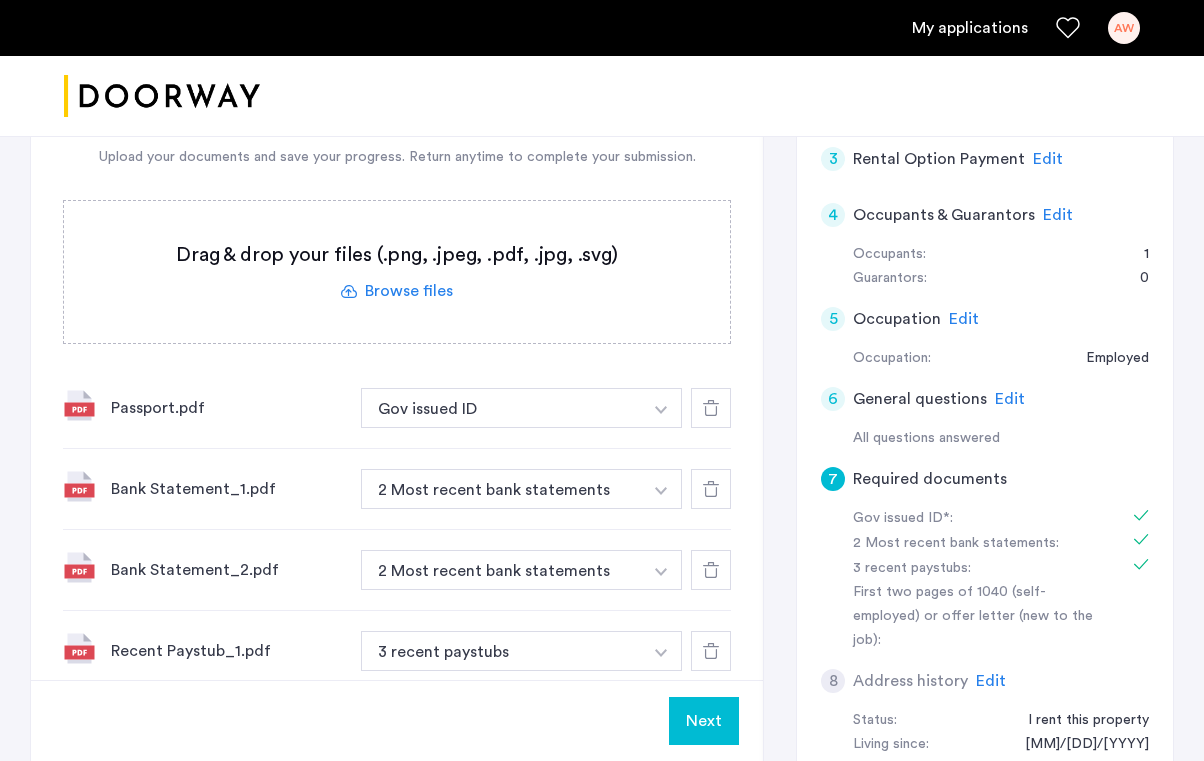 scroll, scrollTop: 545, scrollLeft: 0, axis: vertical 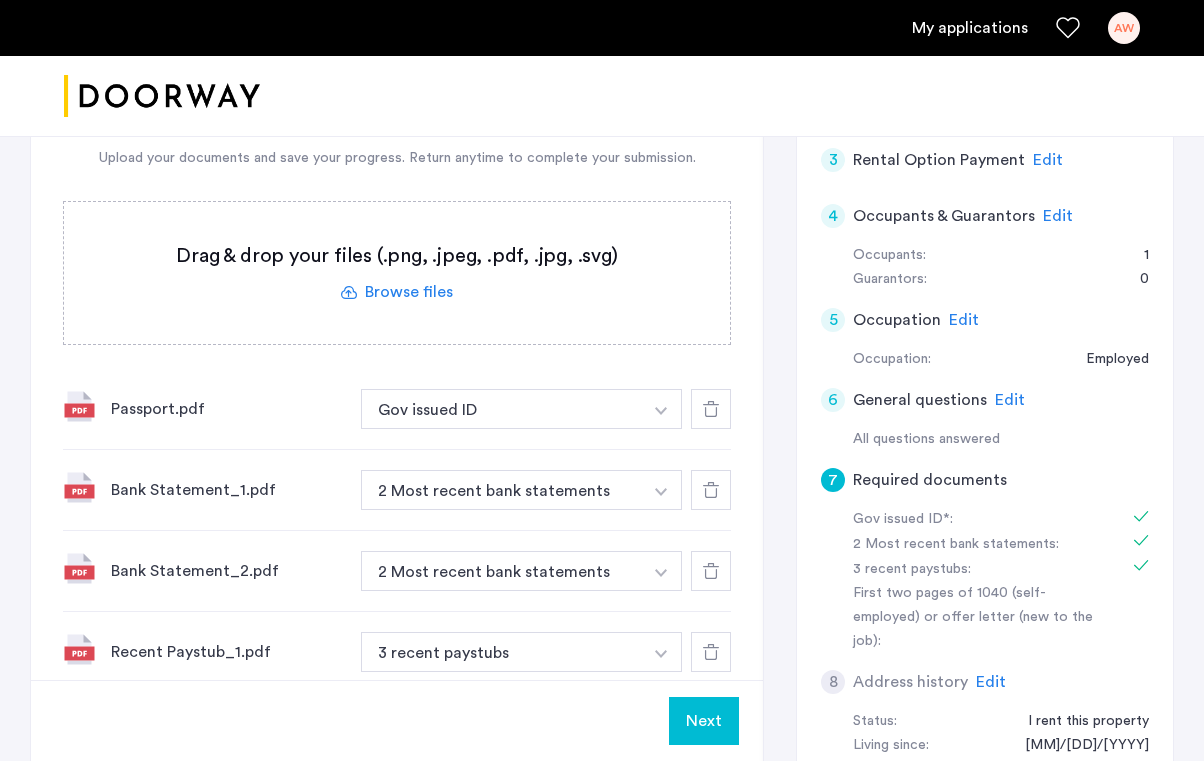 click on "Next" 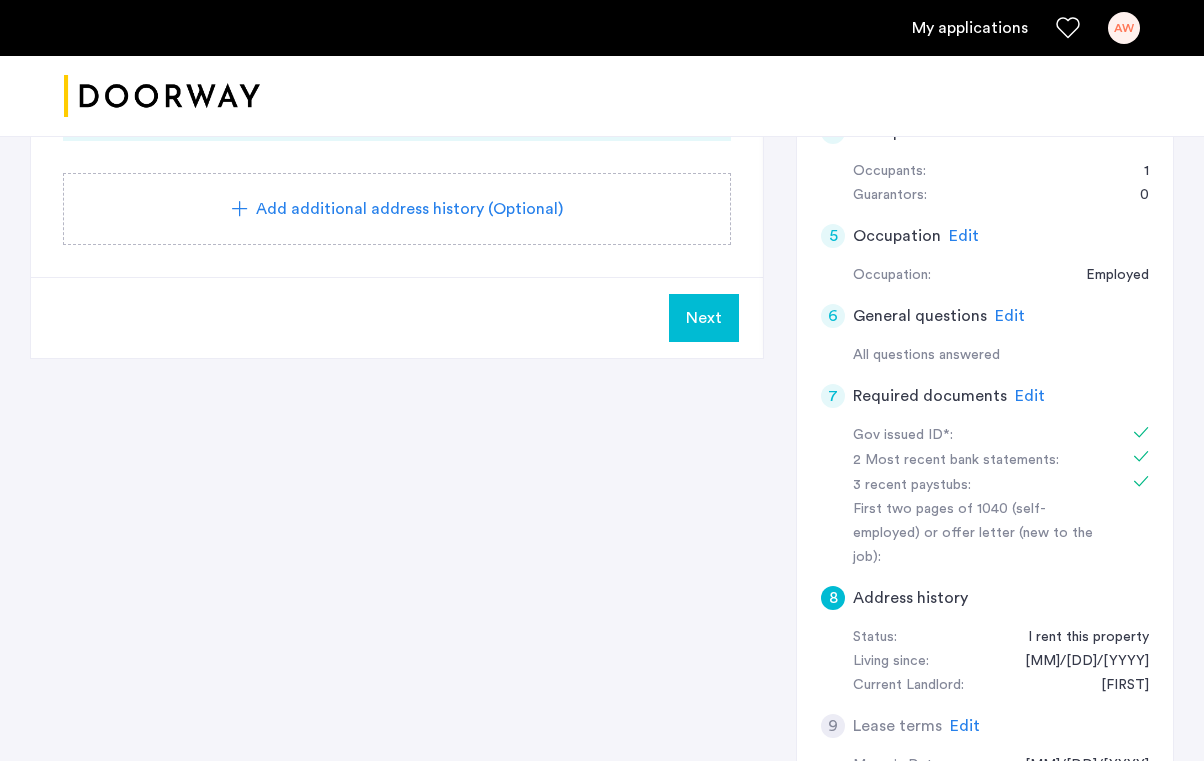 scroll, scrollTop: 628, scrollLeft: 0, axis: vertical 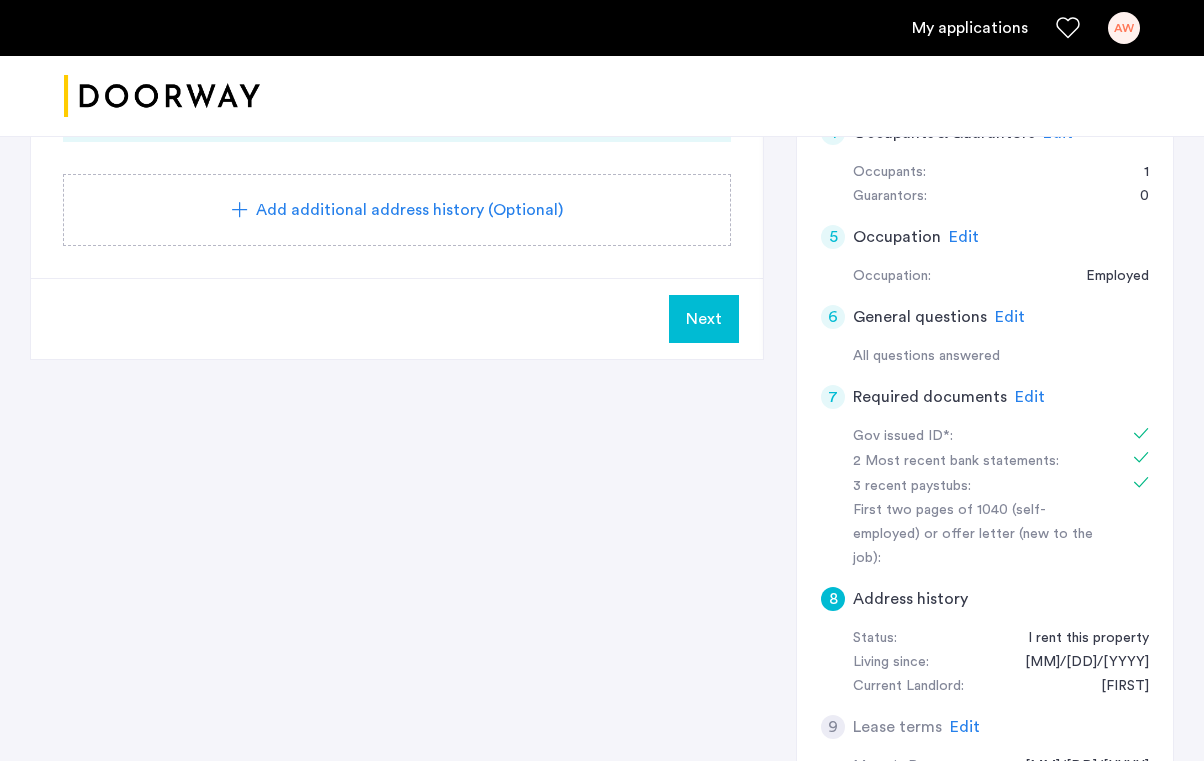 click on "Next" 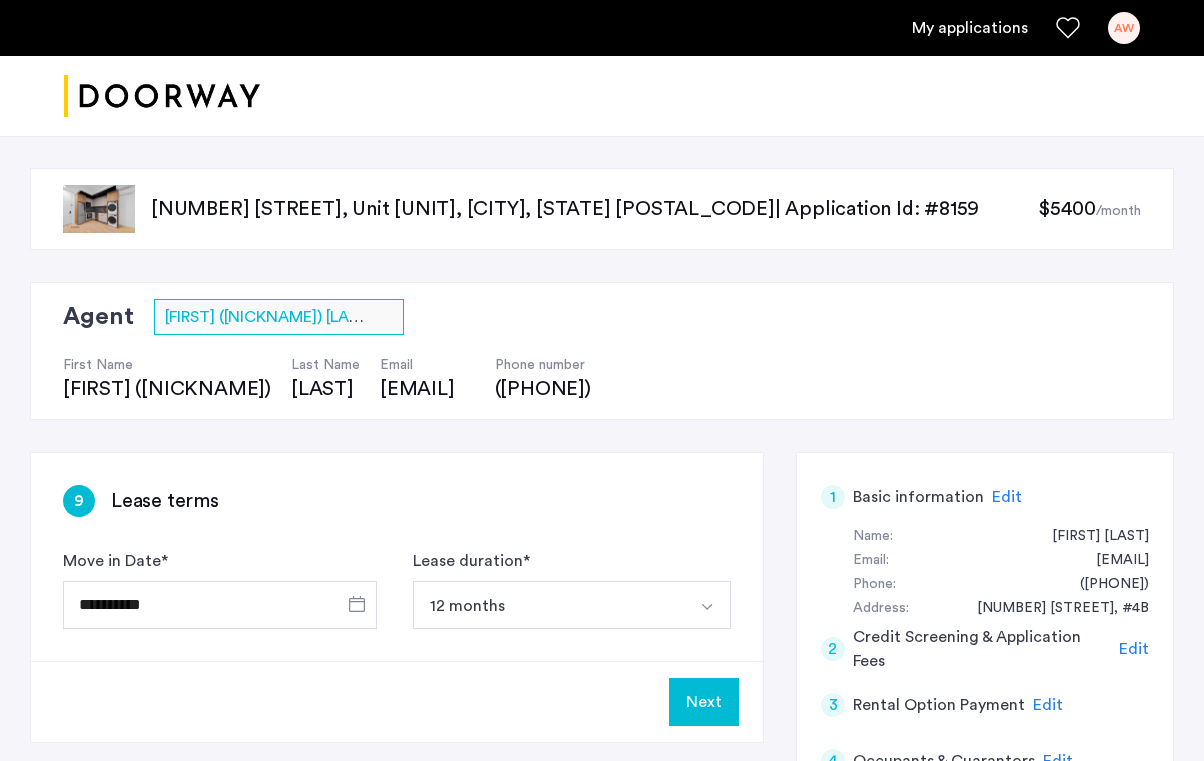 scroll, scrollTop: 155, scrollLeft: 0, axis: vertical 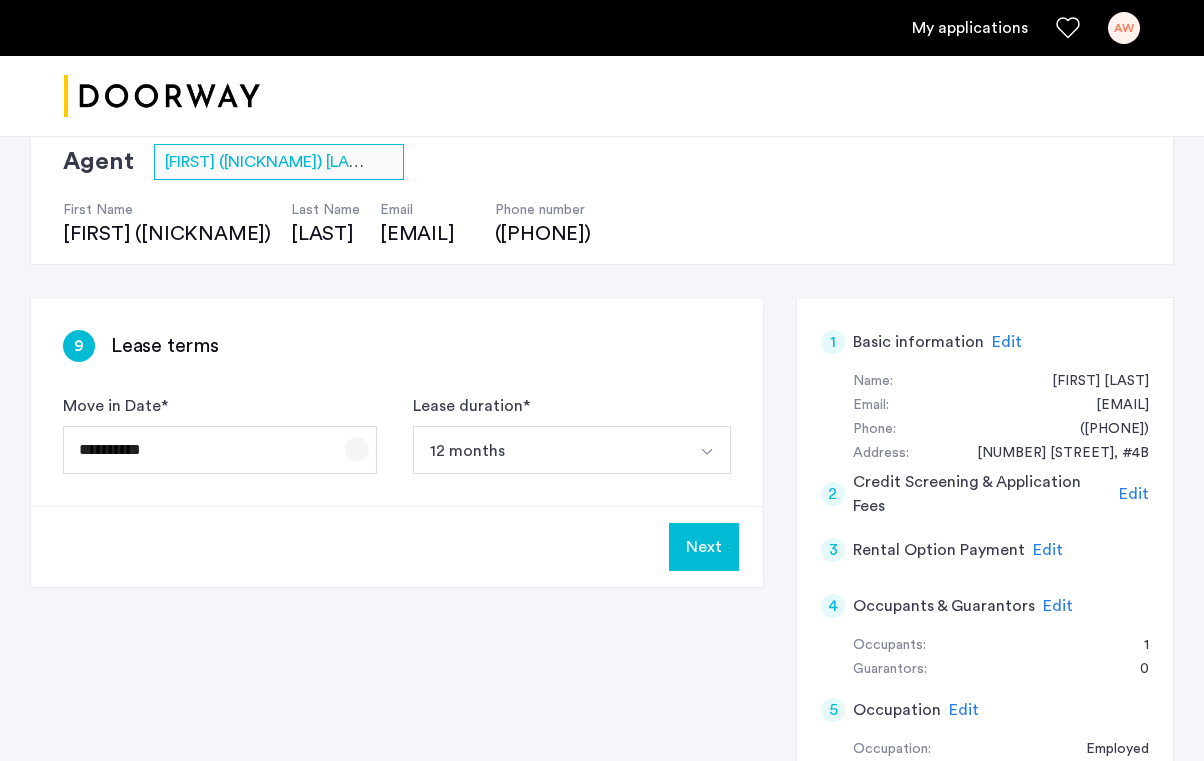 click 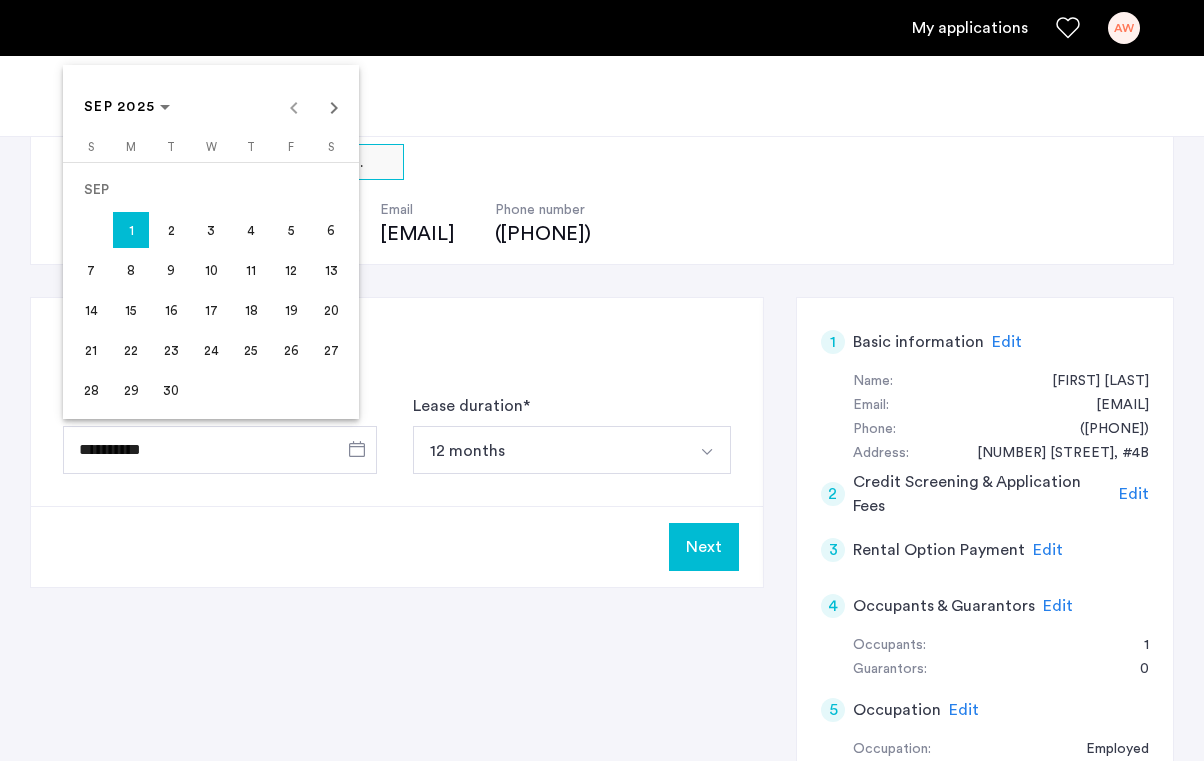 click on "[MONTH] [YEAR] [MONTH] [YEAR]" at bounding box center (211, 107) 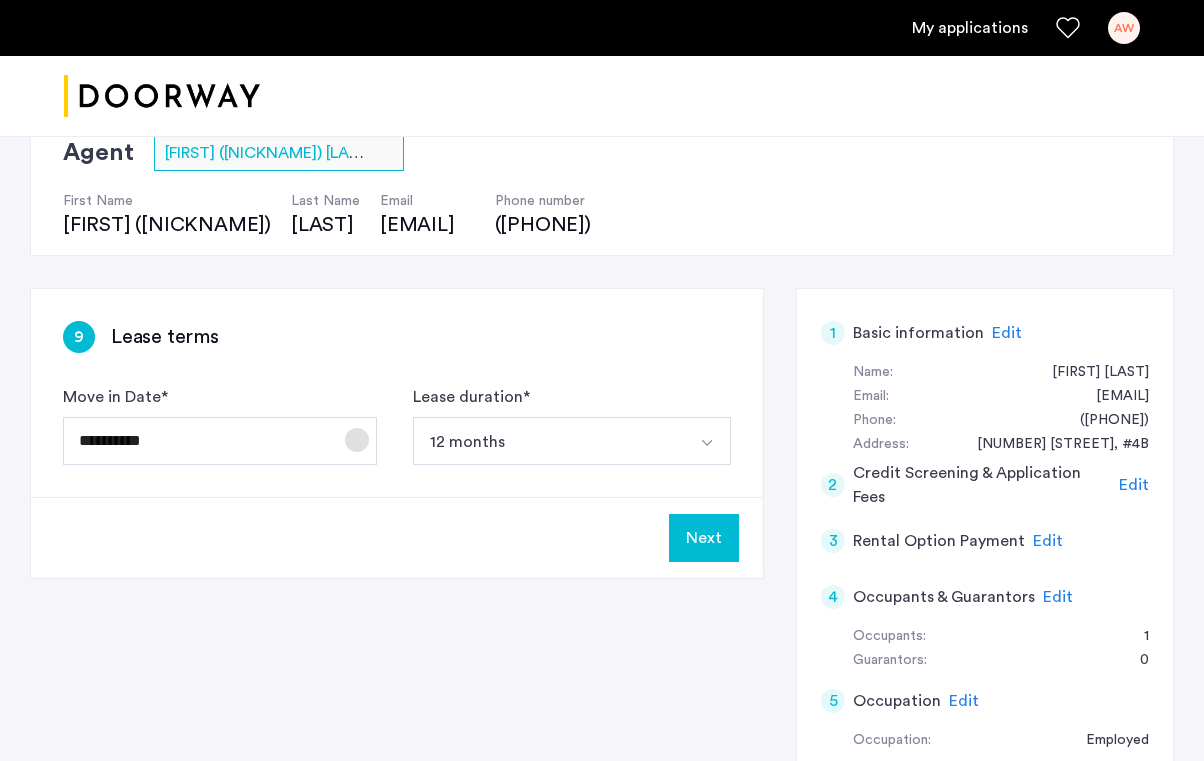scroll, scrollTop: 165, scrollLeft: 0, axis: vertical 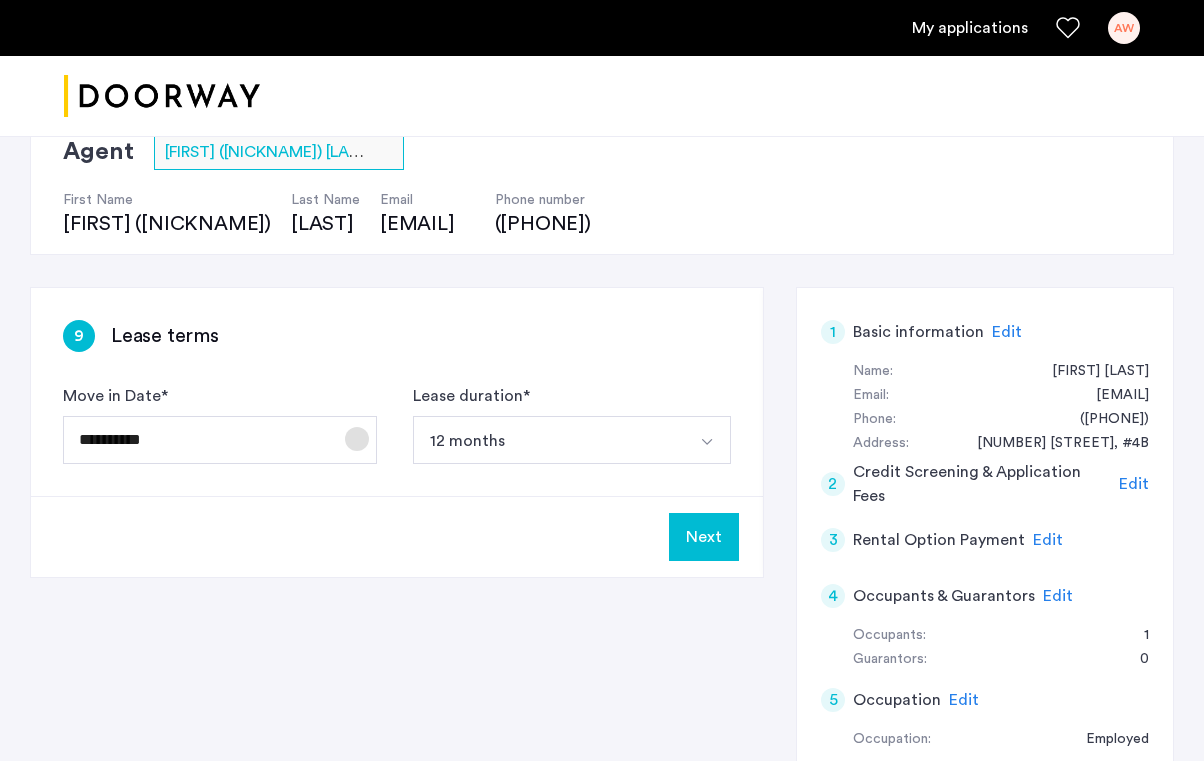 click 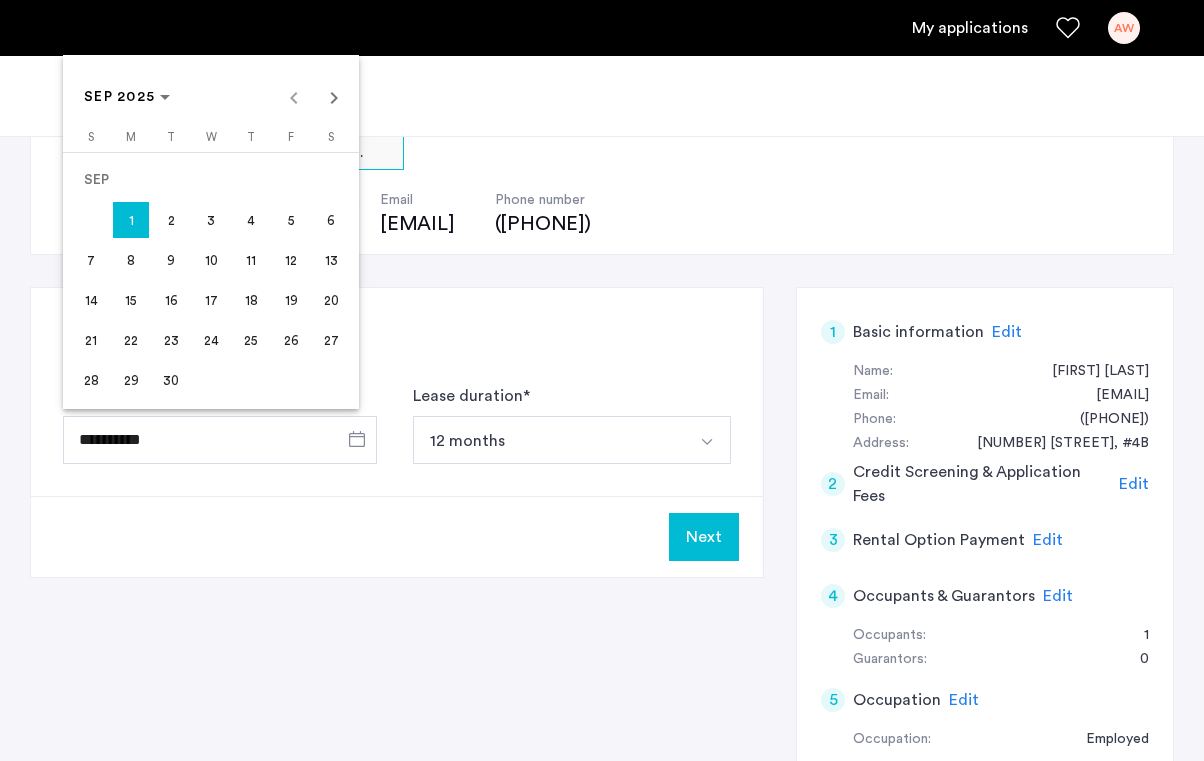 click on "[MONTH] [YEAR] [MONTH] [YEAR]" at bounding box center [211, 97] 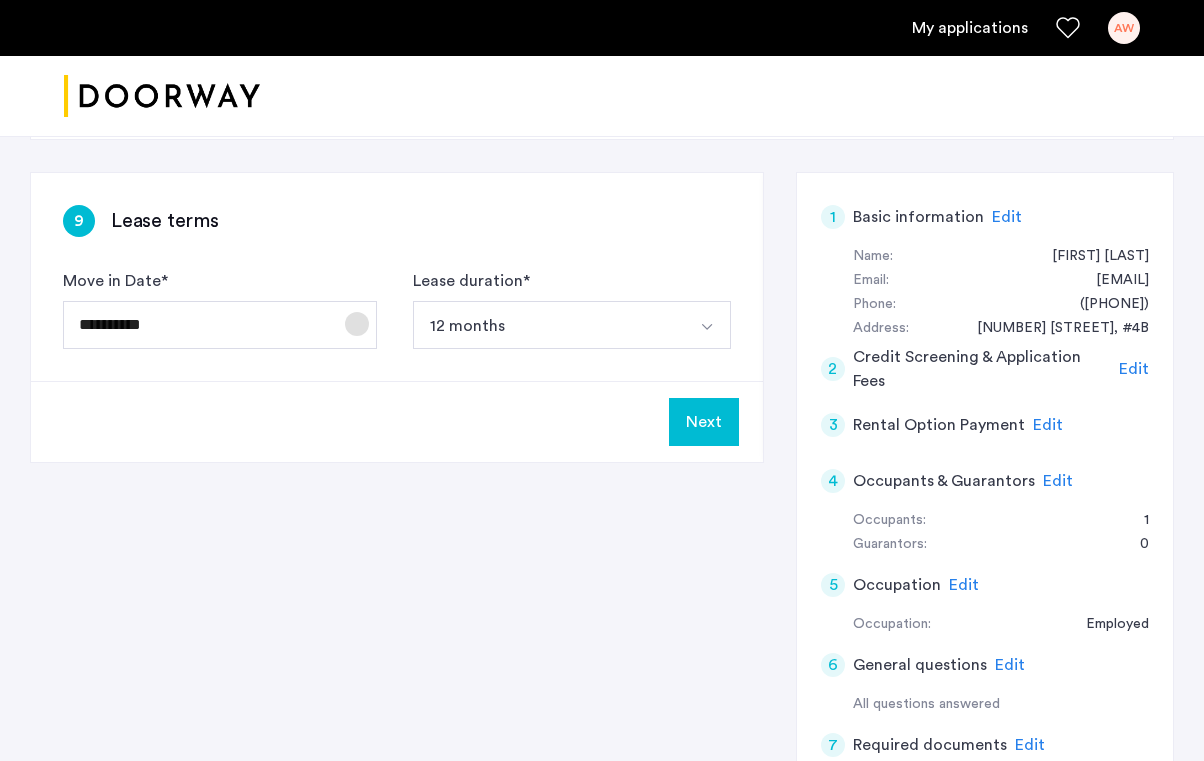scroll, scrollTop: 282, scrollLeft: 0, axis: vertical 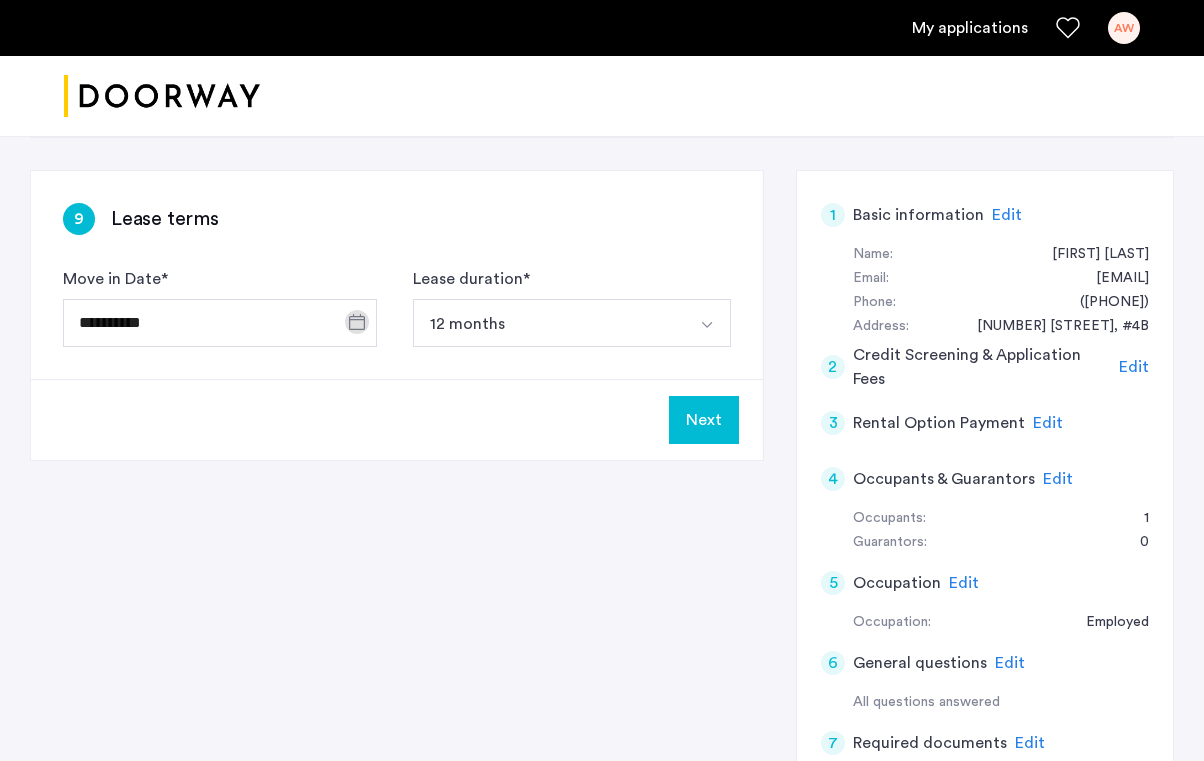 click on "Next" 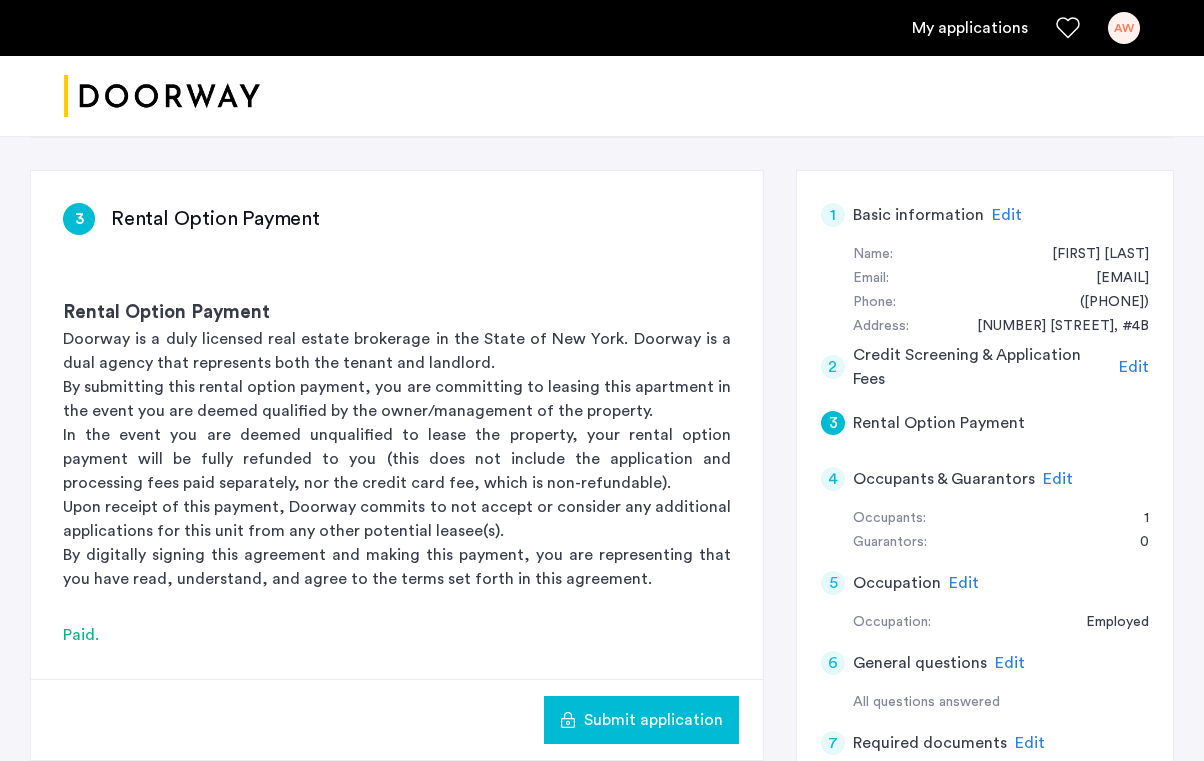 scroll, scrollTop: 0, scrollLeft: 0, axis: both 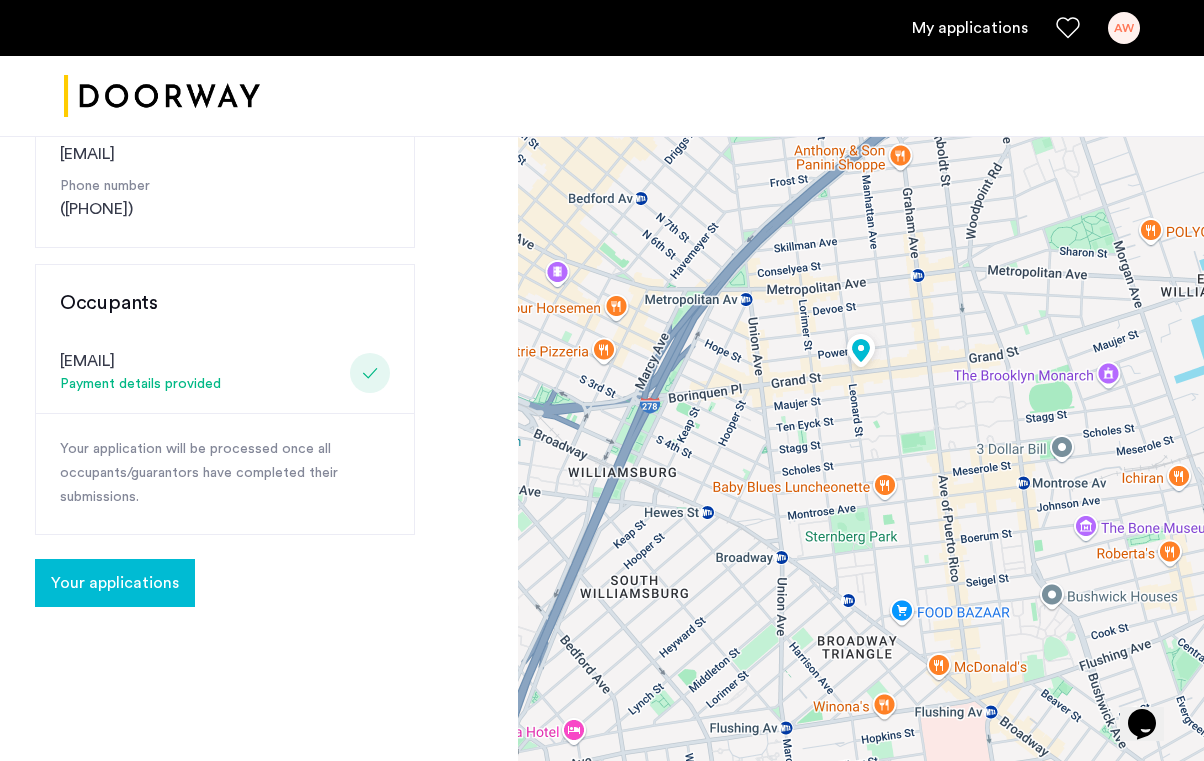 click on "Your applications" 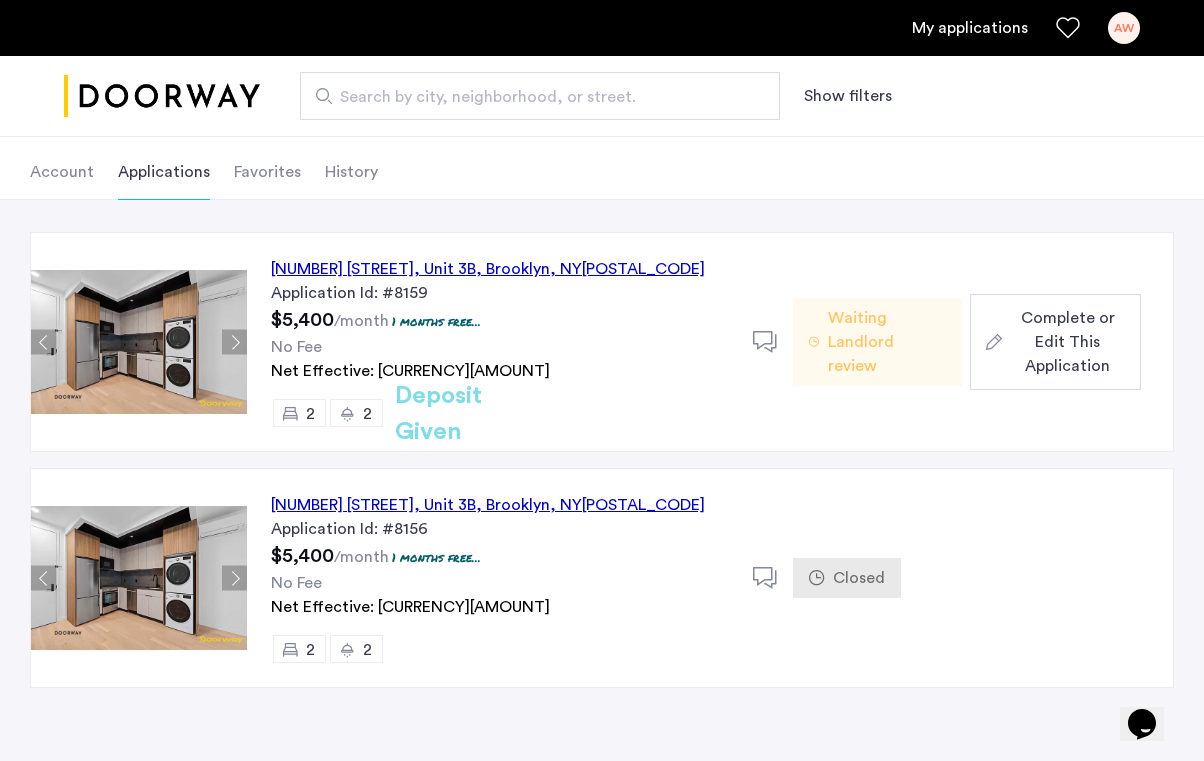 scroll, scrollTop: 101, scrollLeft: 0, axis: vertical 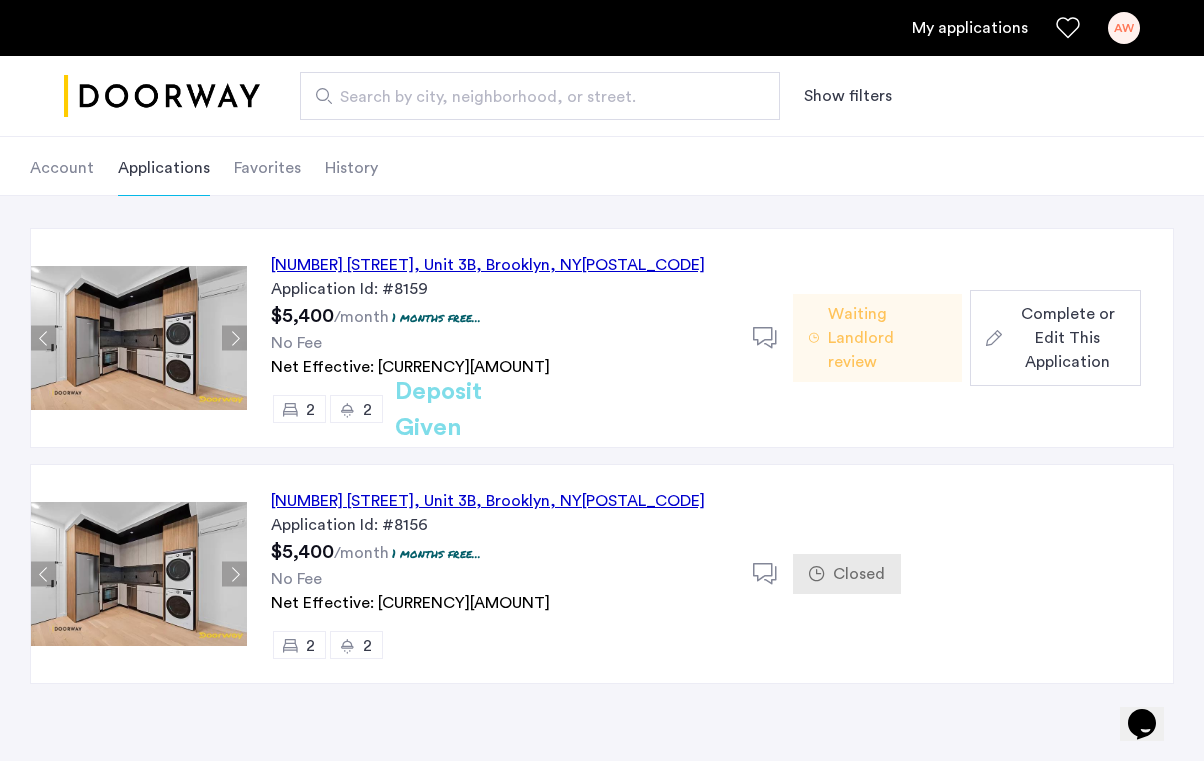 click on "1 months free..." 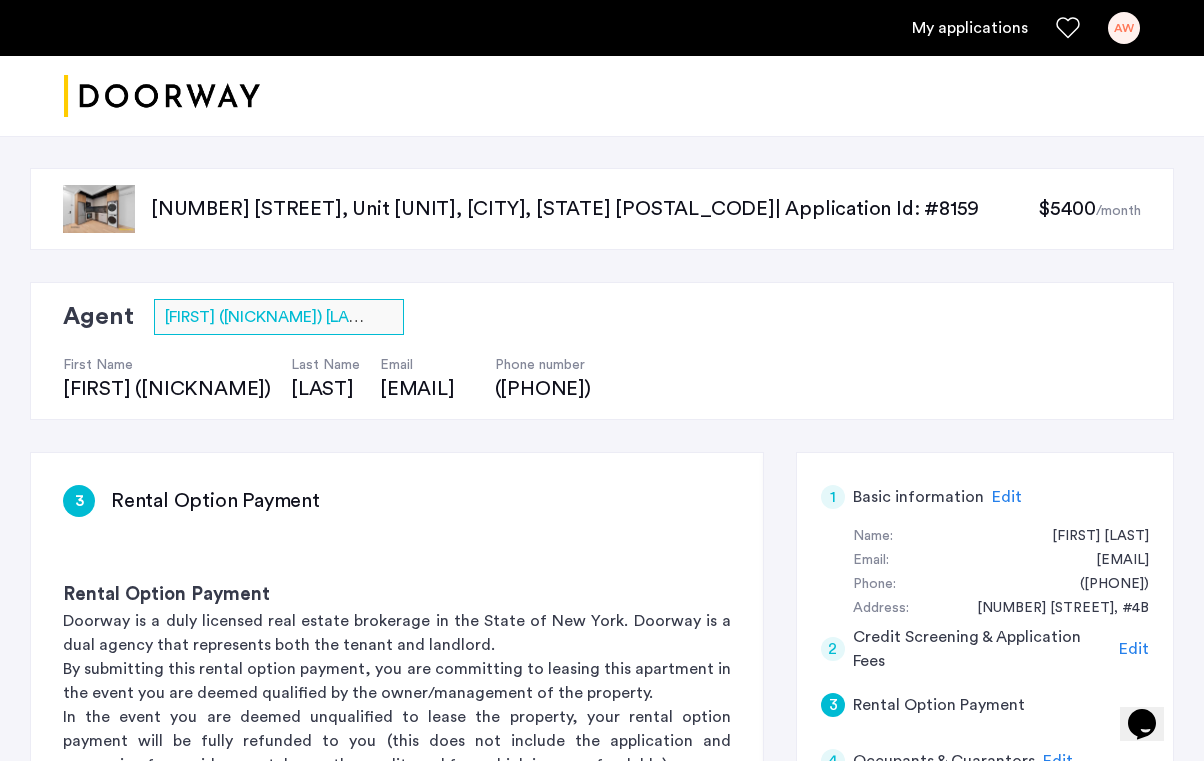 scroll, scrollTop: 0, scrollLeft: 0, axis: both 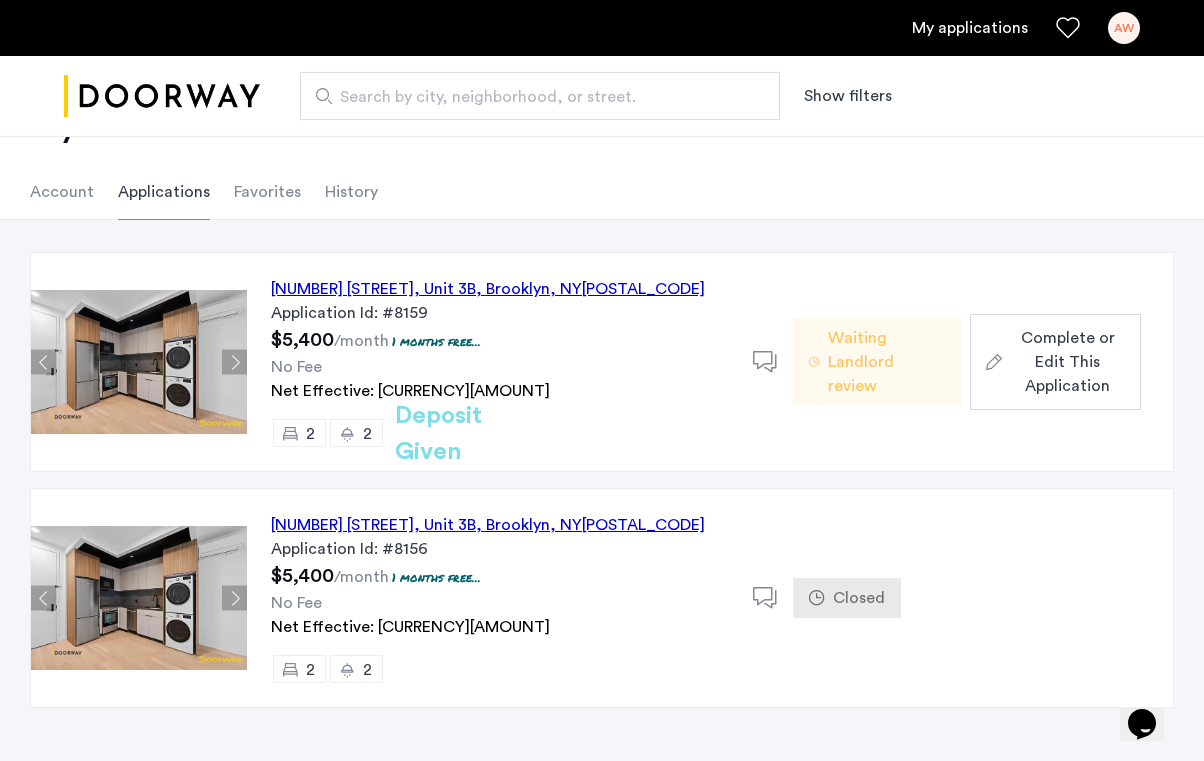 click 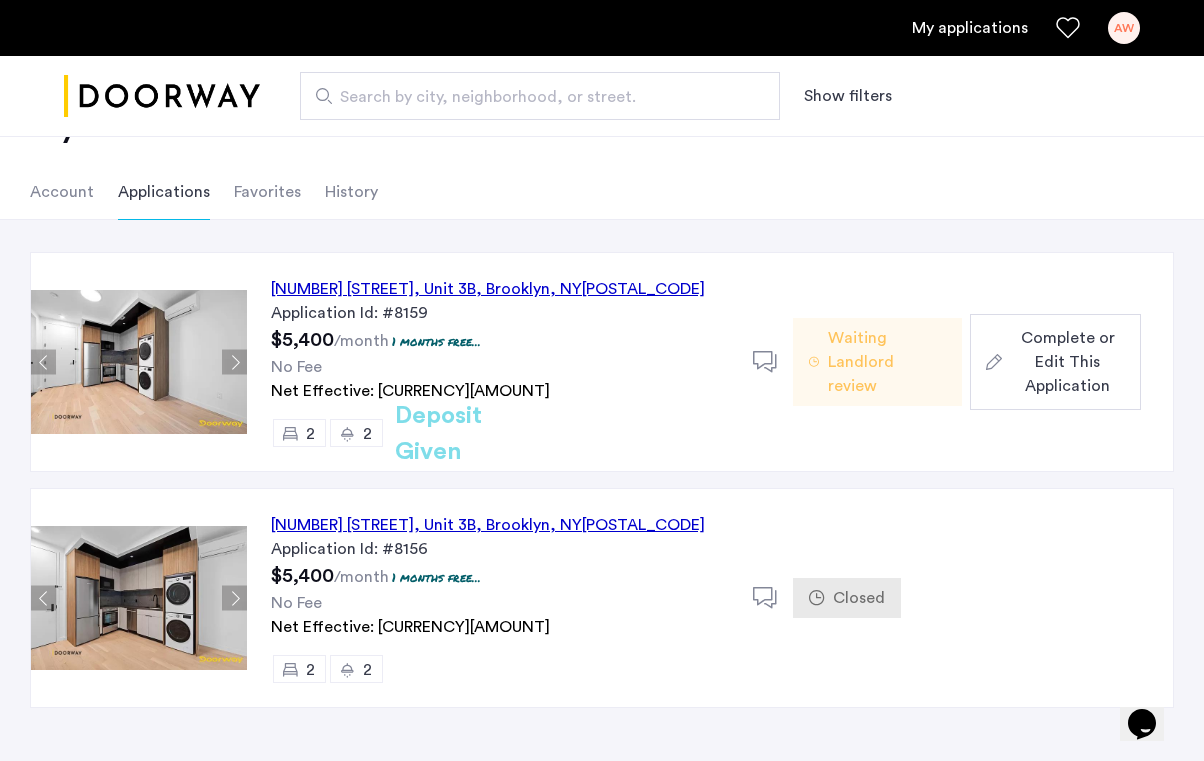 click 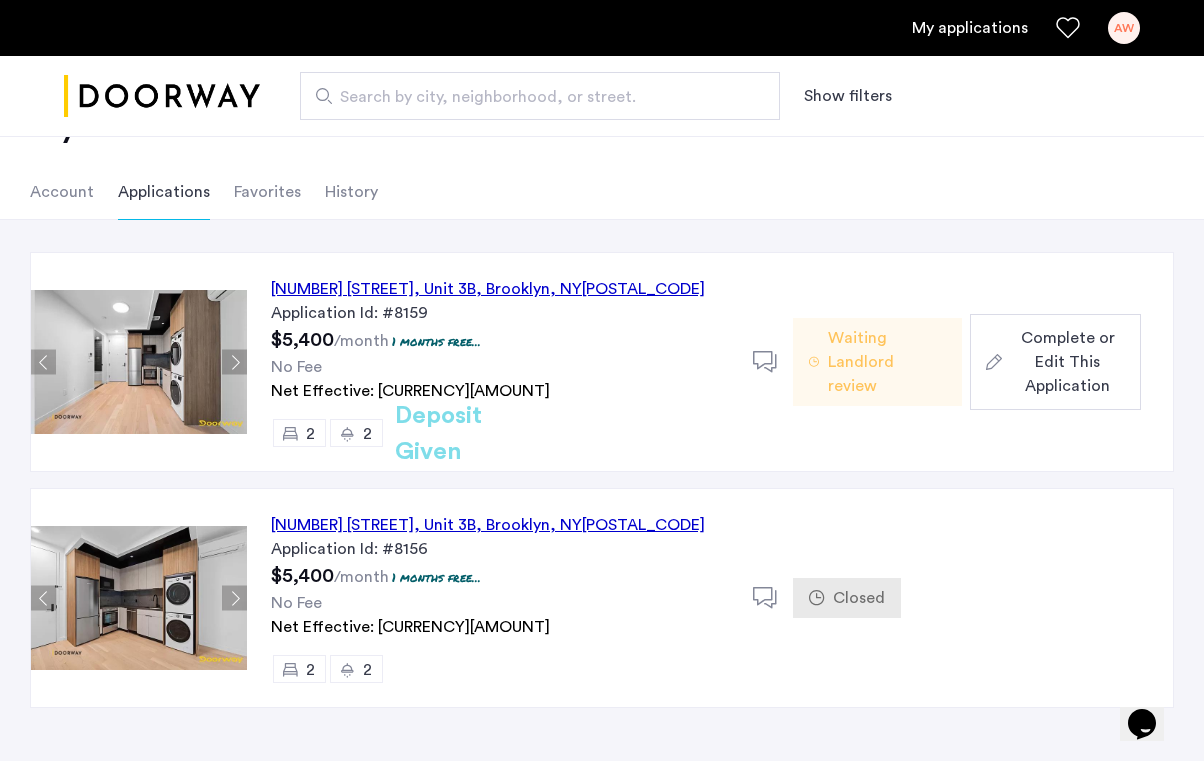 click 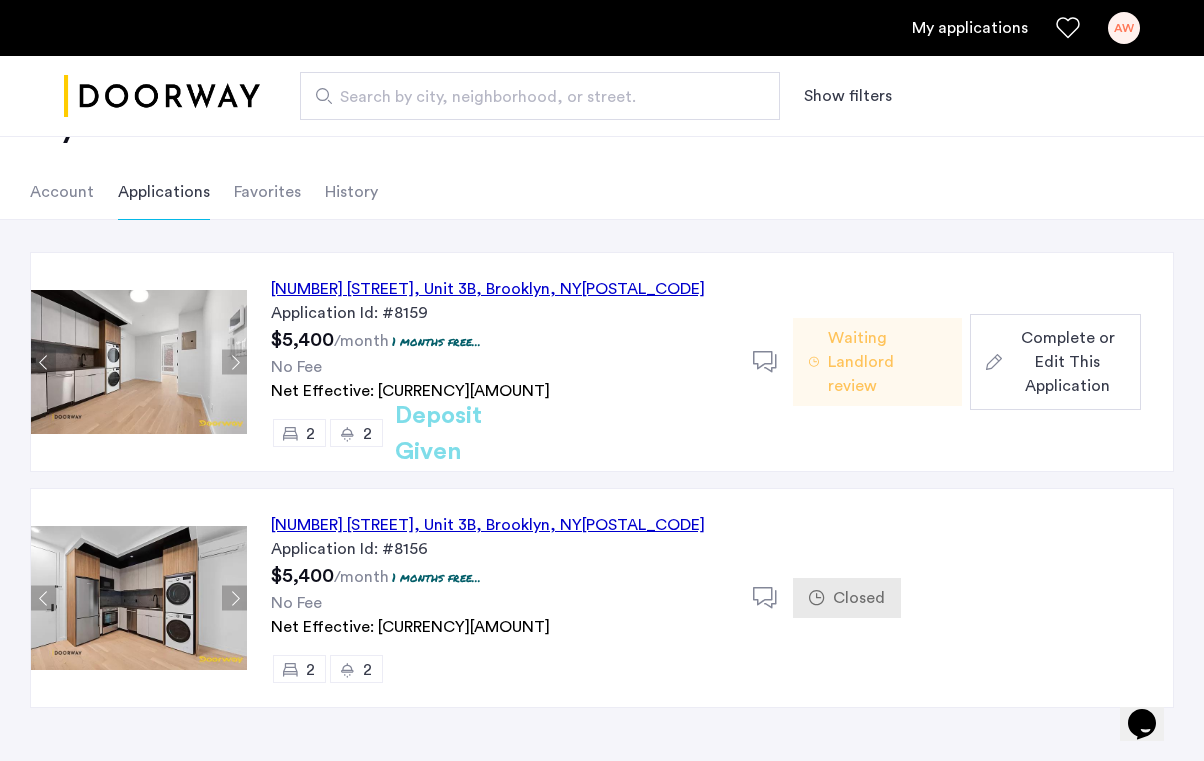 click 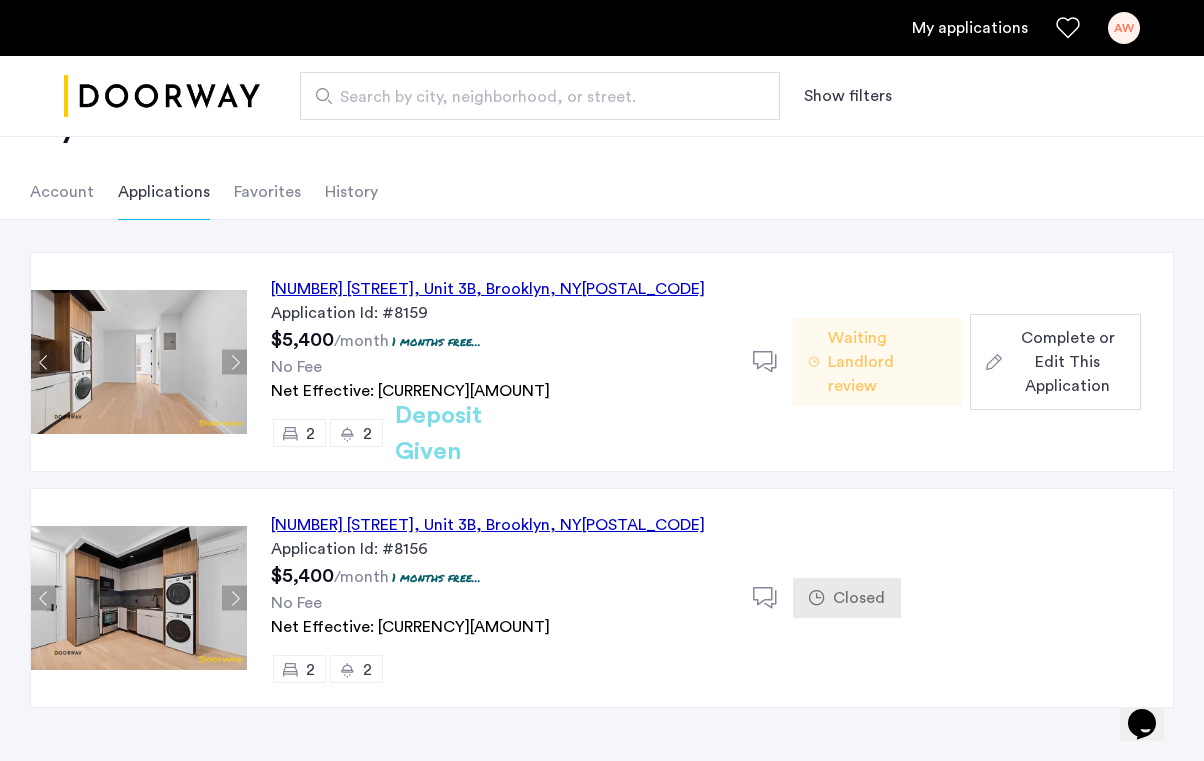 click 